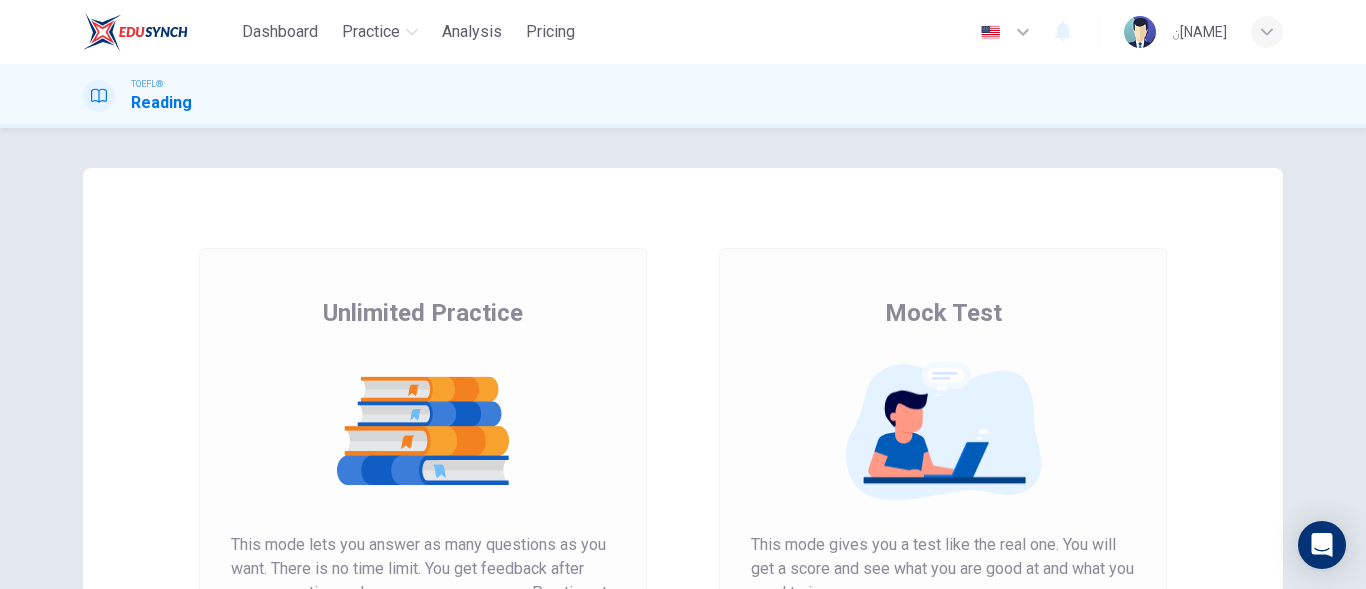 scroll, scrollTop: 0, scrollLeft: 0, axis: both 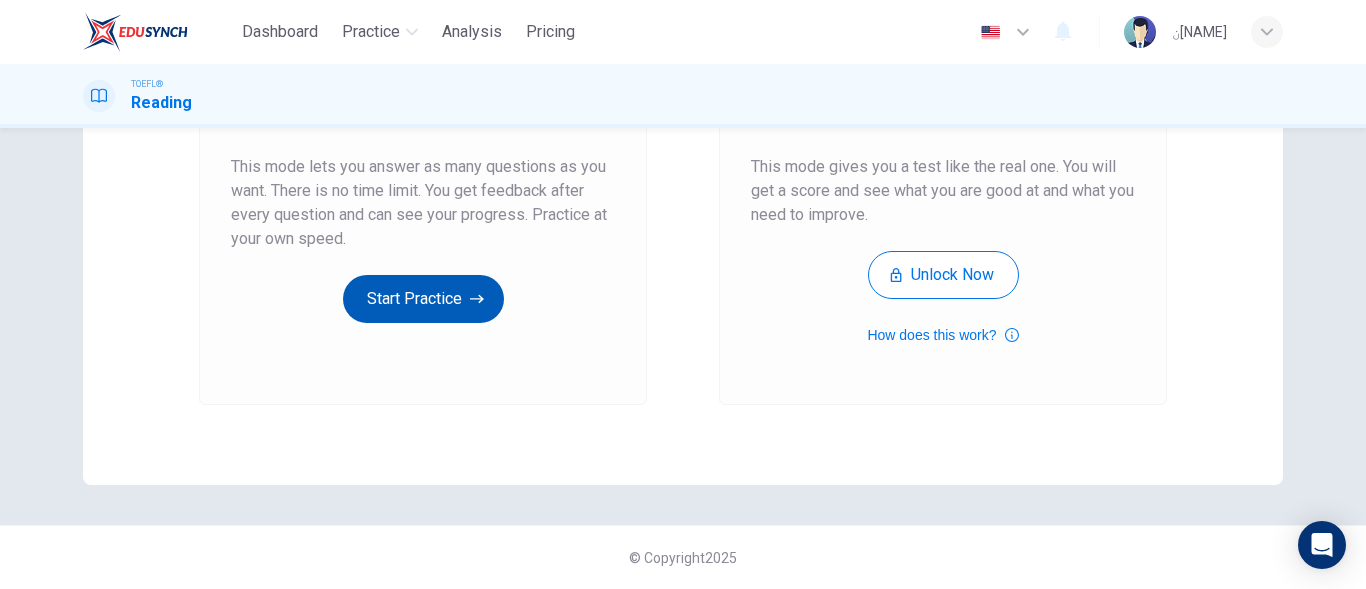 click on "Start Practice" at bounding box center [423, 299] 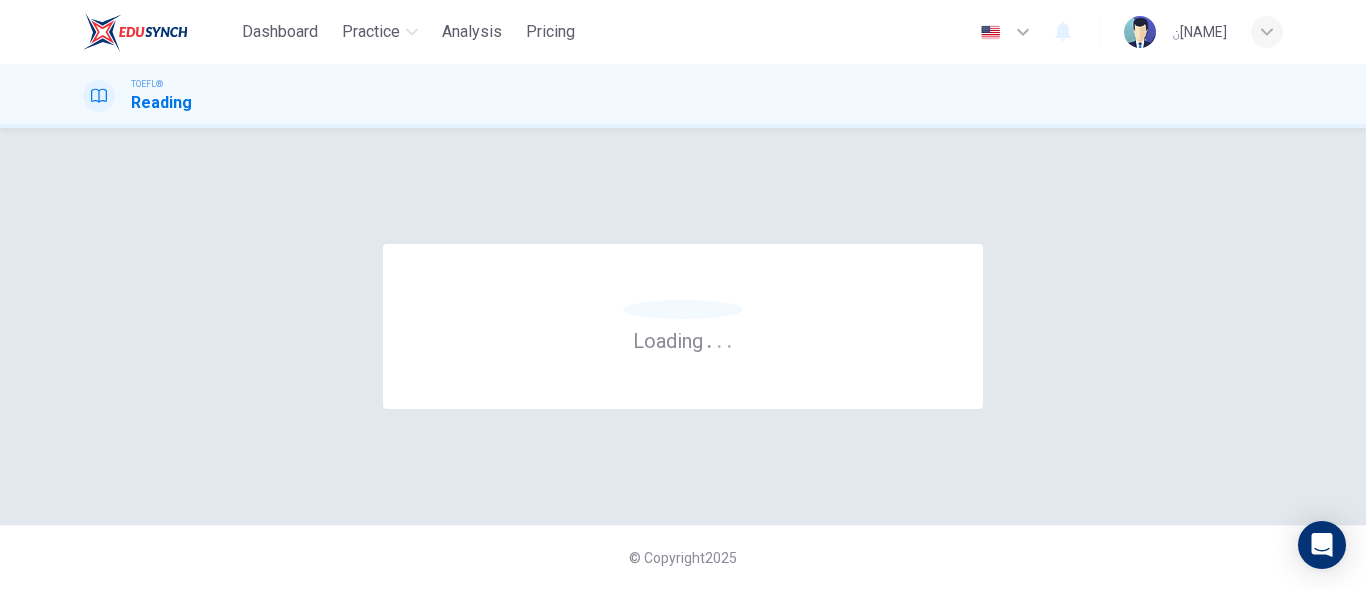 scroll, scrollTop: 0, scrollLeft: 0, axis: both 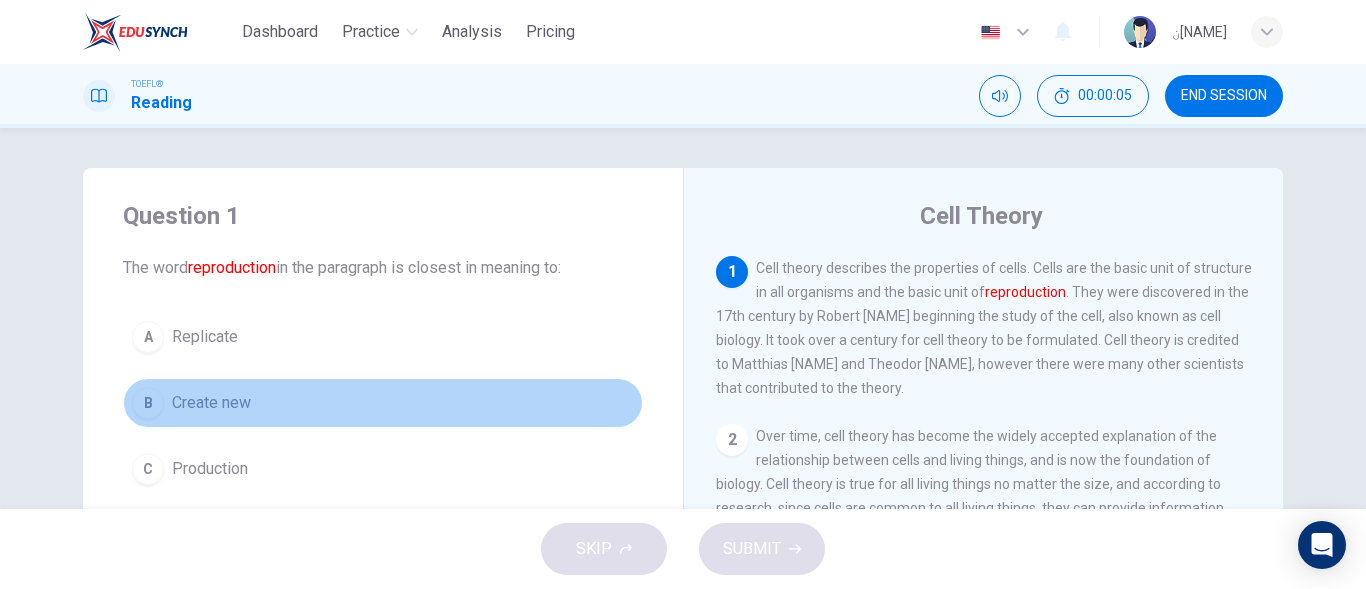 click on "B Create new" at bounding box center [383, 403] 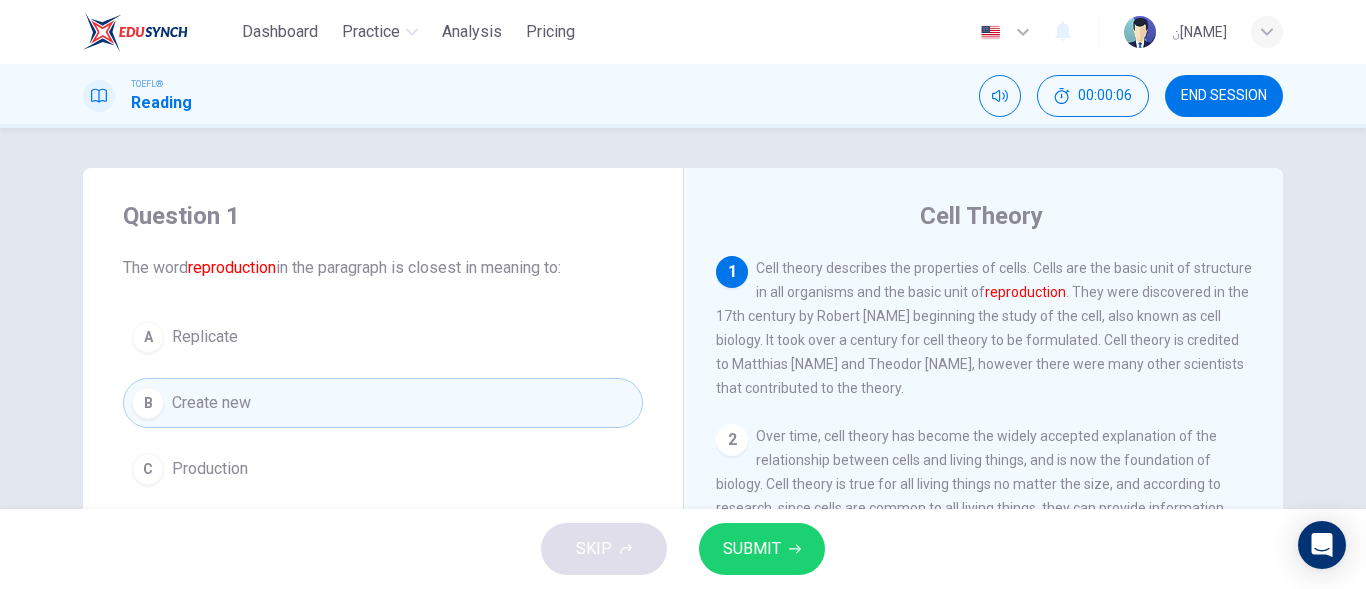 click on "SUBMIT" at bounding box center [752, 549] 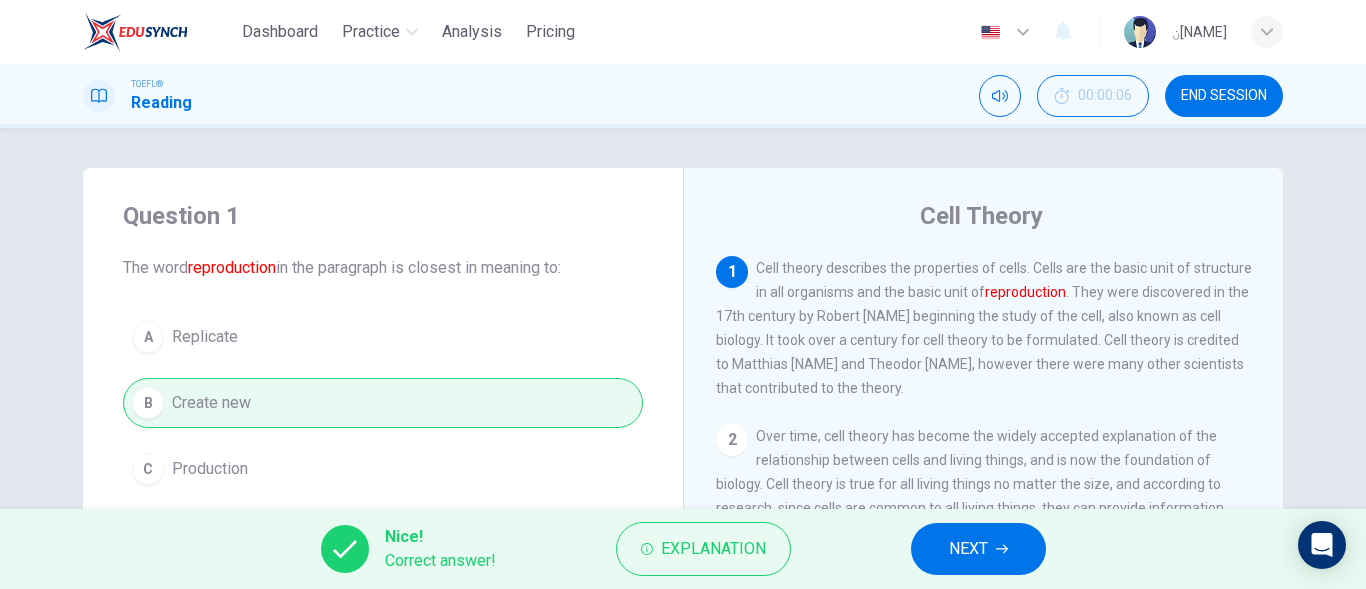 click on "NEXT" at bounding box center (978, 549) 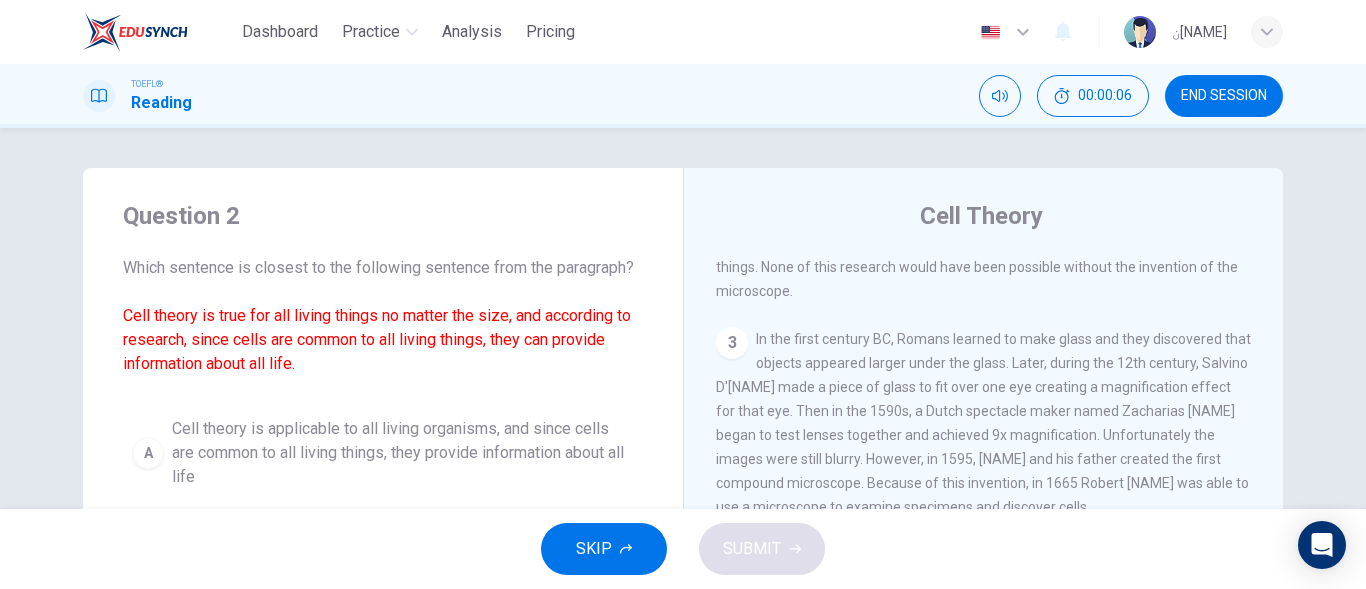 scroll, scrollTop: 346, scrollLeft: 0, axis: vertical 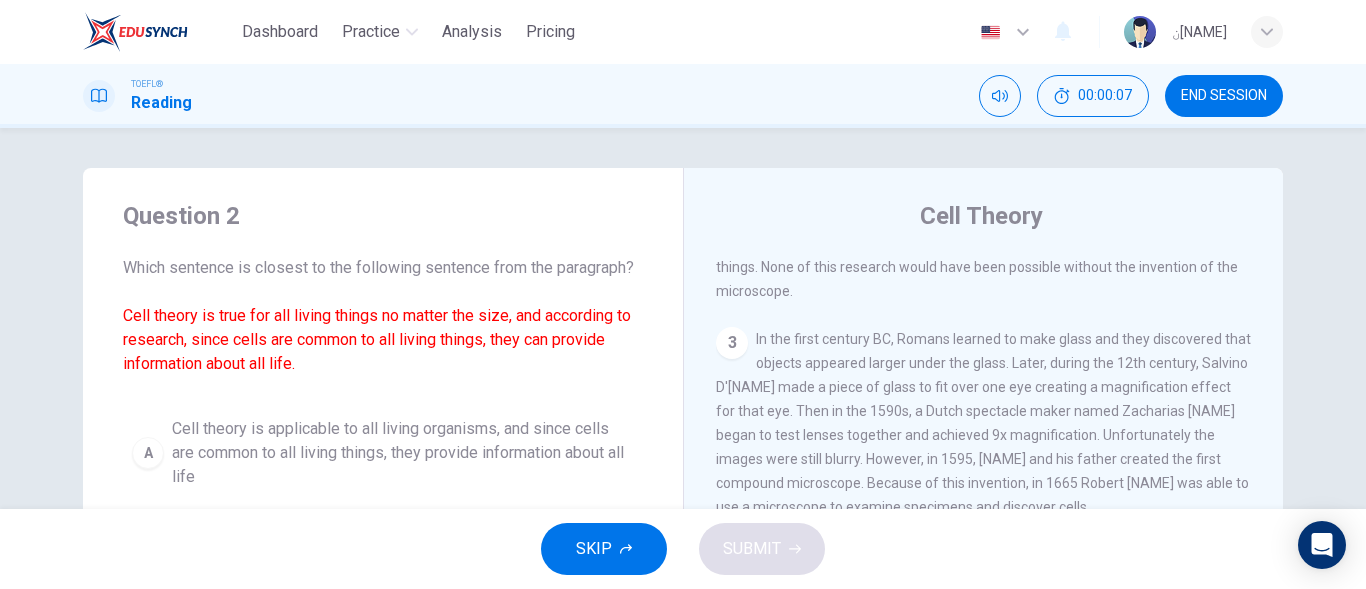click on "END SESSION" at bounding box center (1224, 96) 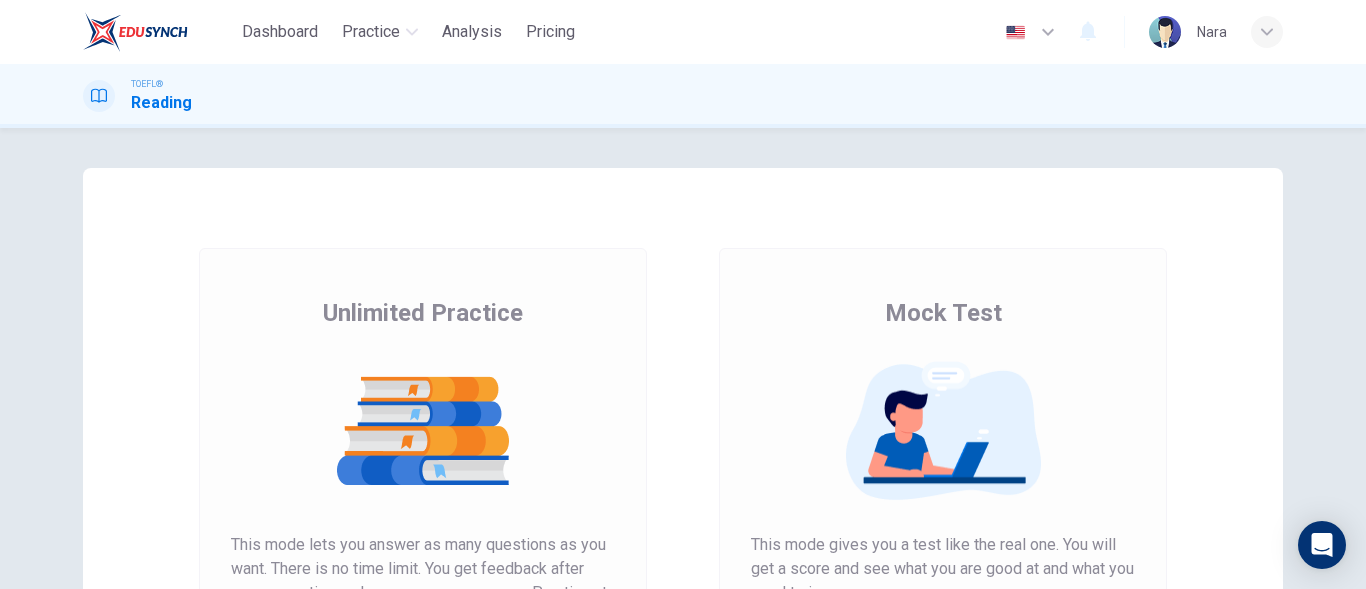 scroll, scrollTop: 0, scrollLeft: 0, axis: both 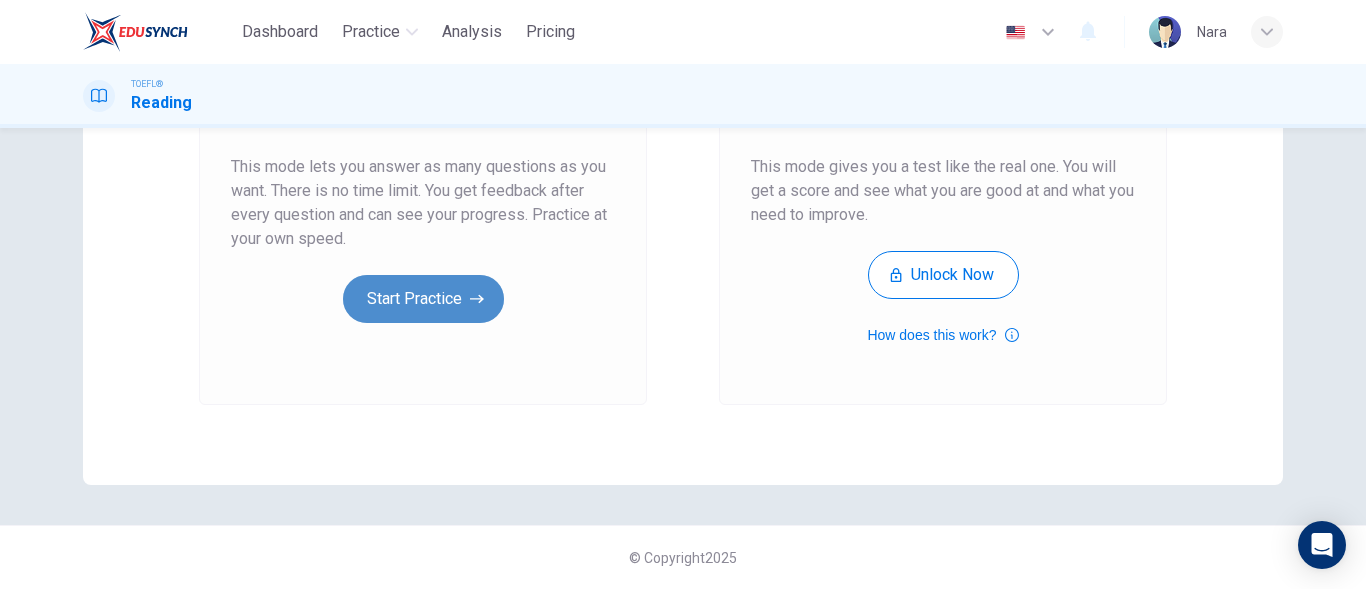 click on "Start Practice" at bounding box center (423, 299) 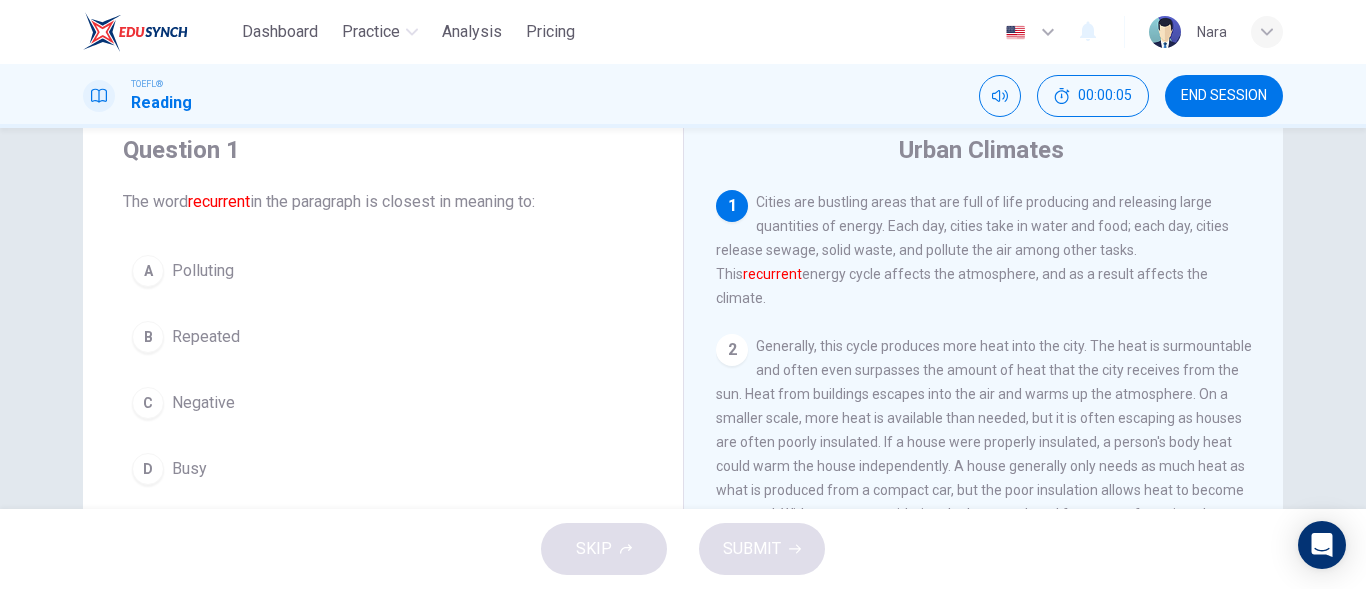 scroll, scrollTop: 100, scrollLeft: 0, axis: vertical 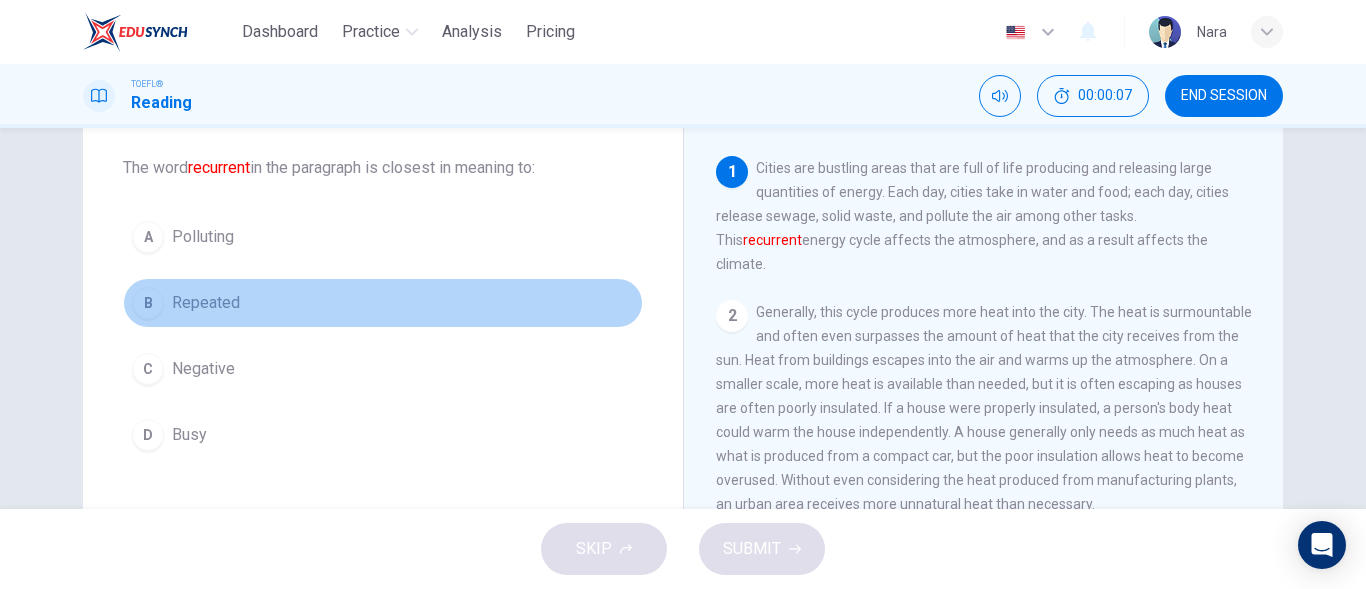 click on "B Repeated" at bounding box center (383, 303) 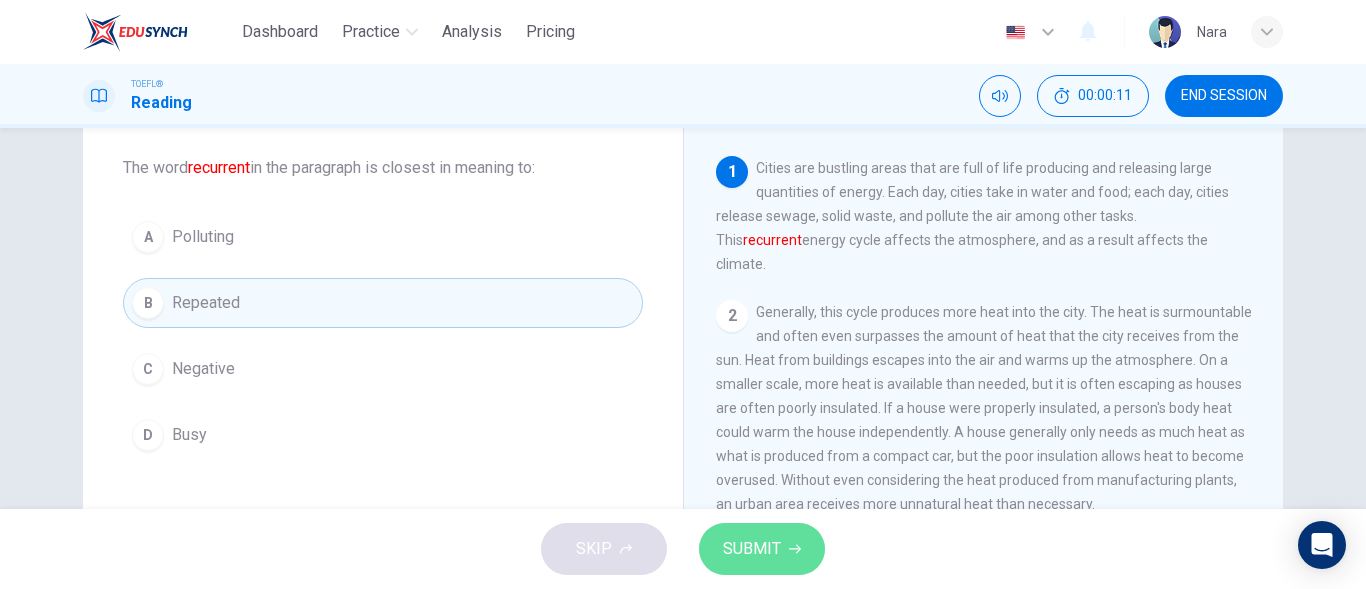 click on "SUBMIT" at bounding box center (752, 549) 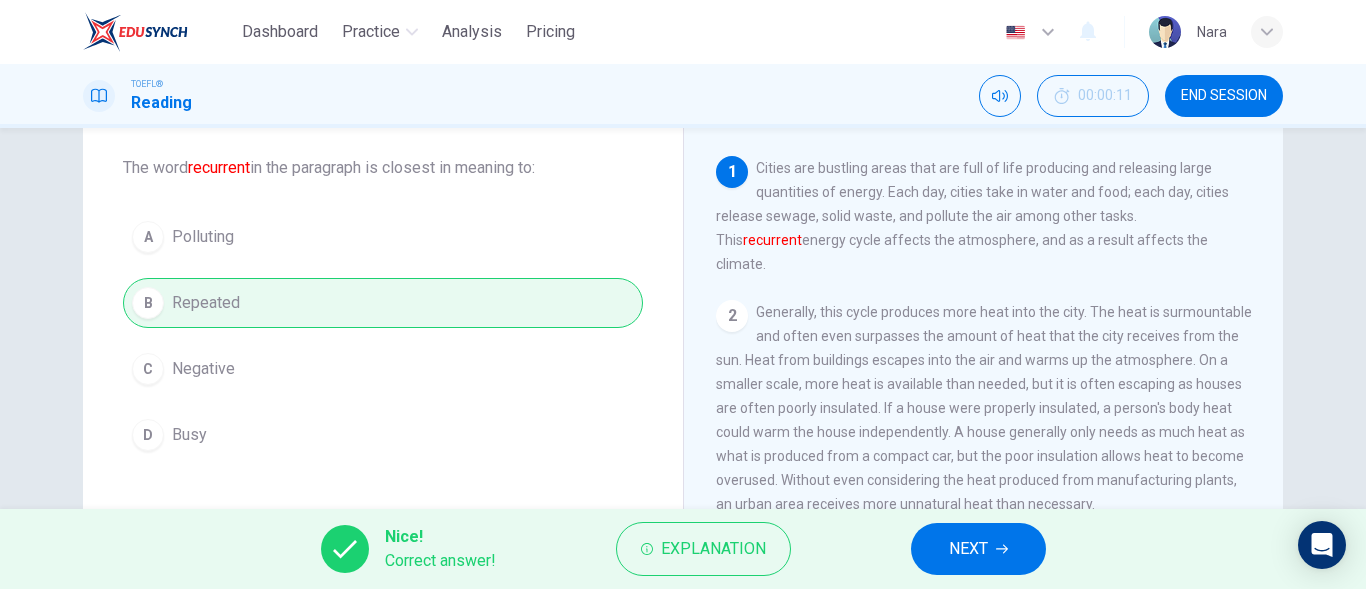 click on "NEXT" at bounding box center (978, 549) 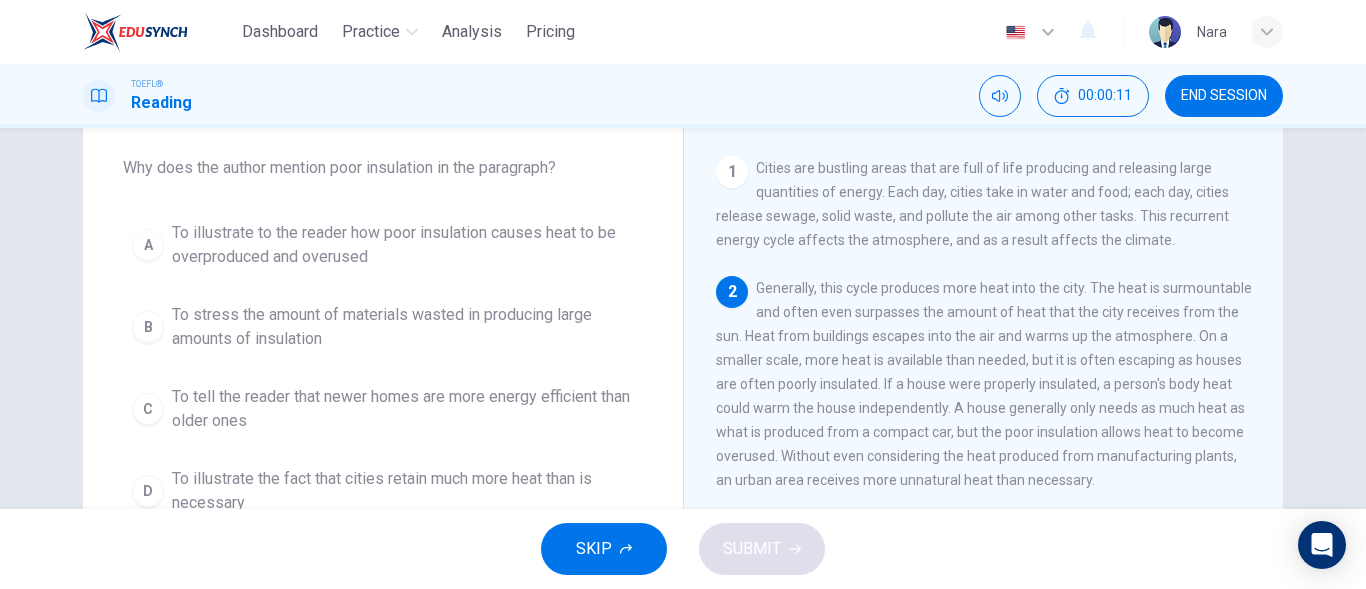 scroll, scrollTop: 124, scrollLeft: 0, axis: vertical 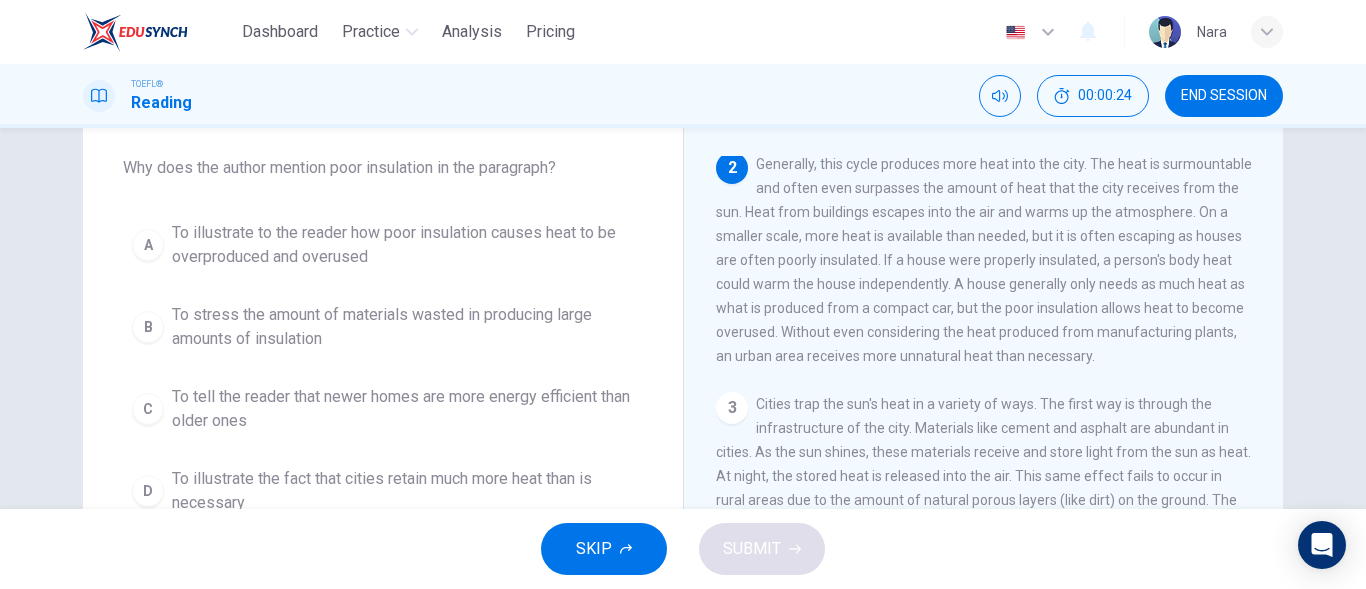 click on "END SESSION" at bounding box center [1224, 96] 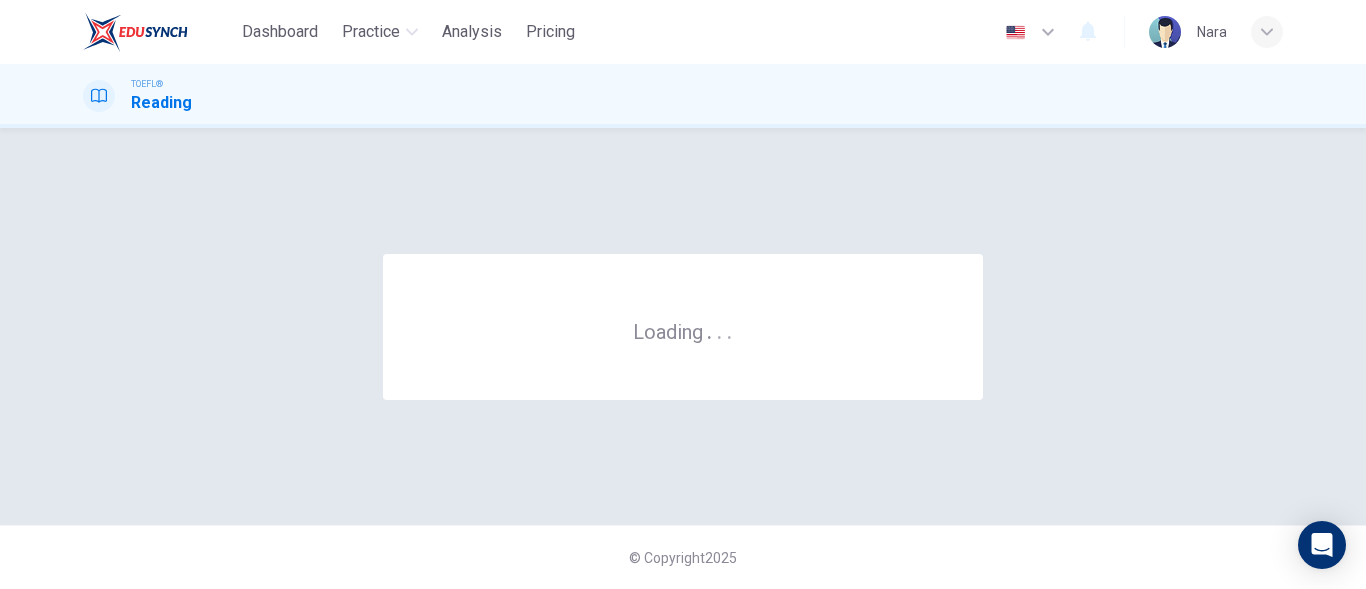 scroll, scrollTop: 0, scrollLeft: 0, axis: both 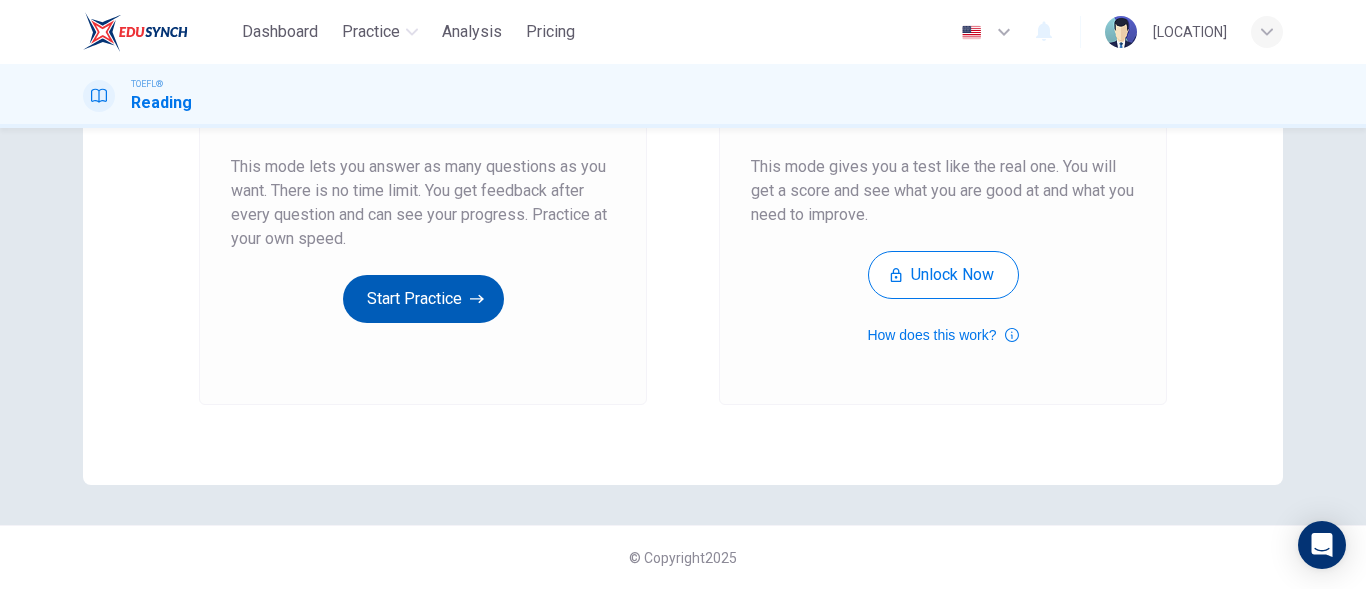 click on "Start Practice" at bounding box center [423, 299] 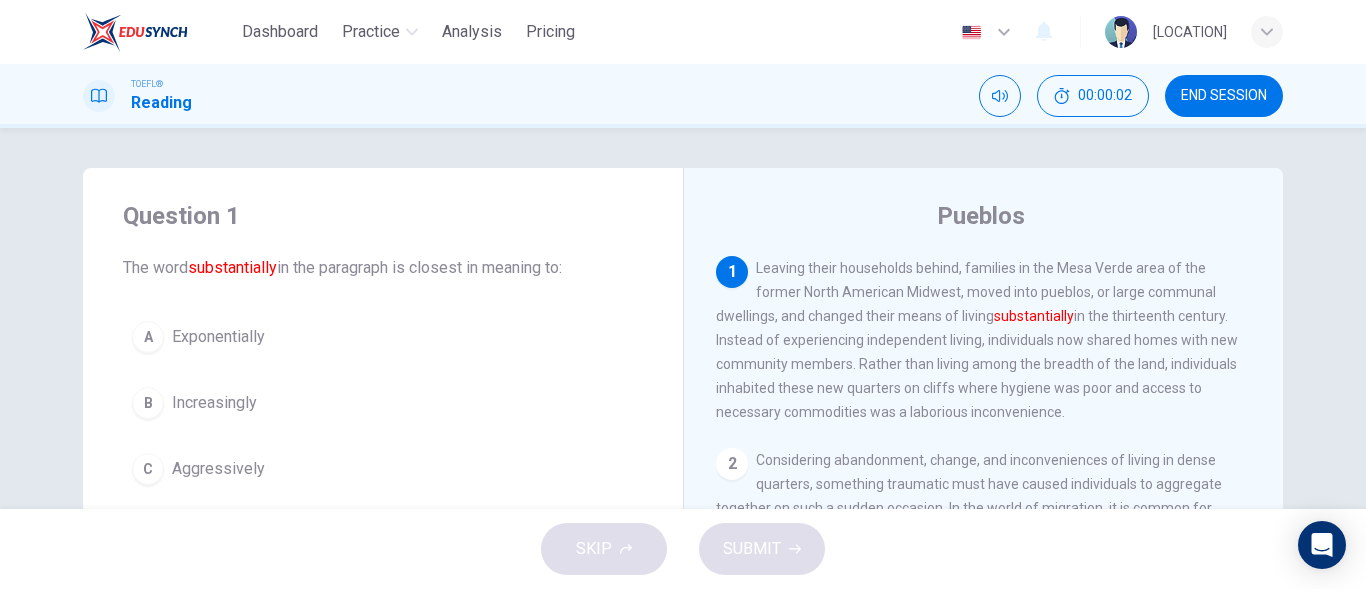 scroll, scrollTop: 100, scrollLeft: 0, axis: vertical 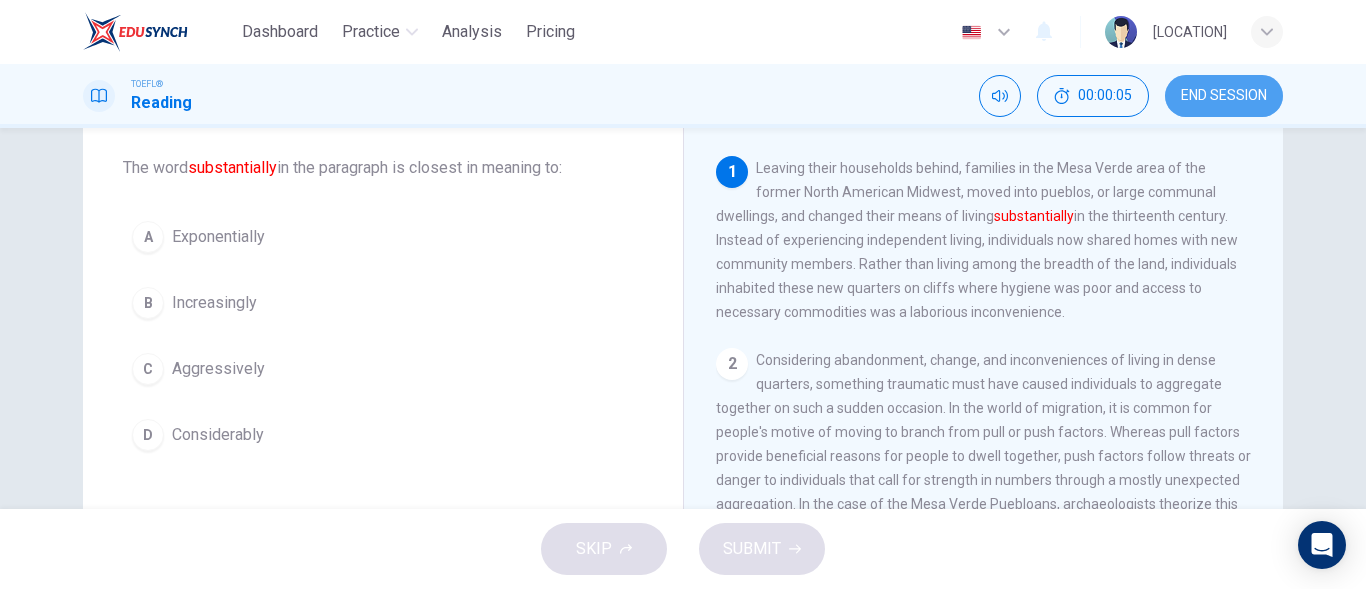 click on "END SESSION" at bounding box center [1224, 96] 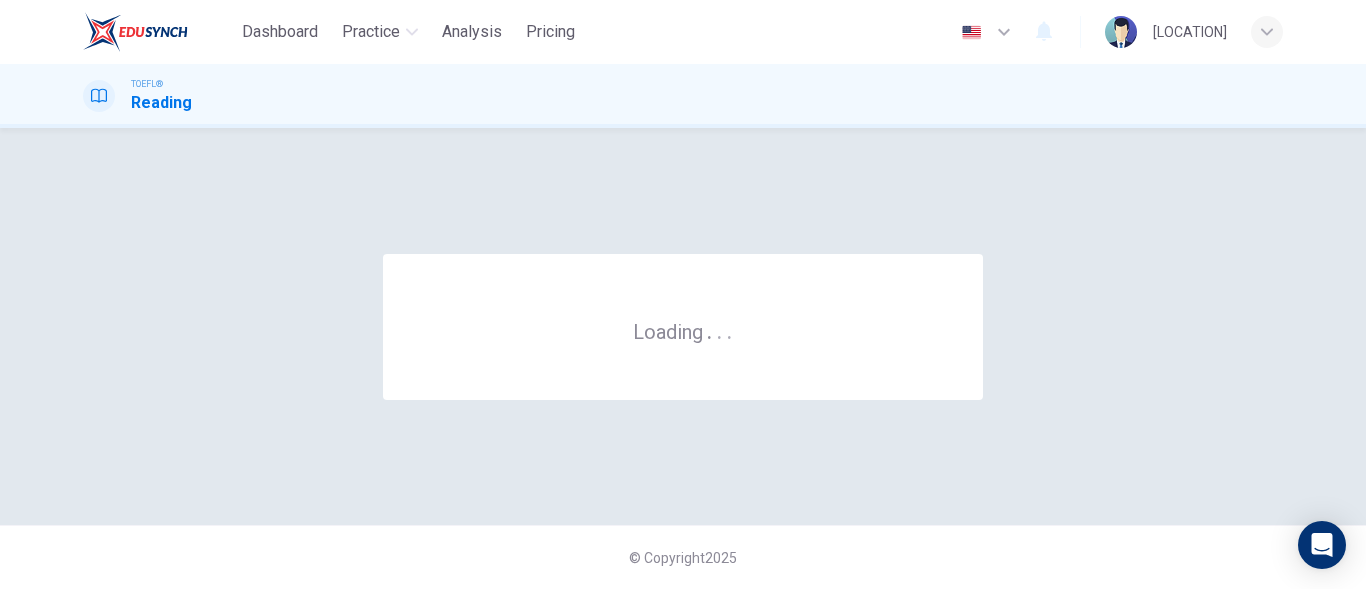 scroll, scrollTop: 0, scrollLeft: 0, axis: both 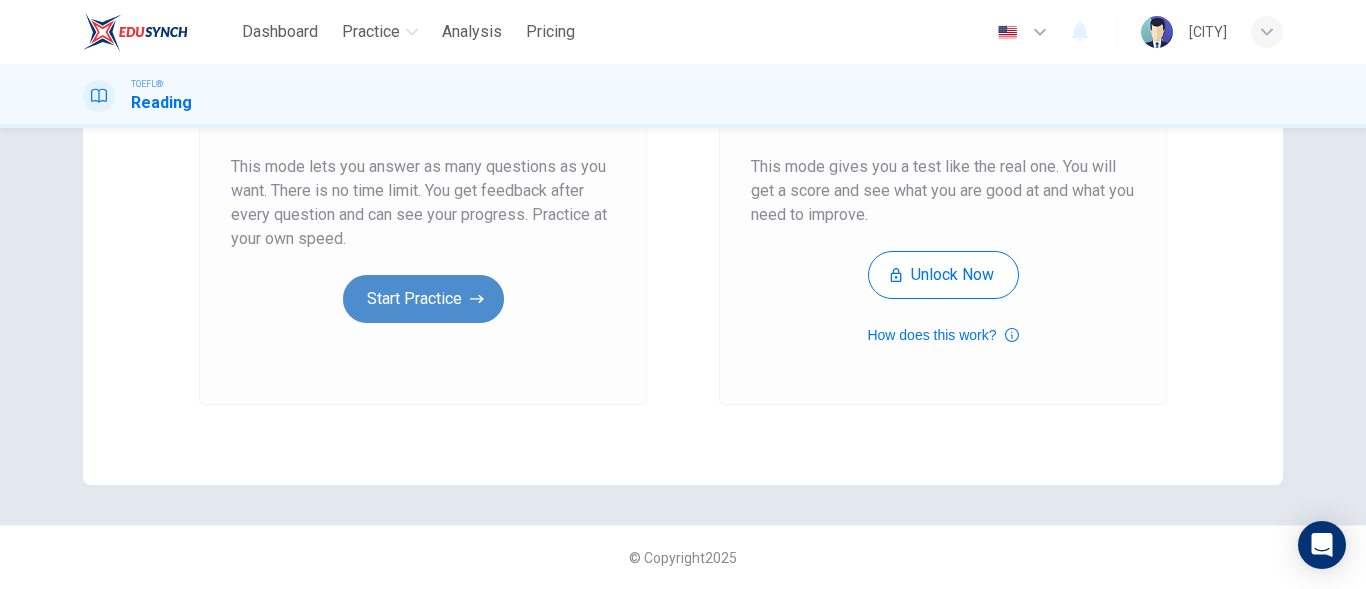 click on "Start Practice" at bounding box center (423, 299) 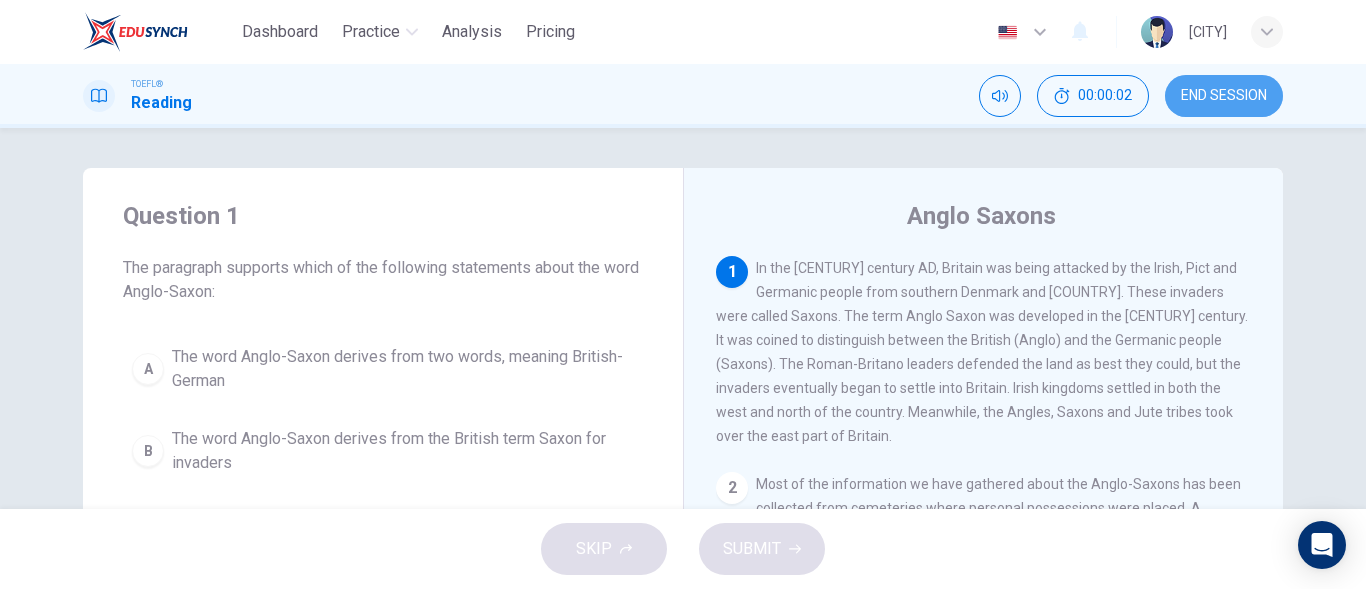 click on "END SESSION" at bounding box center [1224, 96] 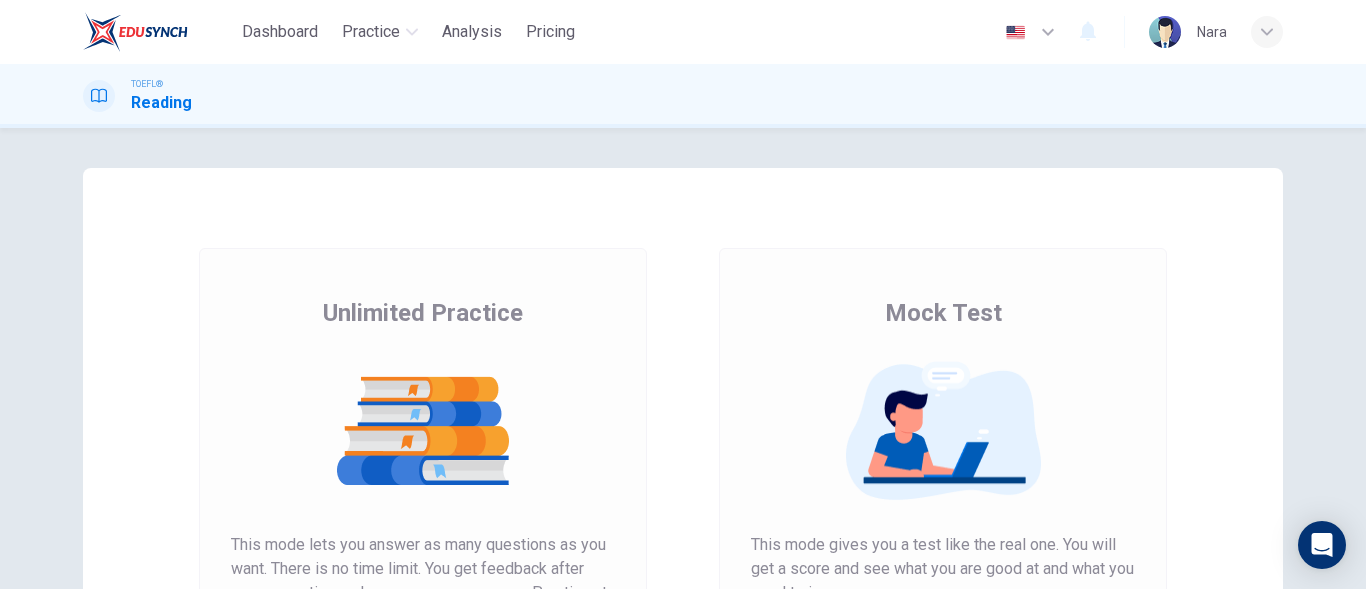 scroll, scrollTop: 0, scrollLeft: 0, axis: both 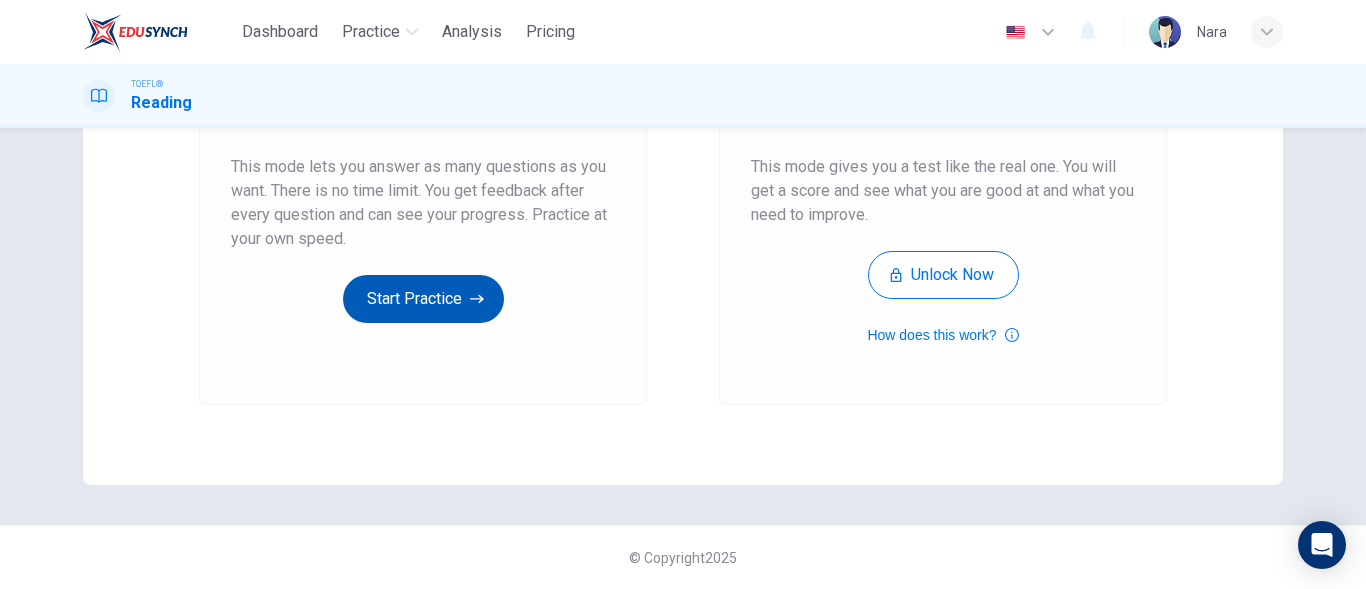click on "Start Practice" at bounding box center [423, 299] 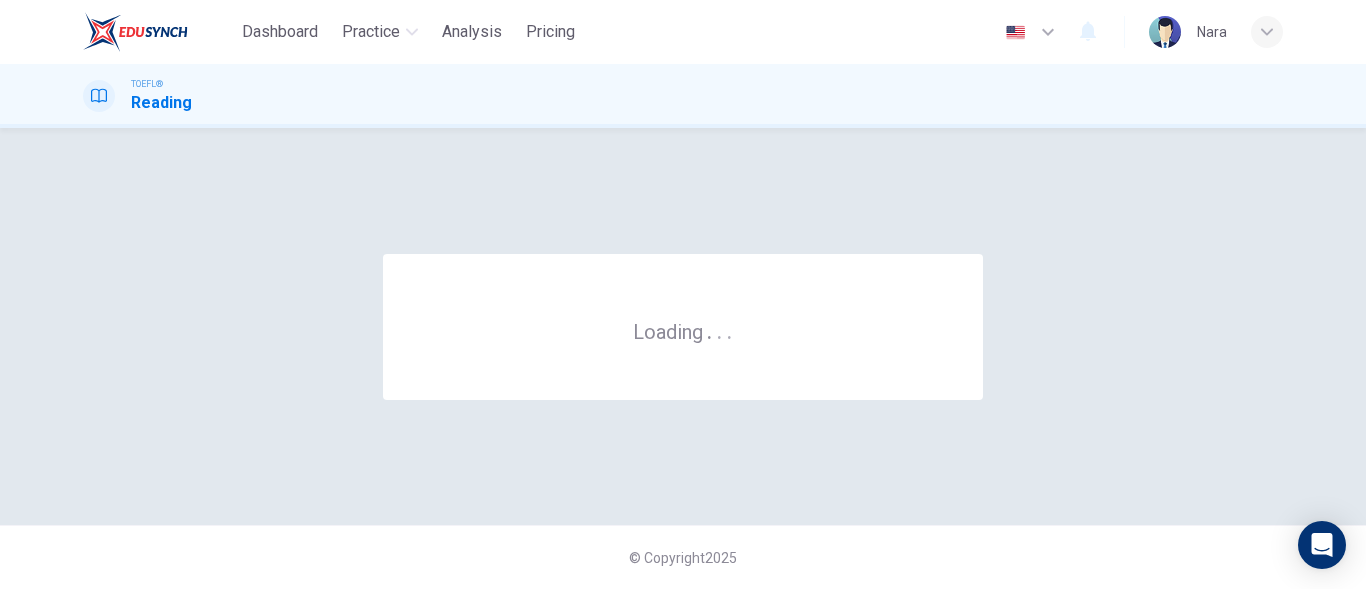 scroll, scrollTop: 0, scrollLeft: 0, axis: both 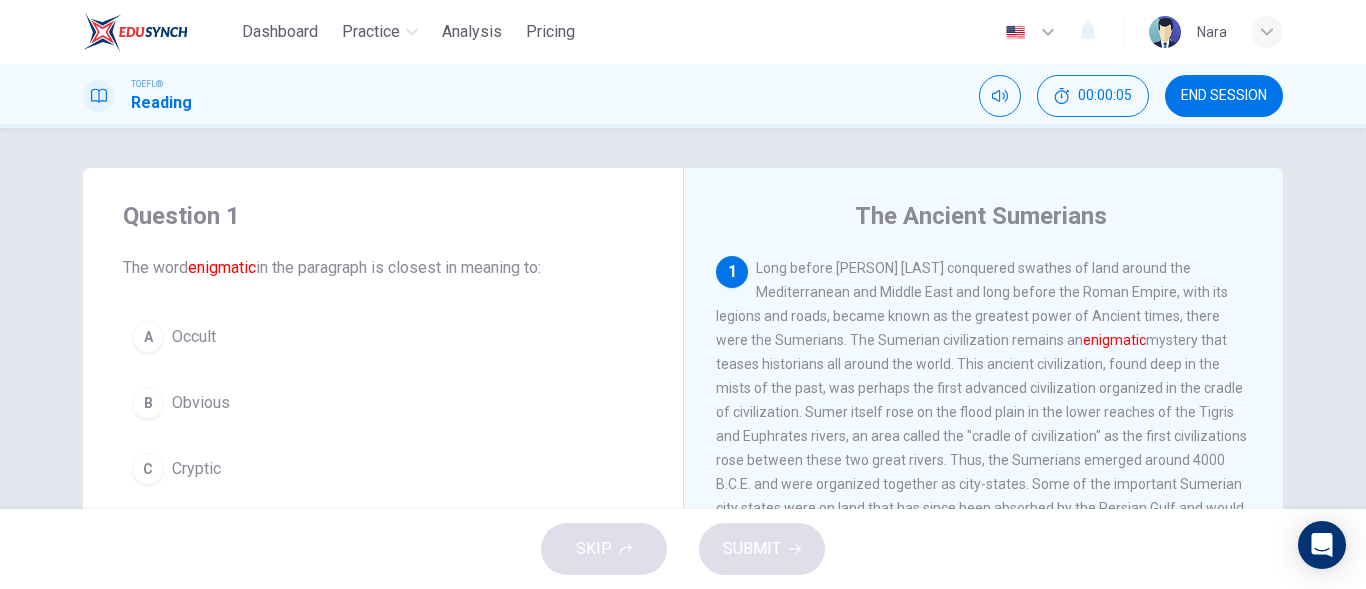 click on "END SESSION" at bounding box center [1224, 96] 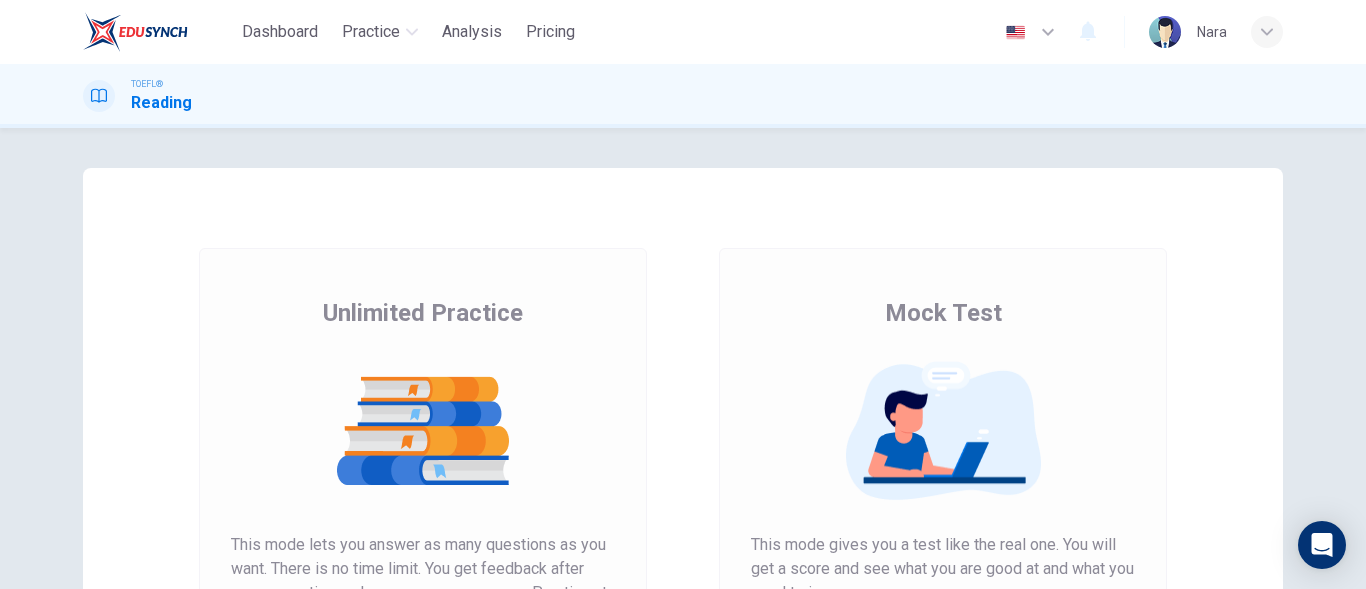 scroll, scrollTop: 0, scrollLeft: 0, axis: both 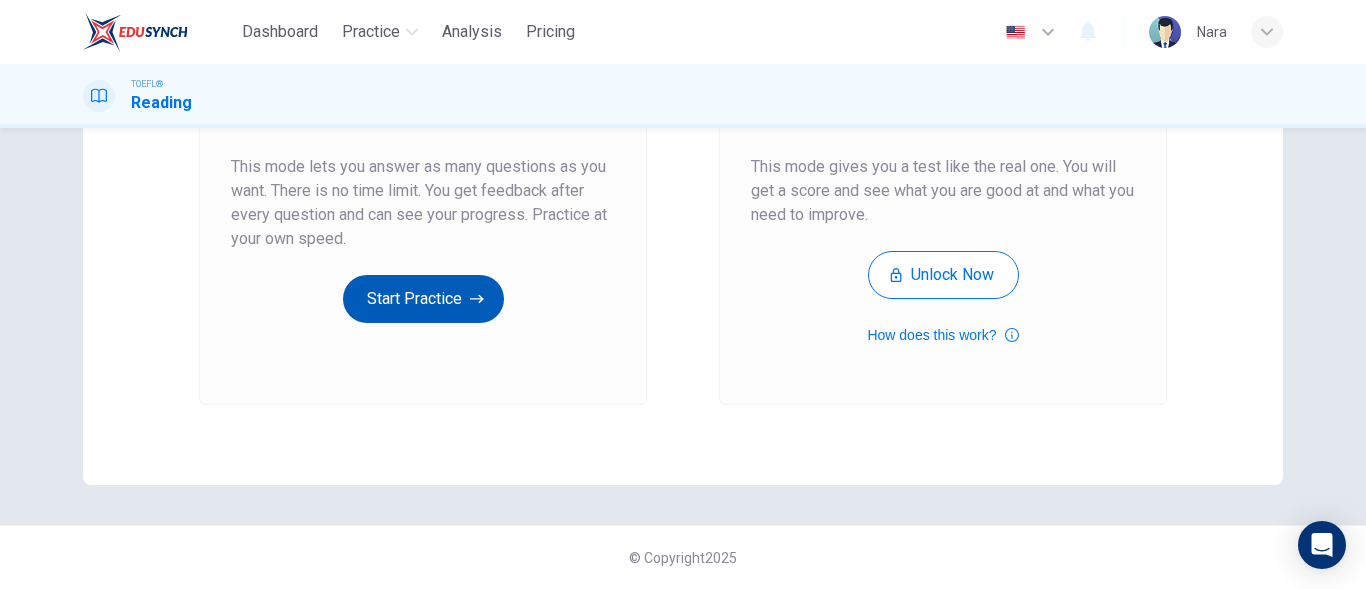 click on "Start Practice" at bounding box center (423, 299) 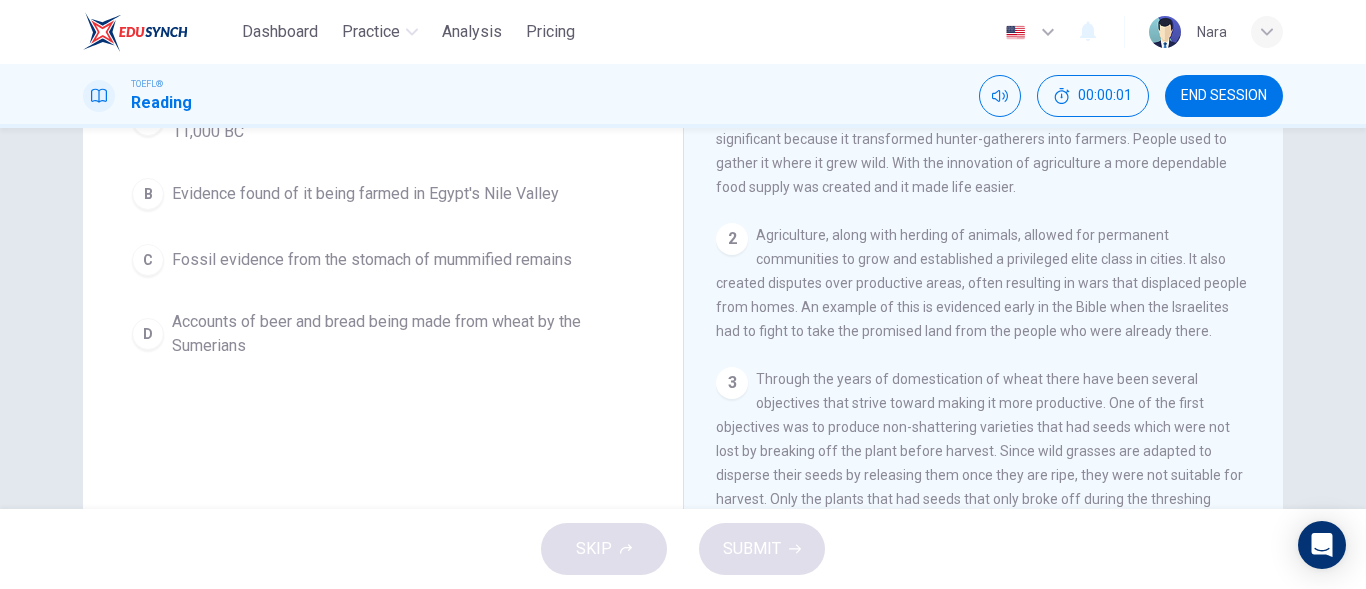 scroll, scrollTop: 300, scrollLeft: 0, axis: vertical 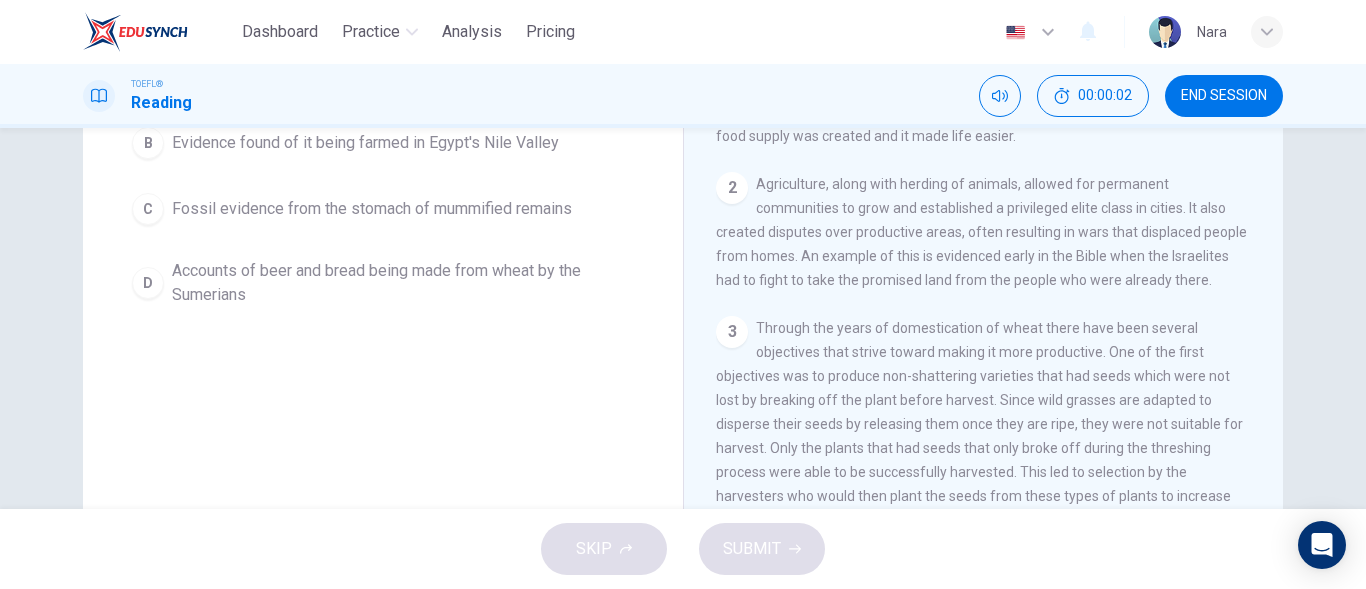 click on "END SESSION" at bounding box center (1224, 96) 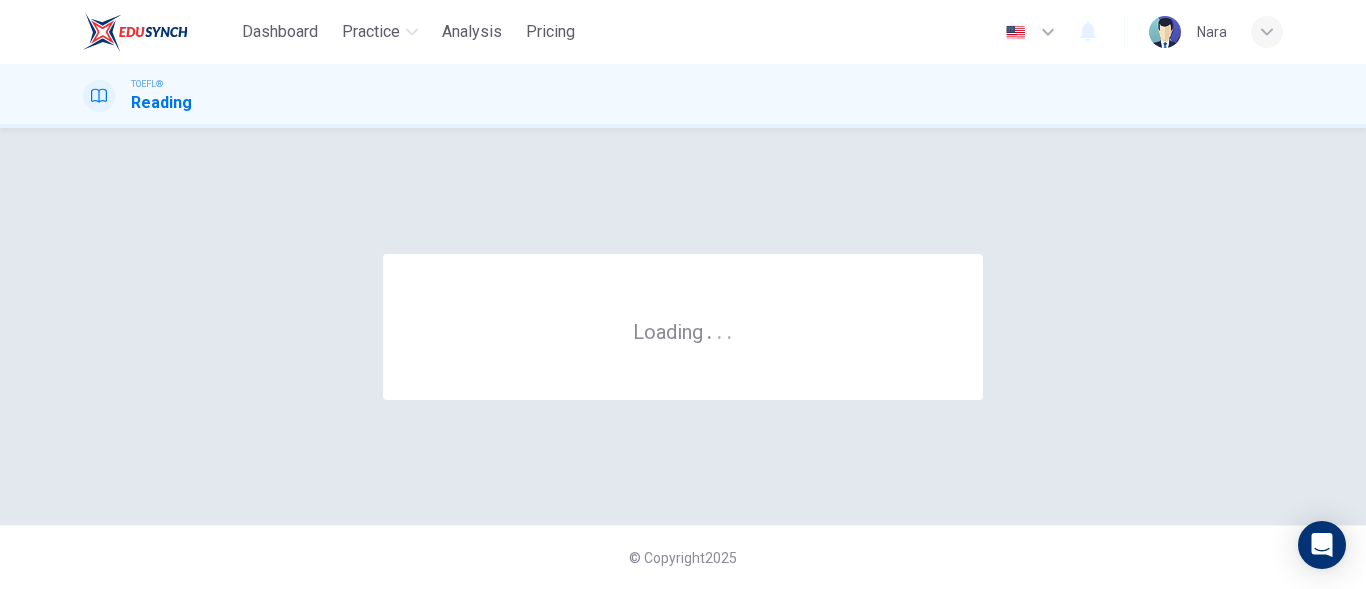 scroll, scrollTop: 0, scrollLeft: 0, axis: both 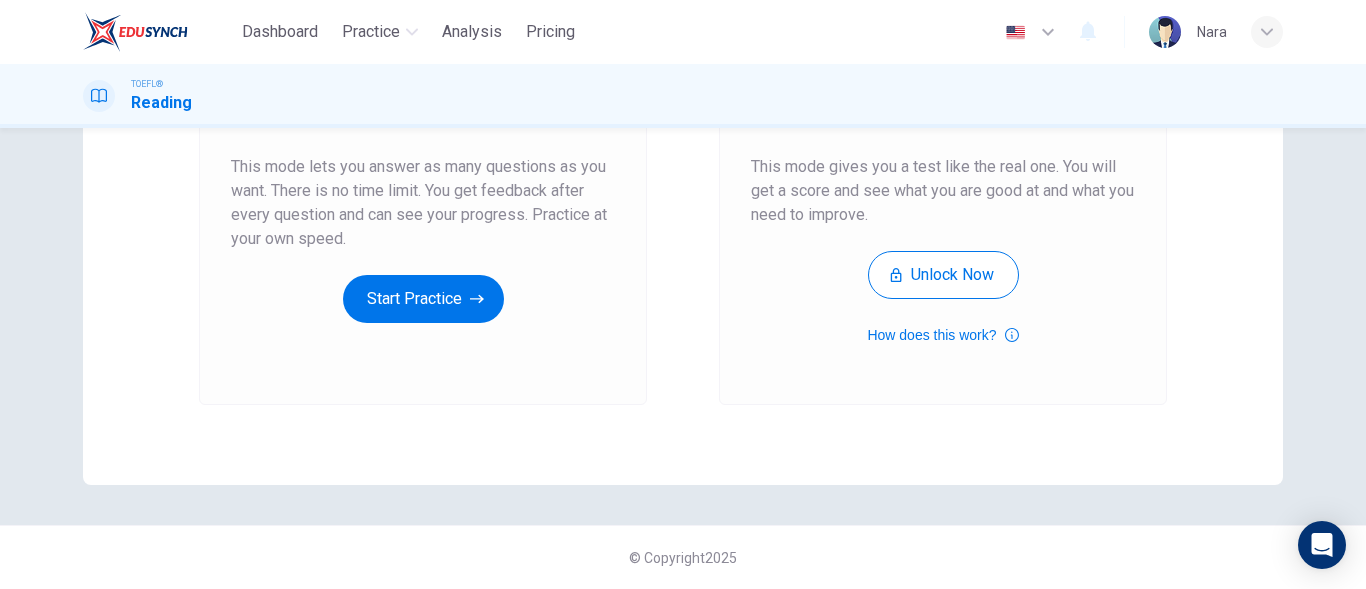 click on "Unlimited Practice This mode lets you answer as many questions as you want. There is no time limit. You get feedback after every question and can see your progress. Practice at your own speed. Start Practice" at bounding box center [423, 137] 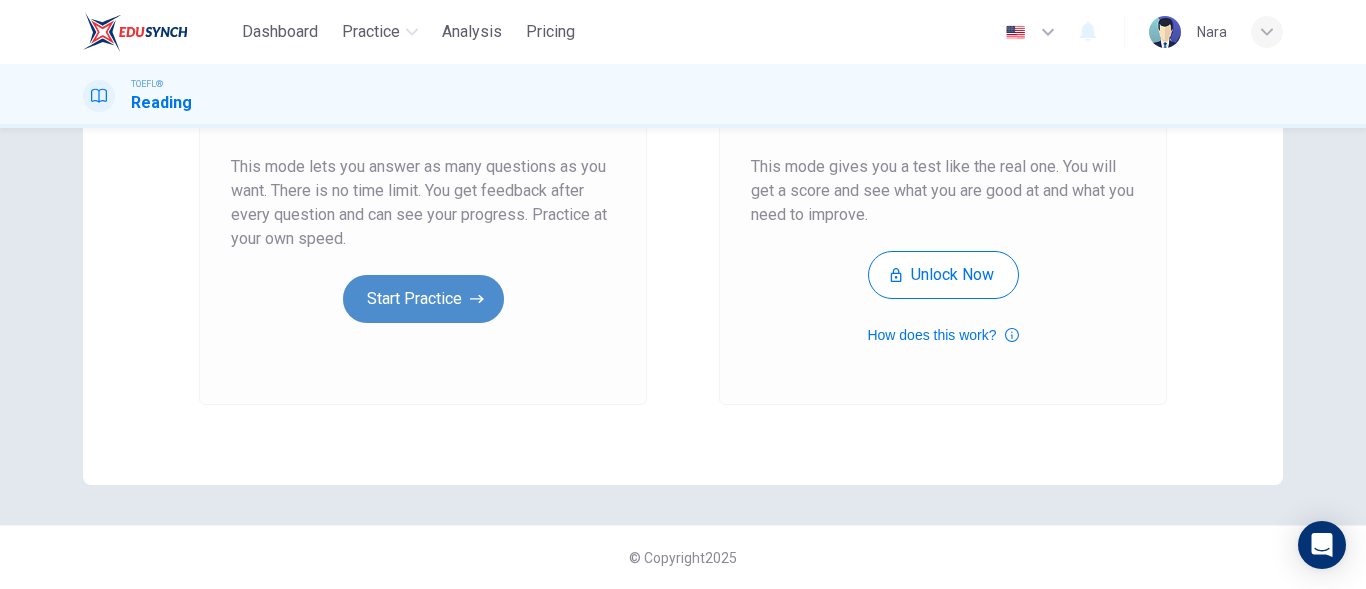 click on "Start Practice" at bounding box center (423, 299) 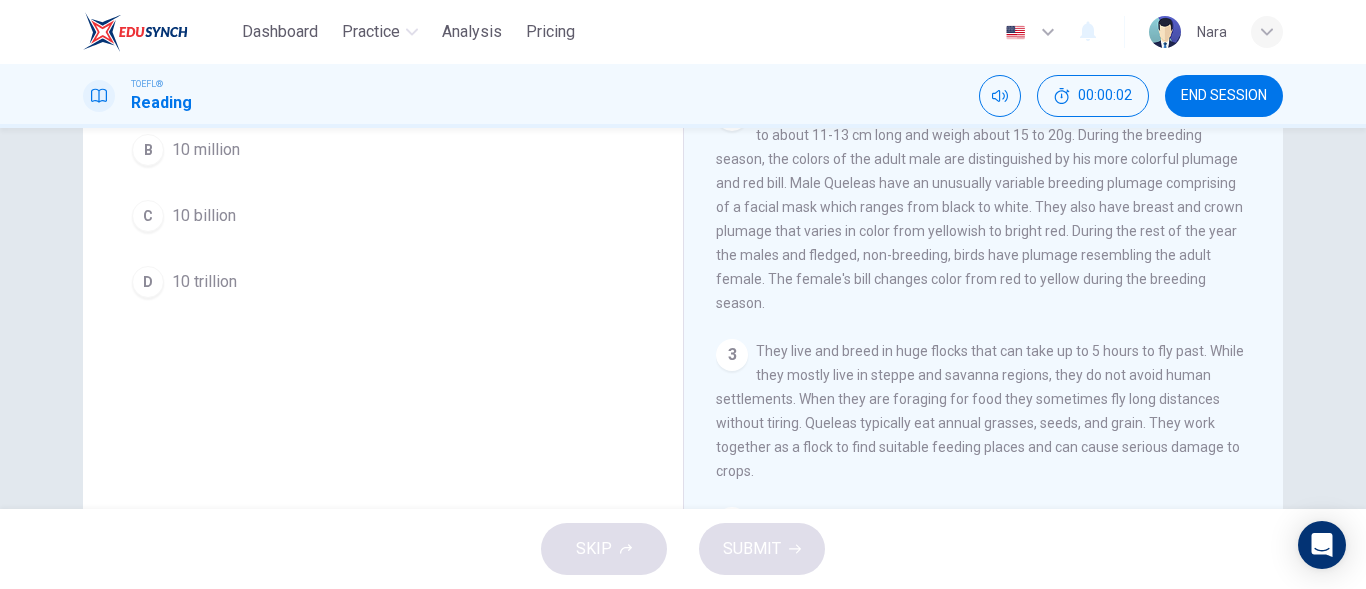 scroll, scrollTop: 394, scrollLeft: 0, axis: vertical 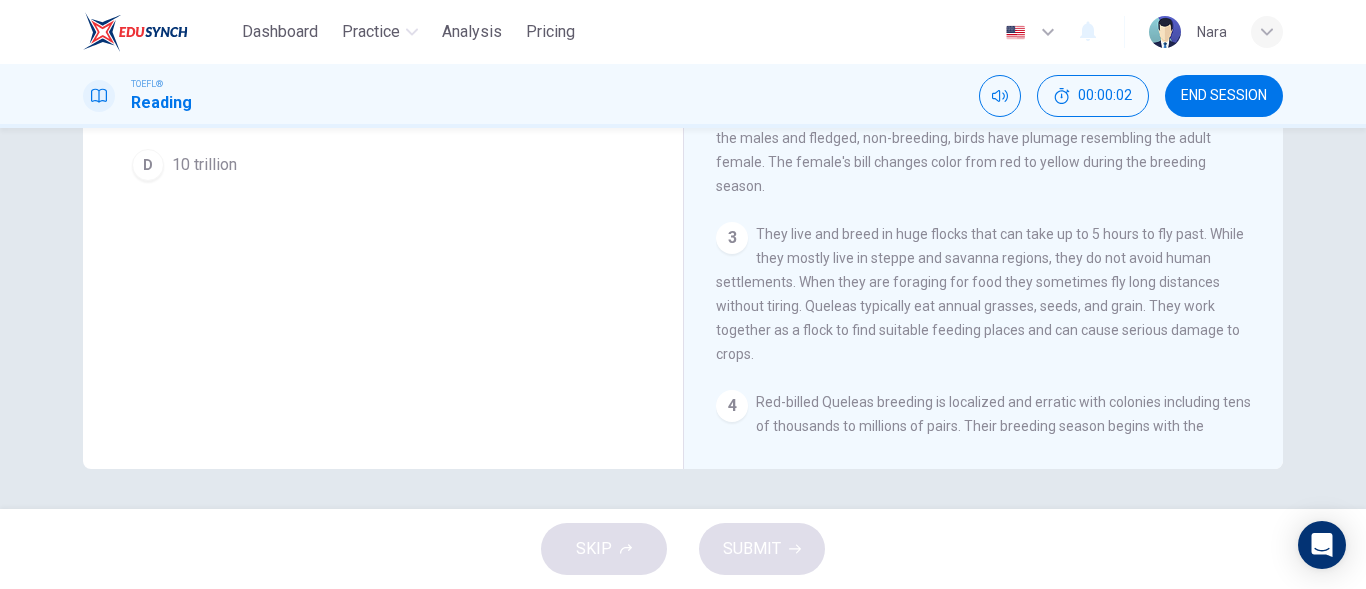 click on "END SESSION" at bounding box center [1224, 96] 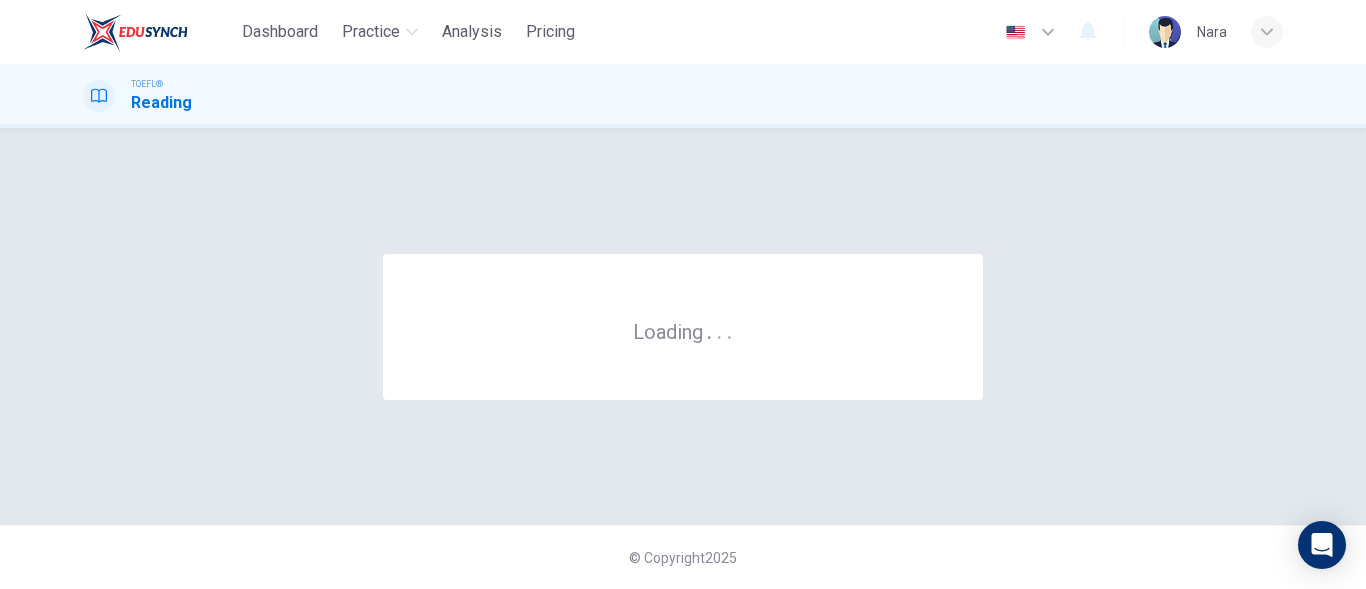 scroll, scrollTop: 0, scrollLeft: 0, axis: both 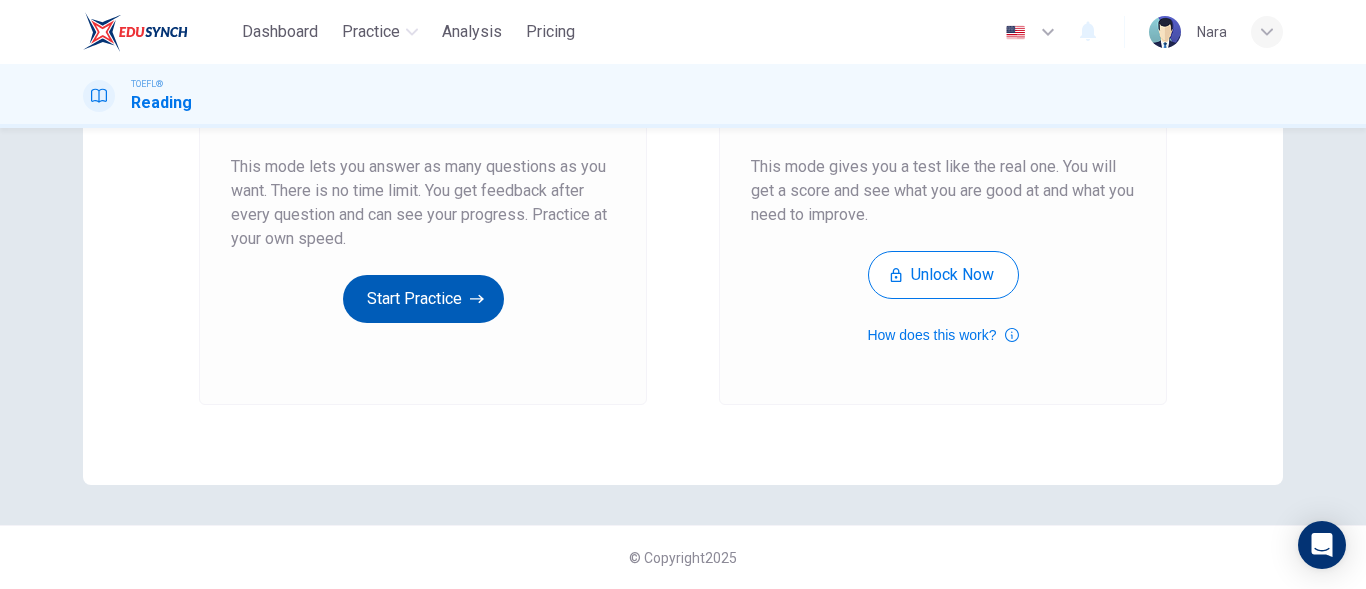 click on "Unlimited Practice This mode lets you answer as many questions as you want. There is no time limit. You get feedback after every question and can see your progress. Practice at your own speed. Start Practice" at bounding box center (423, 121) 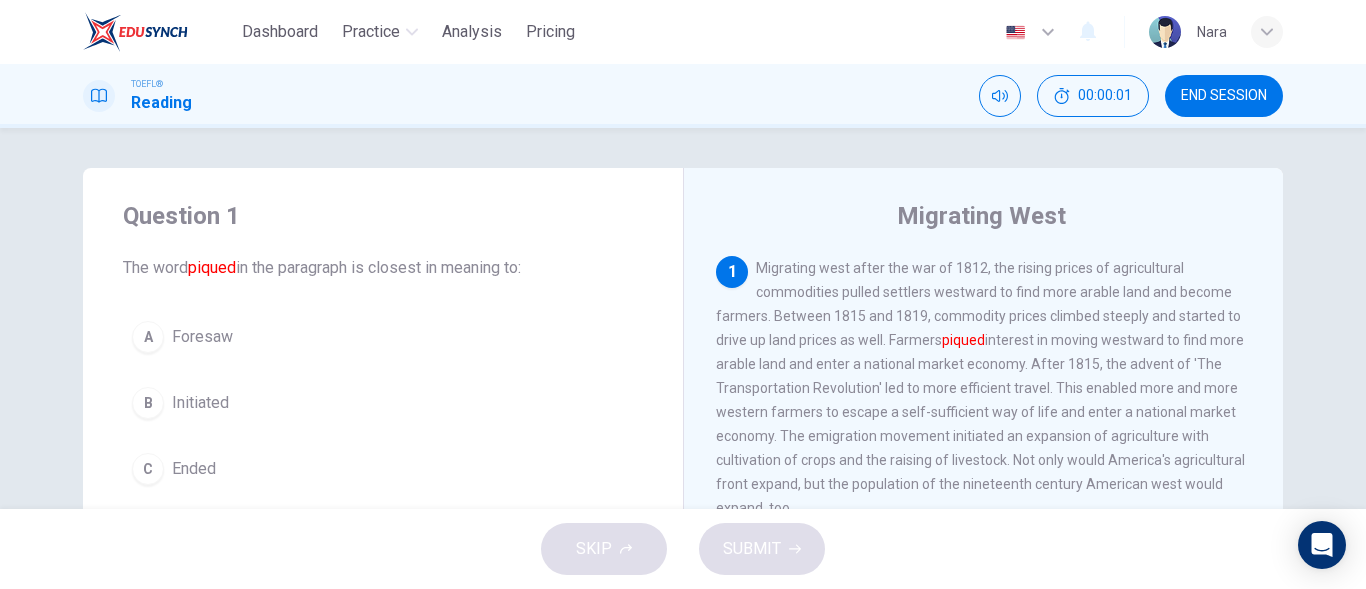 scroll, scrollTop: 100, scrollLeft: 0, axis: vertical 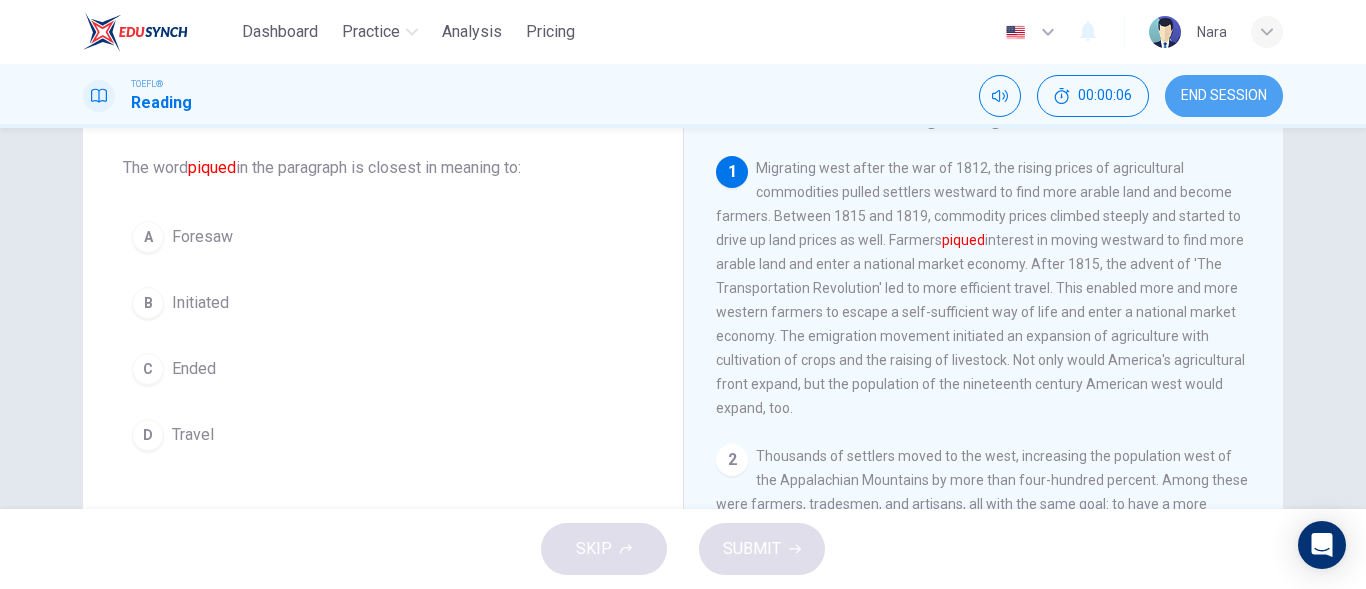 click on "END SESSION" at bounding box center (1224, 96) 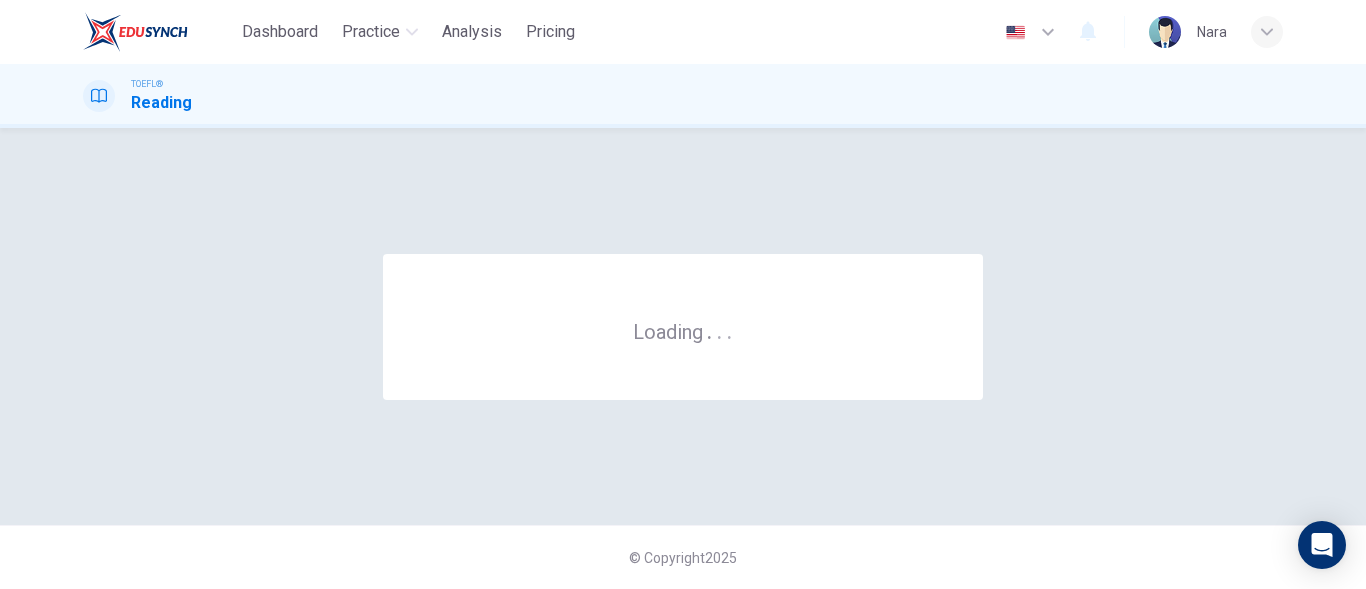 scroll, scrollTop: 0, scrollLeft: 0, axis: both 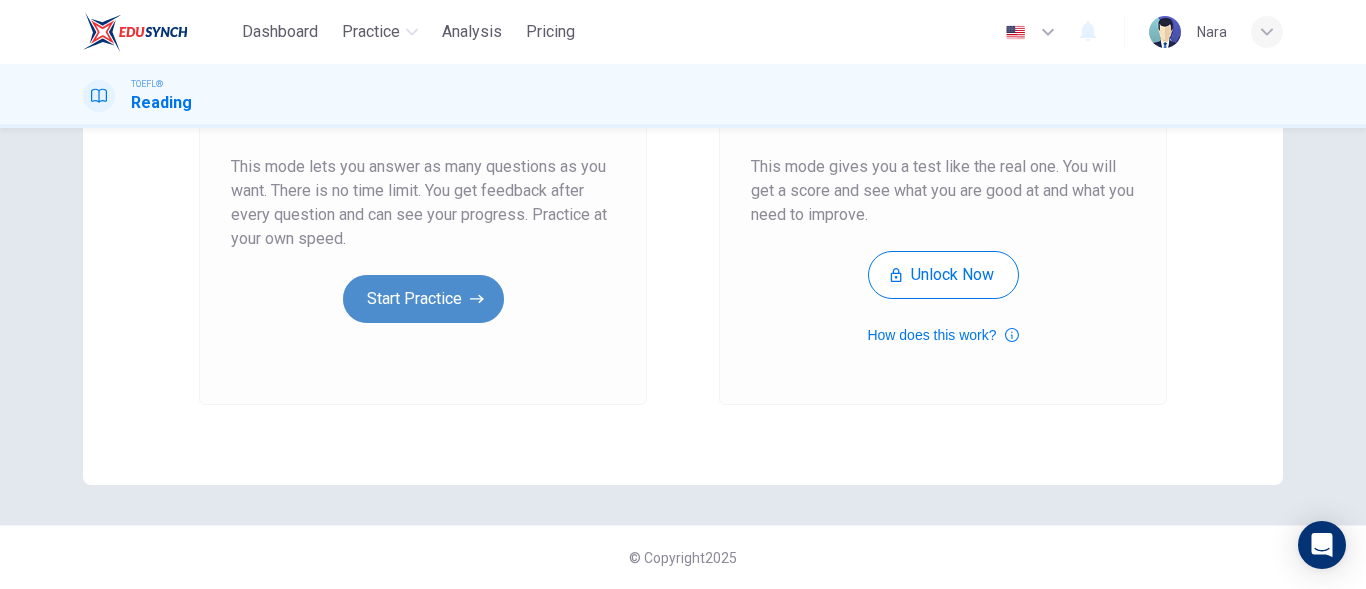 click on "Start Practice" at bounding box center [423, 299] 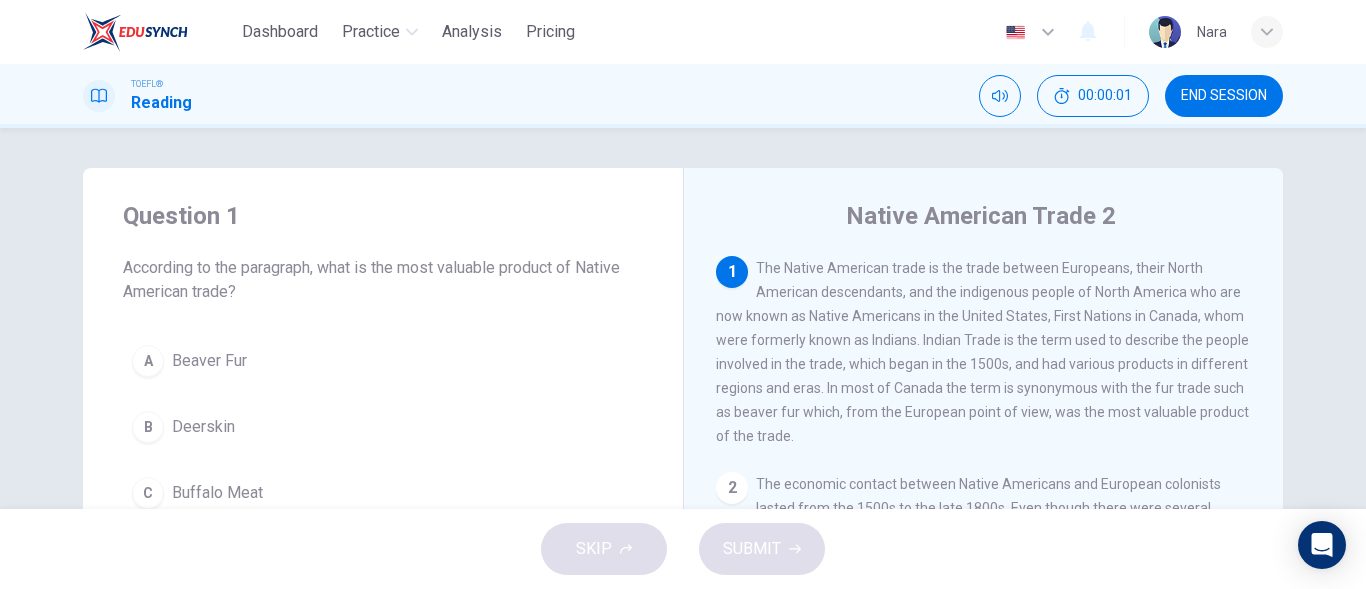 scroll, scrollTop: 100, scrollLeft: 0, axis: vertical 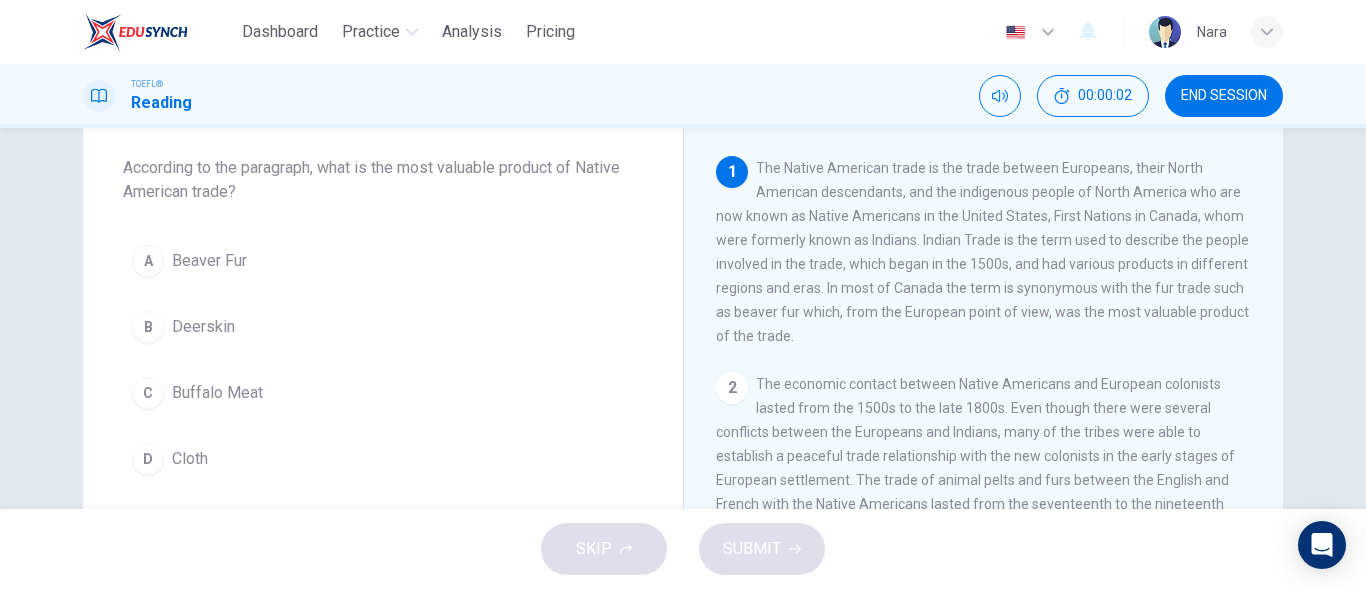 click on "END SESSION" at bounding box center [1224, 96] 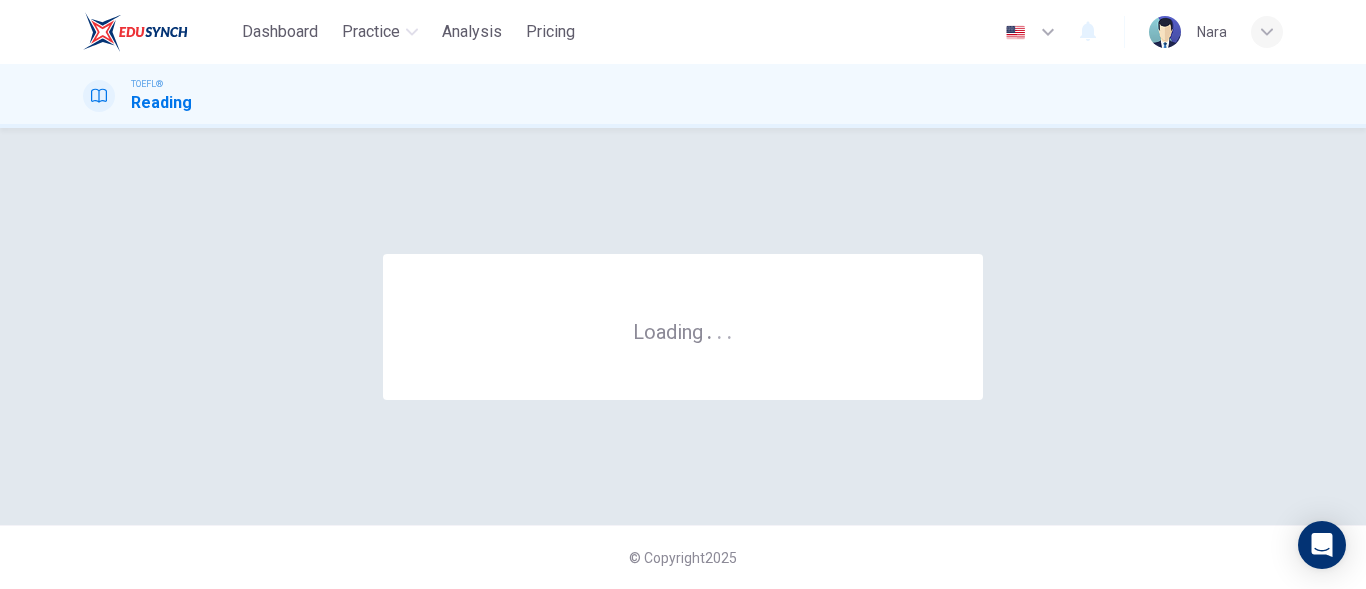 scroll, scrollTop: 0, scrollLeft: 0, axis: both 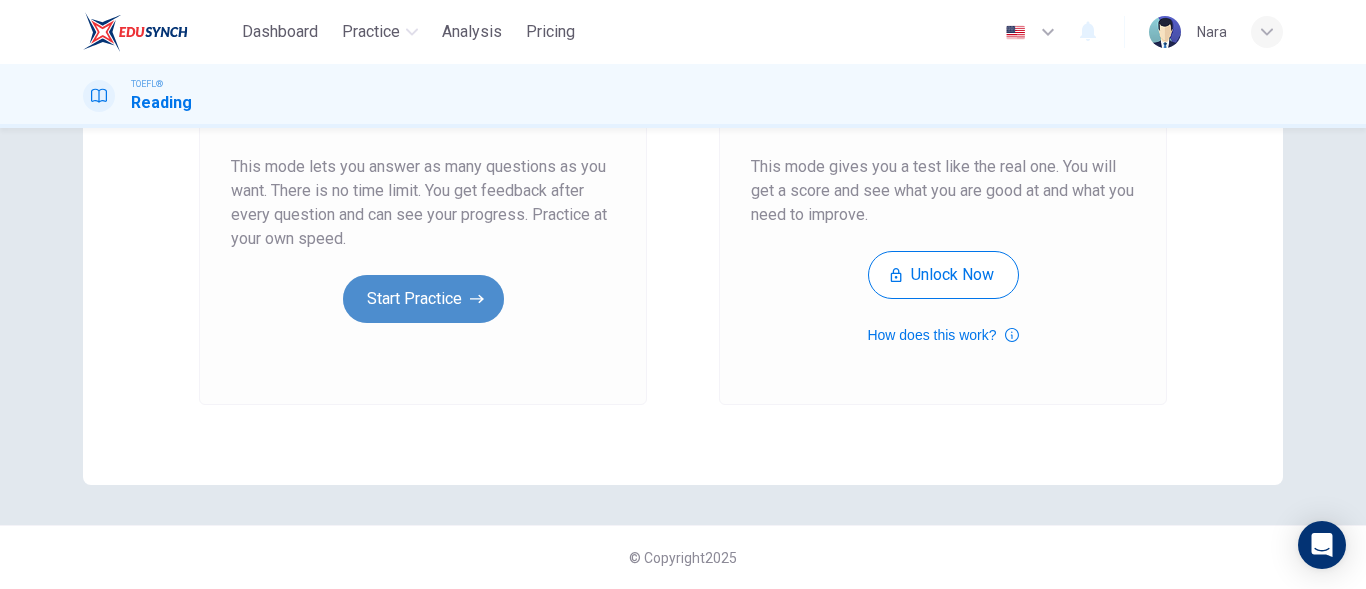 click on "Start Practice" at bounding box center (423, 299) 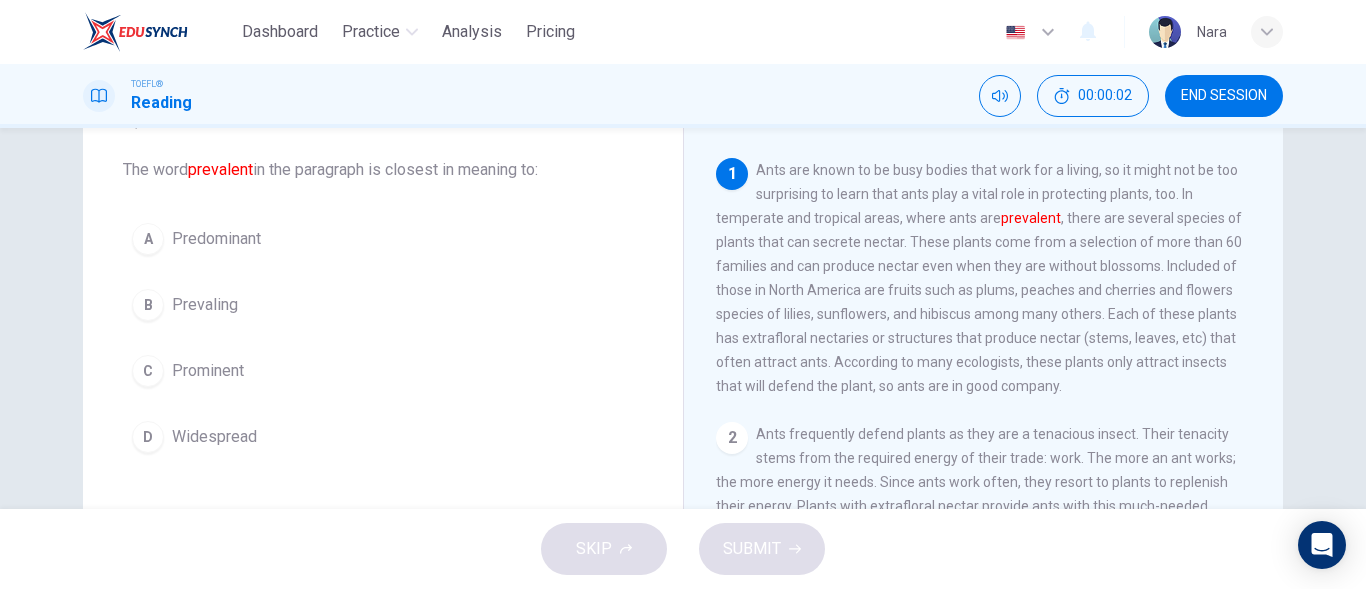 scroll, scrollTop: 100, scrollLeft: 0, axis: vertical 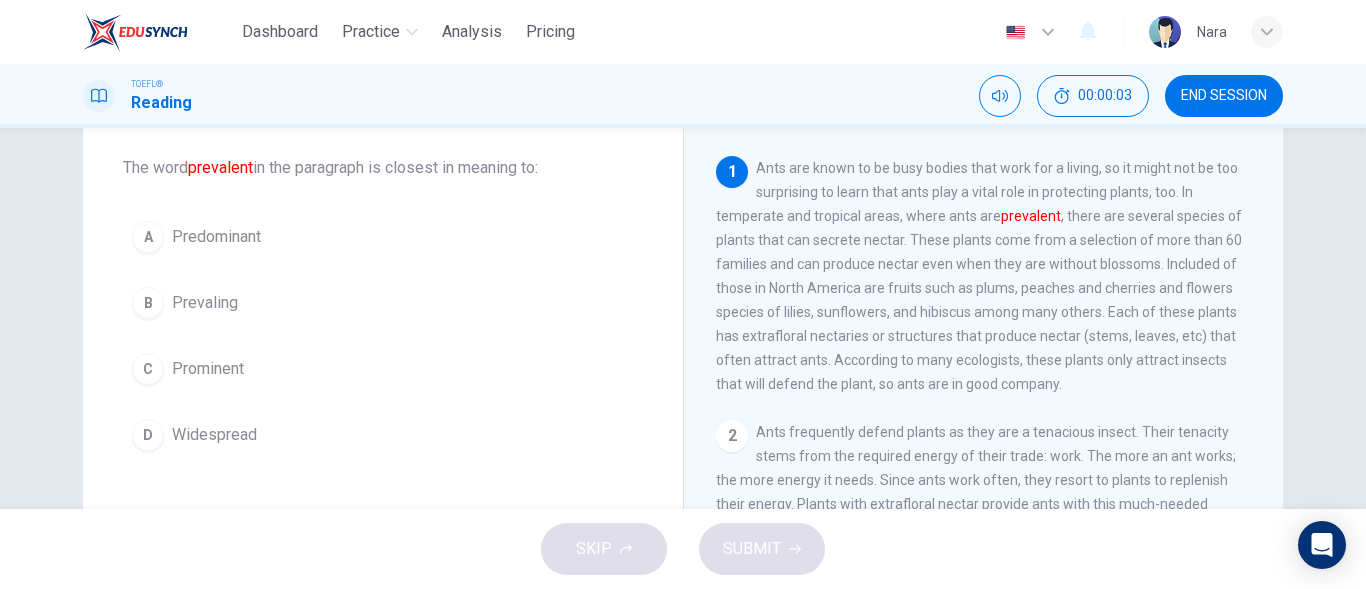 click on "END SESSION" at bounding box center (1224, 96) 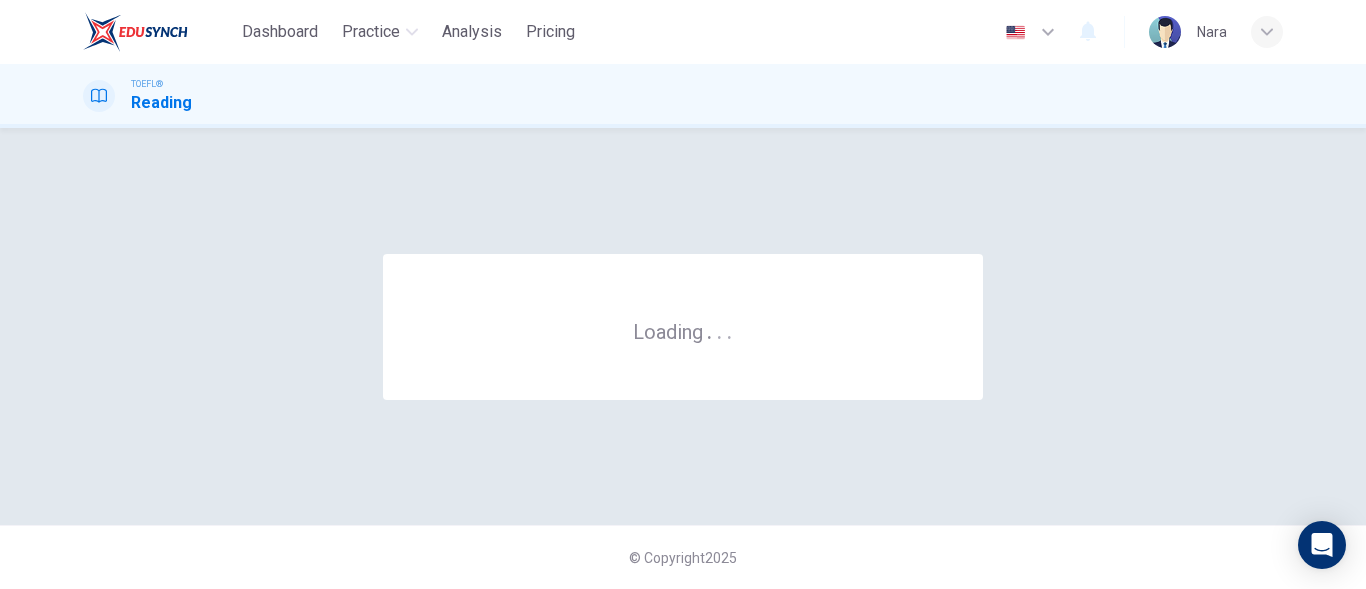 scroll, scrollTop: 0, scrollLeft: 0, axis: both 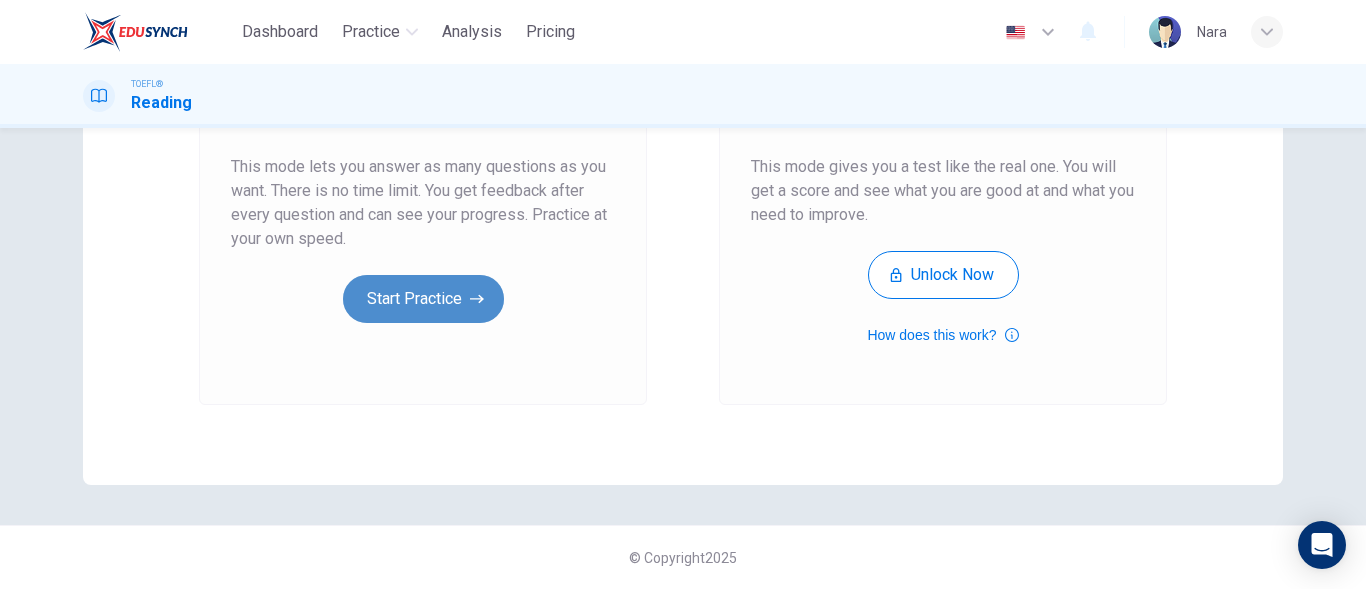 click on "Start Practice" at bounding box center (423, 299) 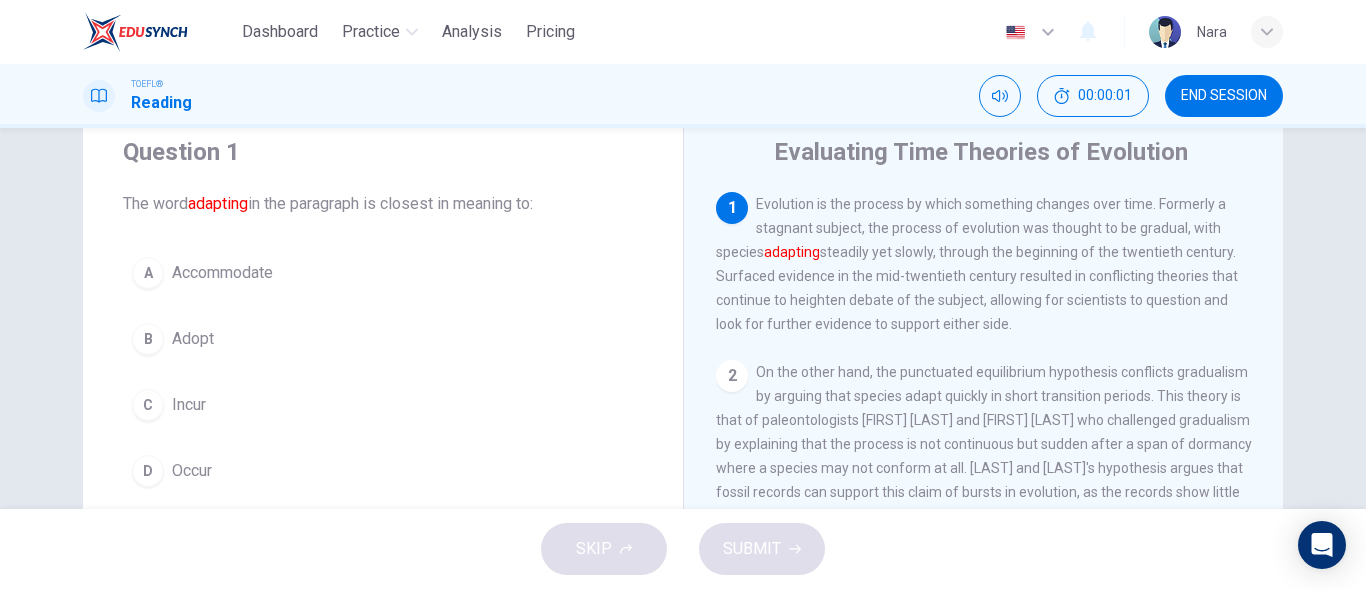 scroll, scrollTop: 100, scrollLeft: 0, axis: vertical 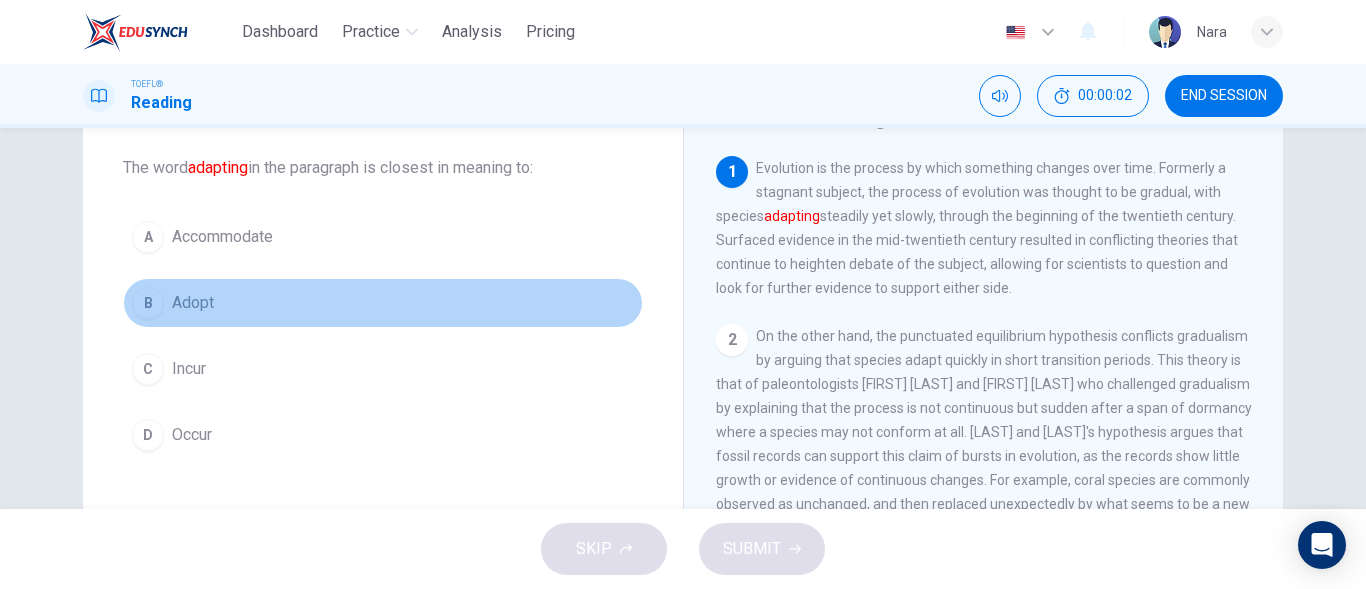 click on "B Adopt" at bounding box center (383, 303) 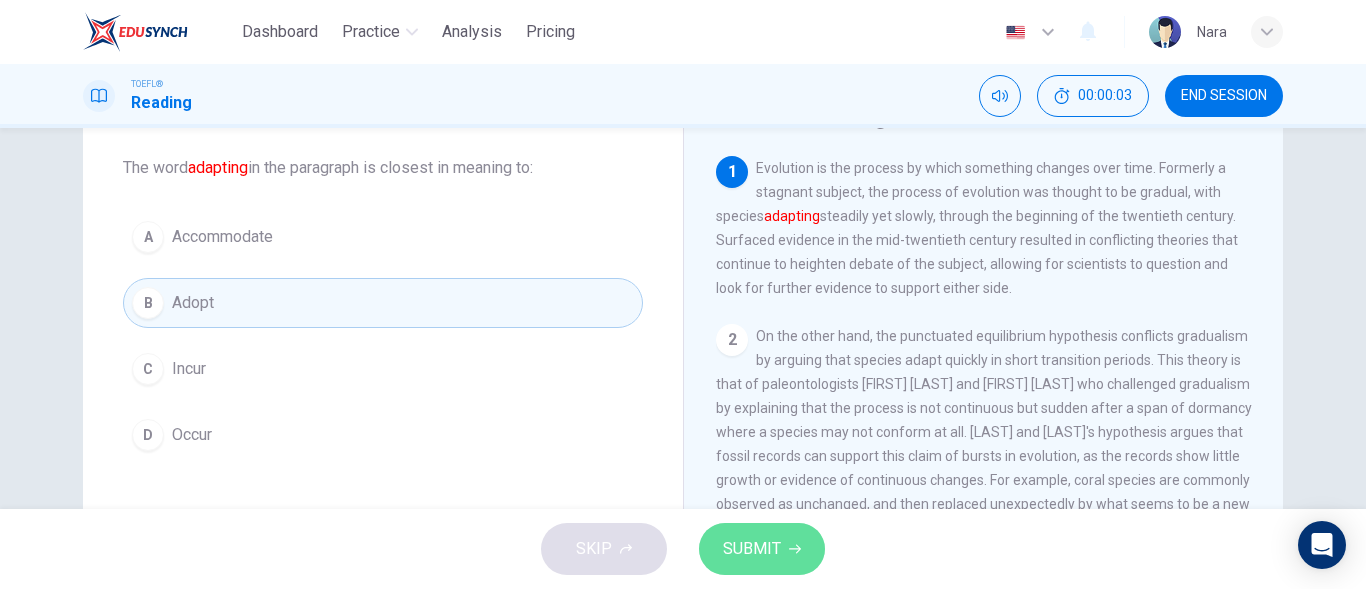 click on "SUBMIT" at bounding box center (762, 549) 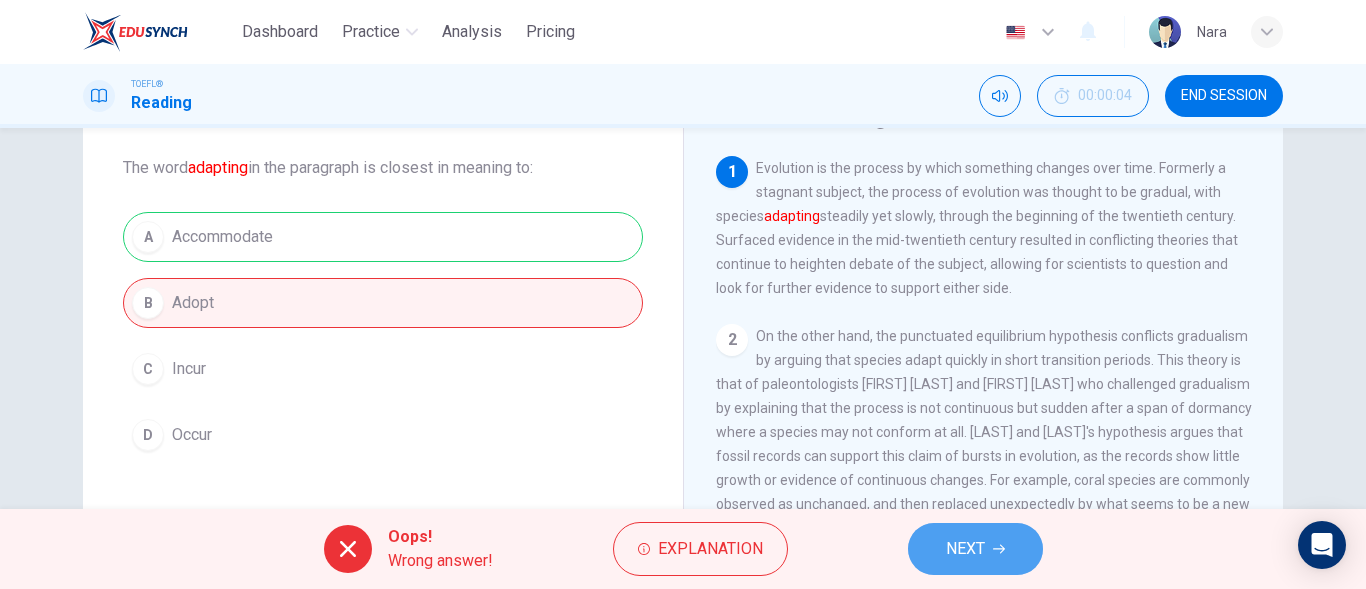 click on "NEXT" at bounding box center [965, 549] 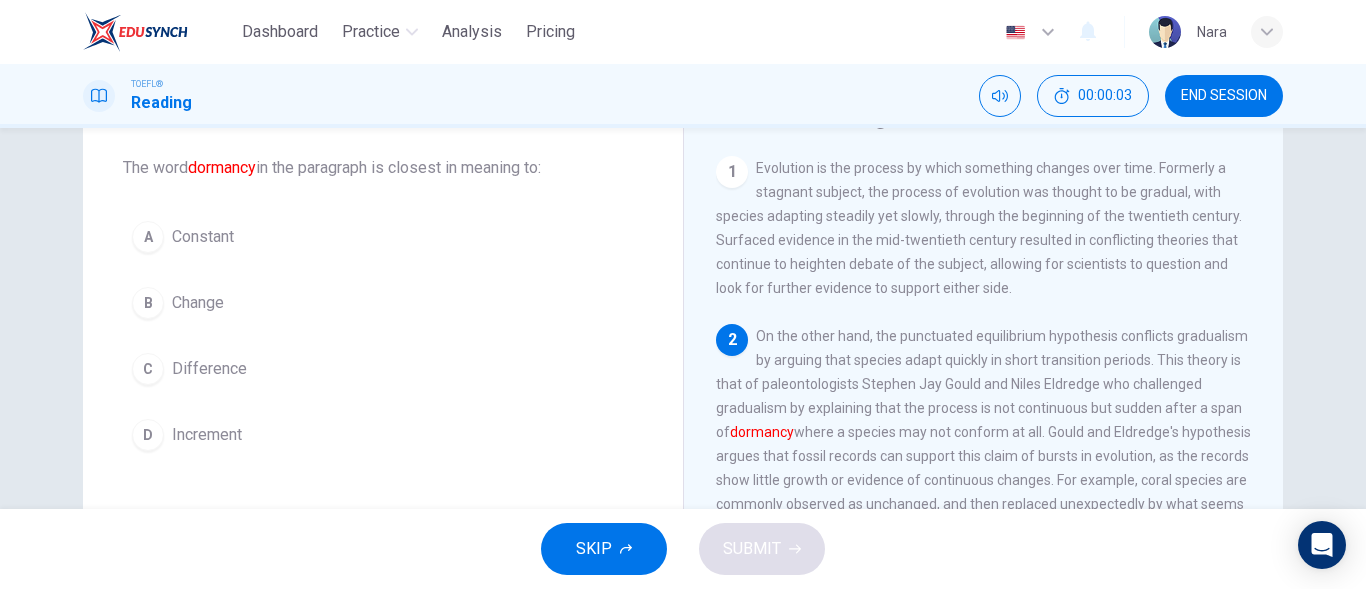 scroll, scrollTop: 174, scrollLeft: 0, axis: vertical 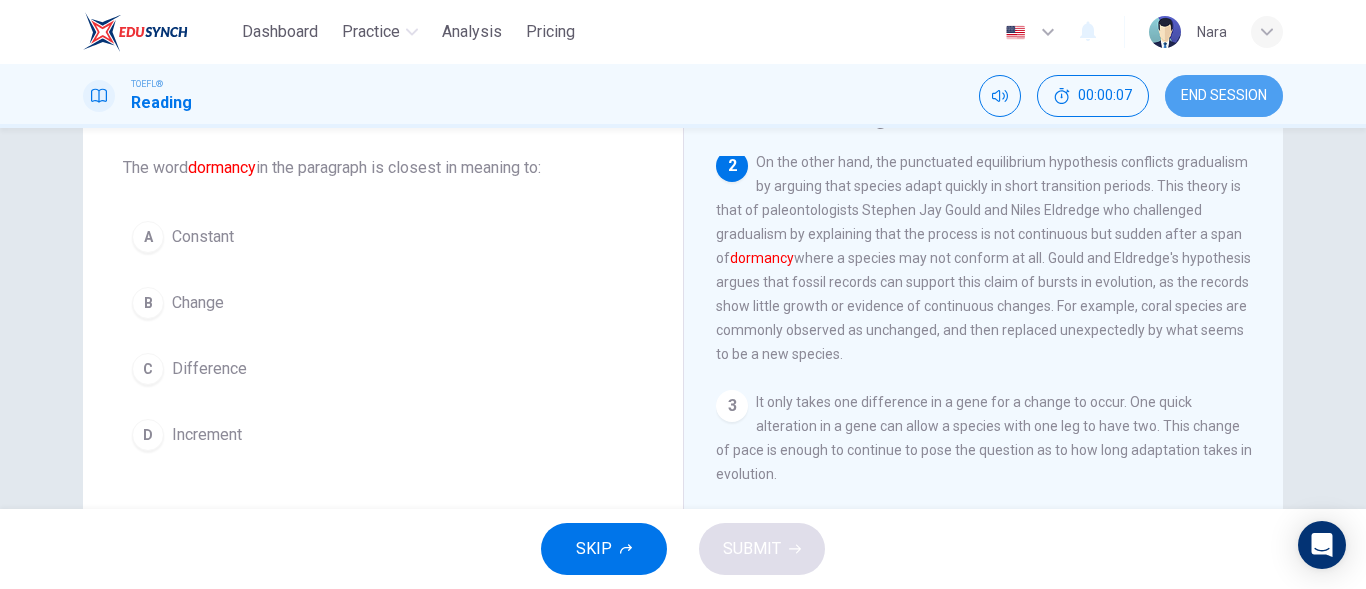 click on "END SESSION" at bounding box center [1224, 96] 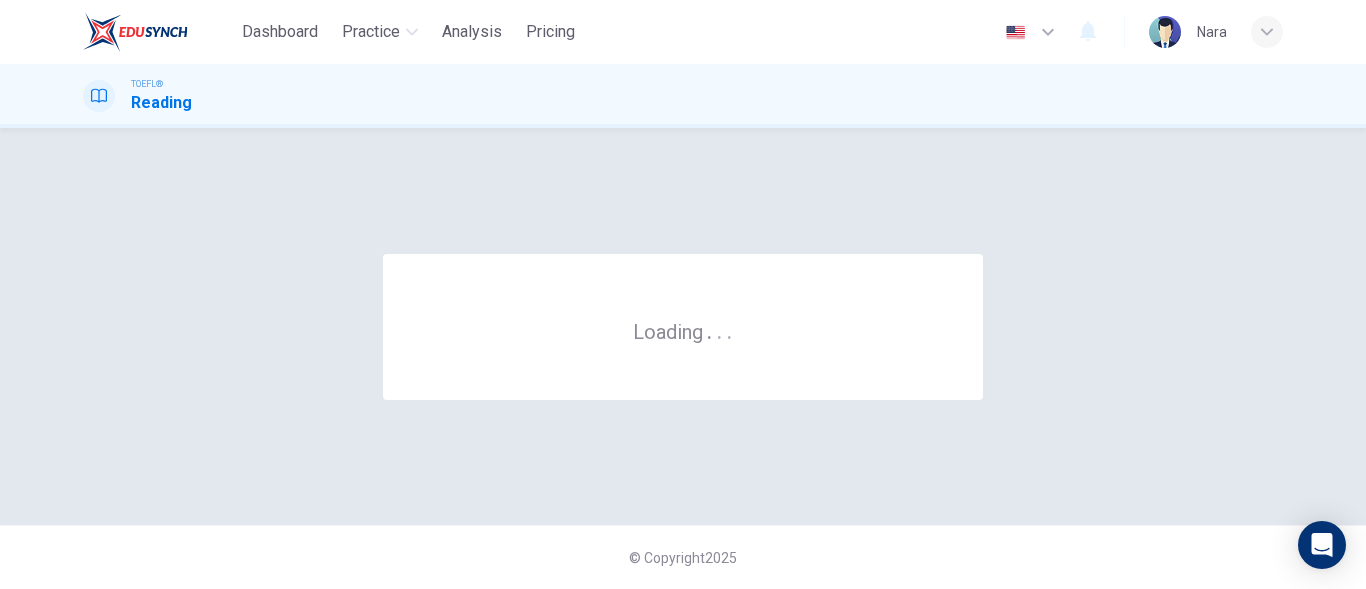 scroll, scrollTop: 0, scrollLeft: 0, axis: both 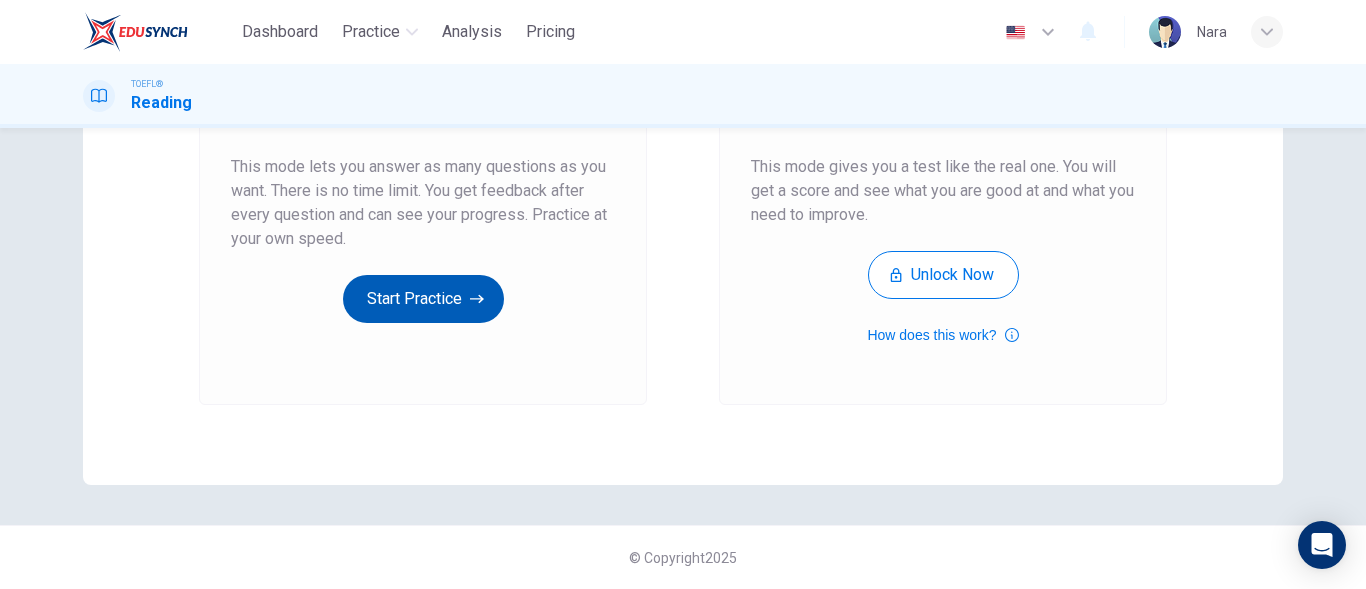 click on "Start Practice" at bounding box center (423, 299) 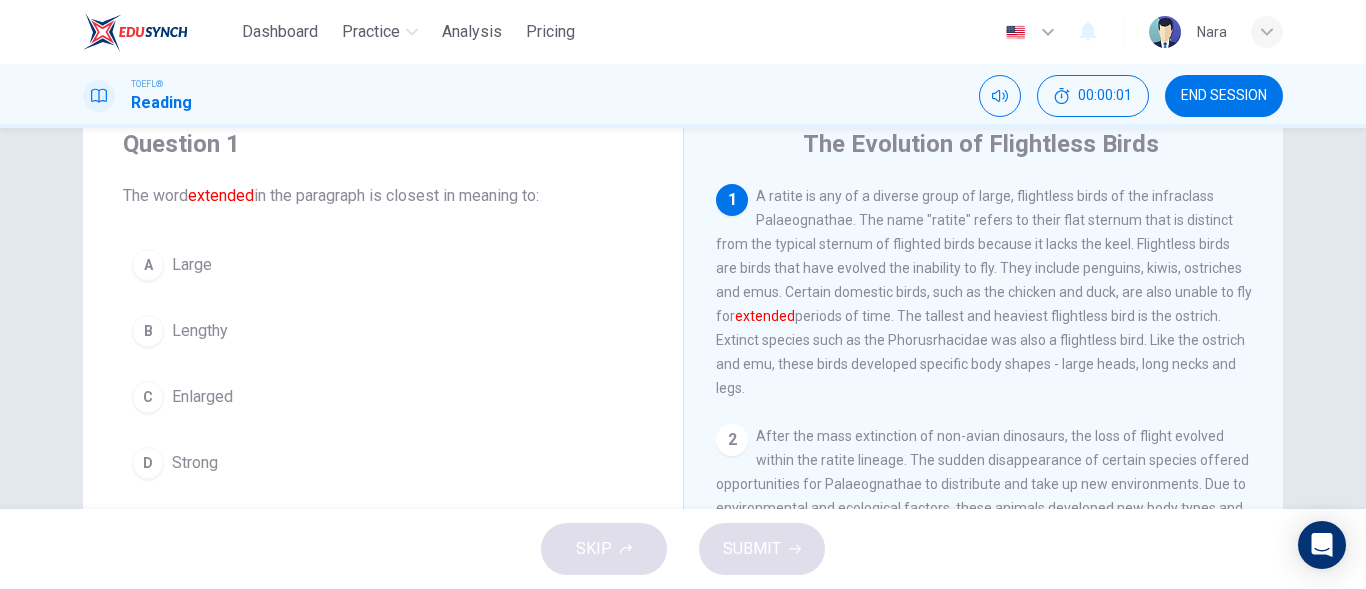 scroll, scrollTop: 100, scrollLeft: 0, axis: vertical 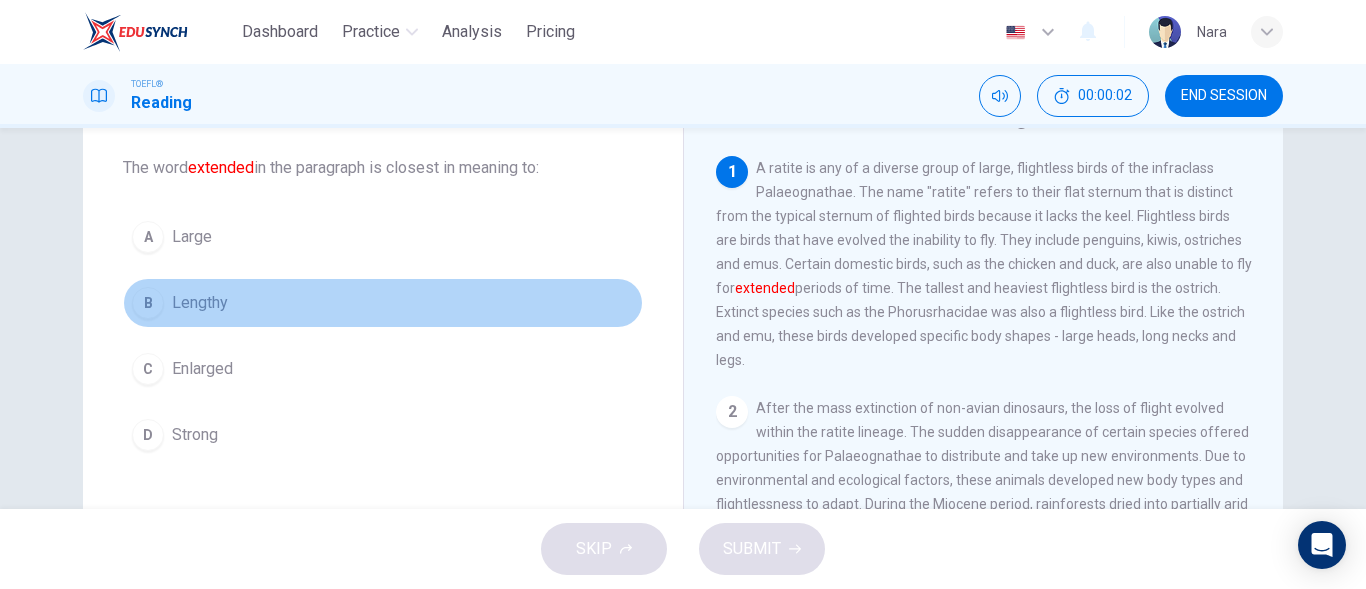click on "B Lengthy" at bounding box center [383, 303] 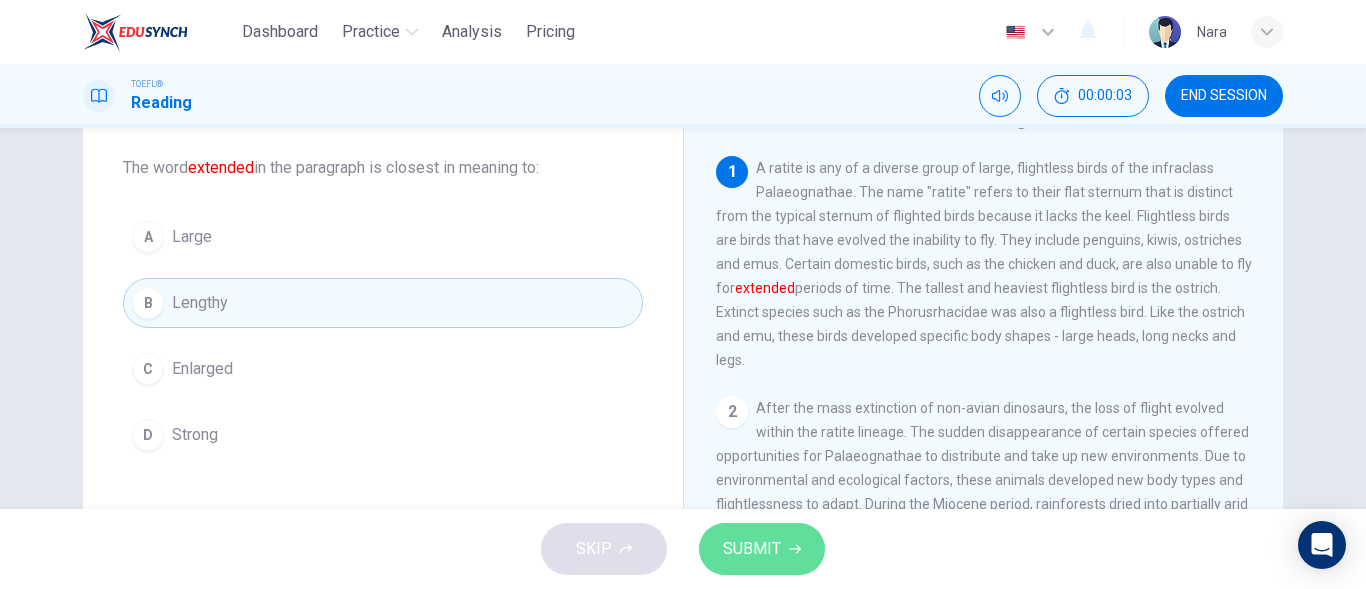 click on "SUBMIT" at bounding box center [752, 549] 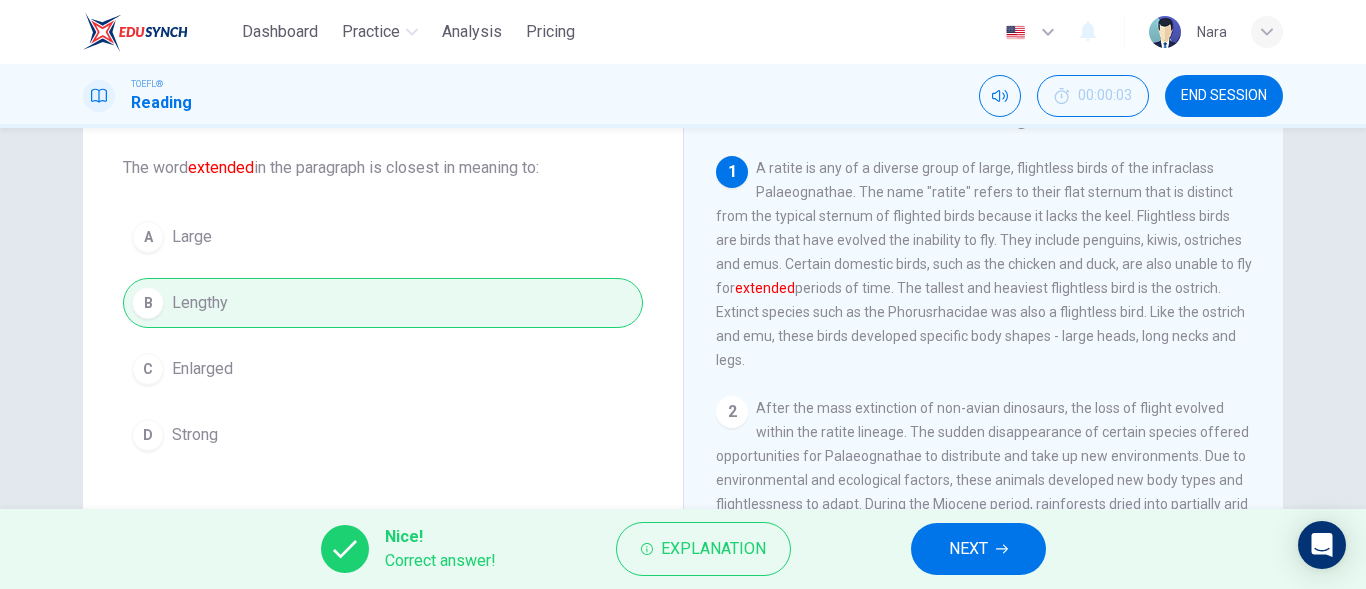 click on "NEXT" at bounding box center [968, 549] 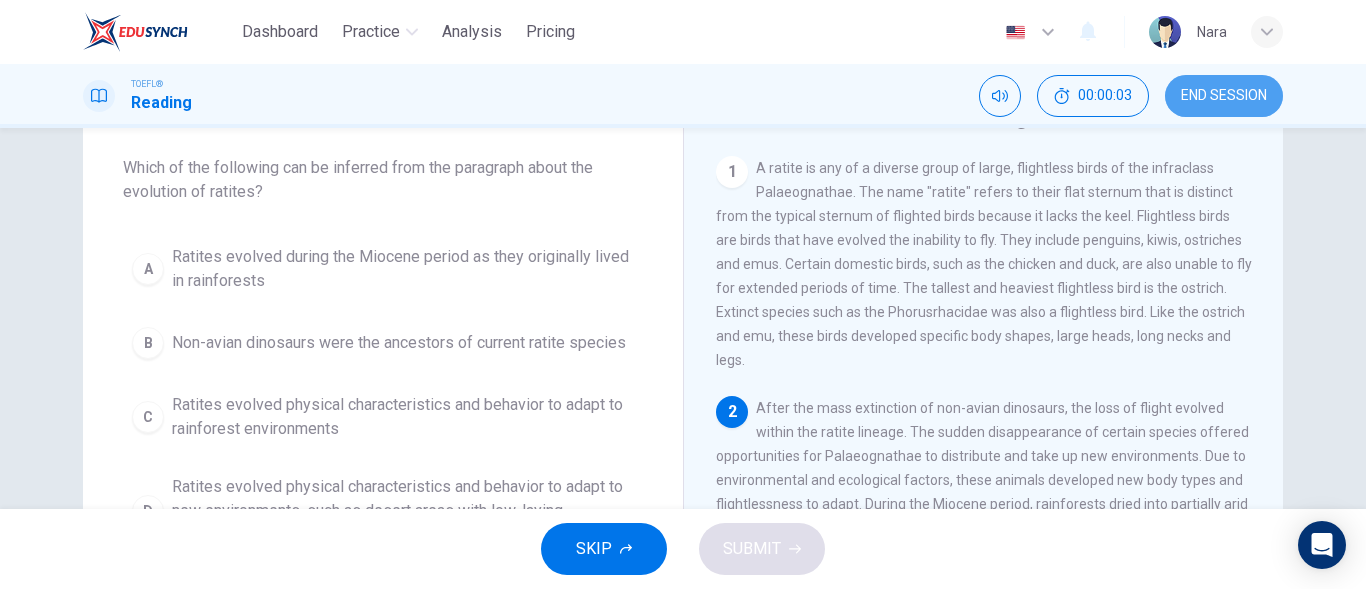 drag, startPoint x: 1248, startPoint y: 114, endPoint x: 759, endPoint y: 73, distance: 490.7158 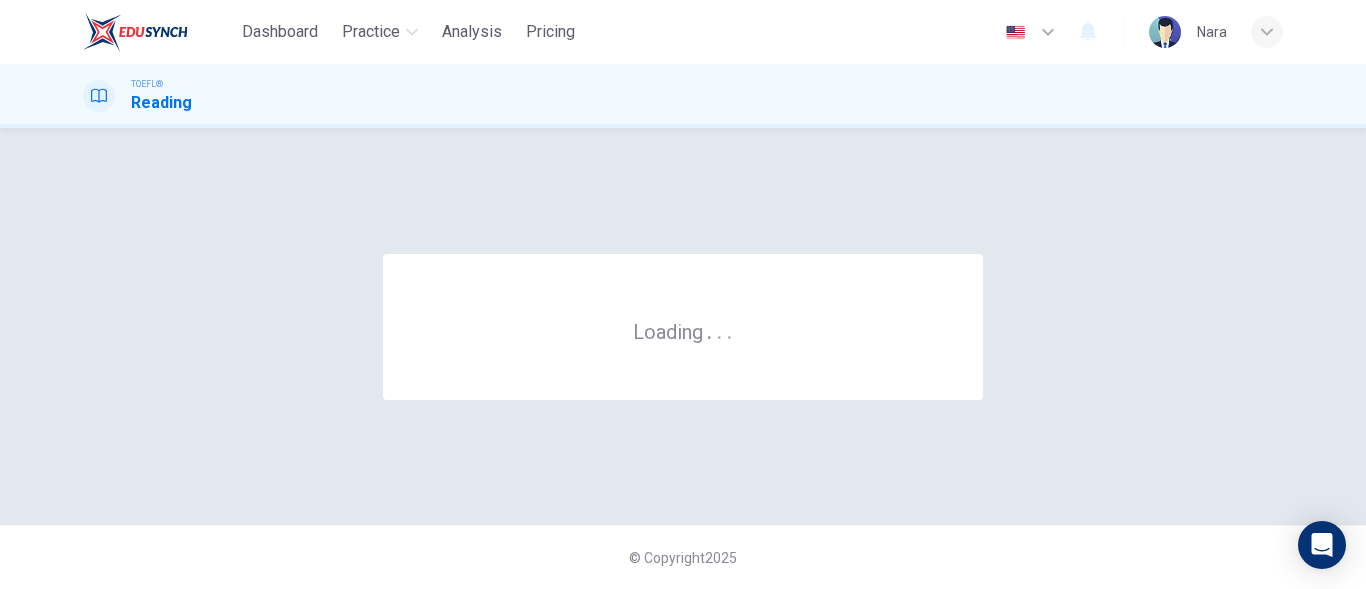 scroll, scrollTop: 0, scrollLeft: 0, axis: both 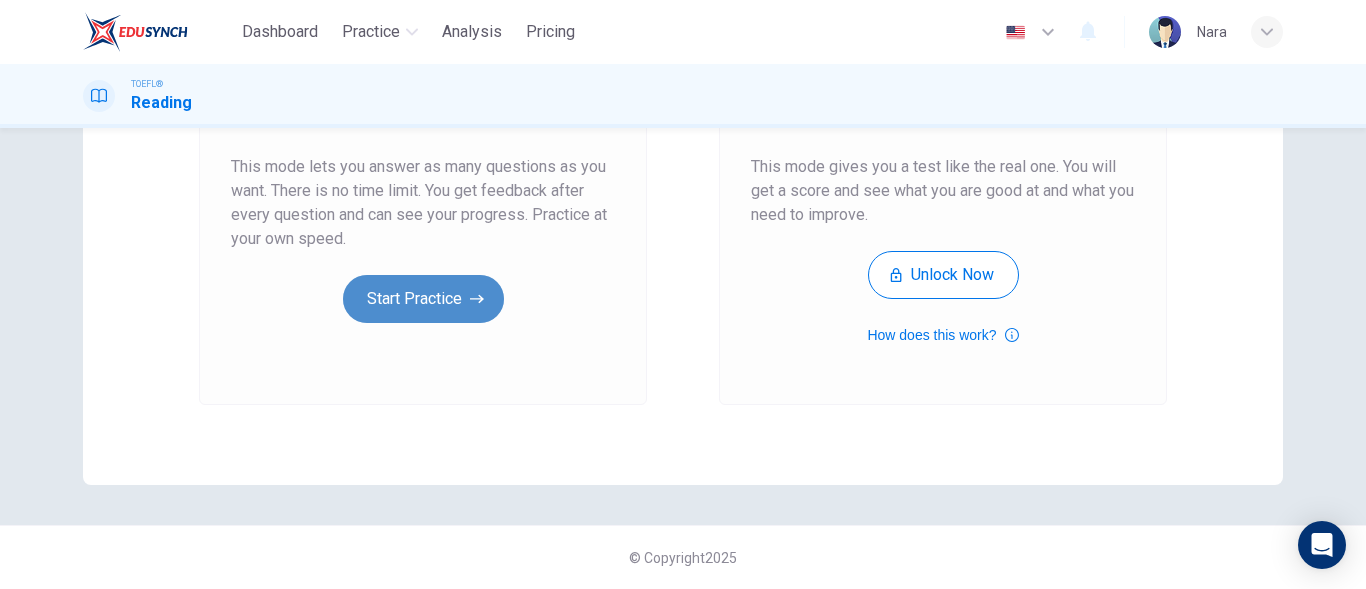 click on "Start Practice" at bounding box center (423, 299) 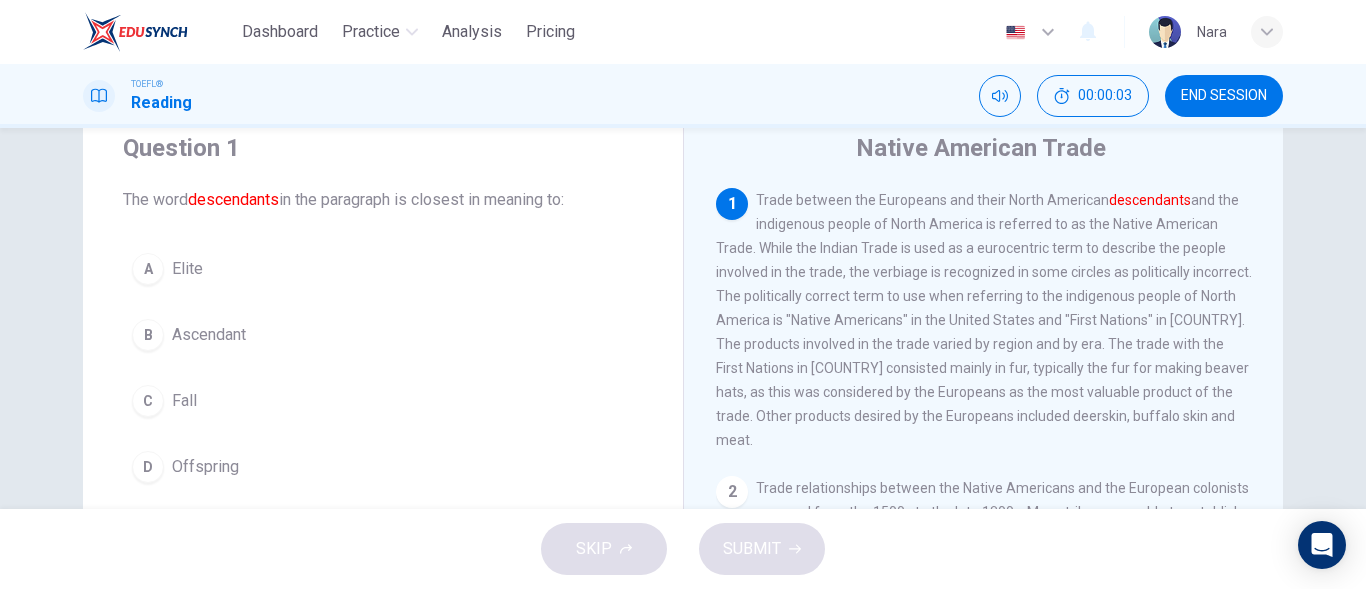 scroll, scrollTop: 100, scrollLeft: 0, axis: vertical 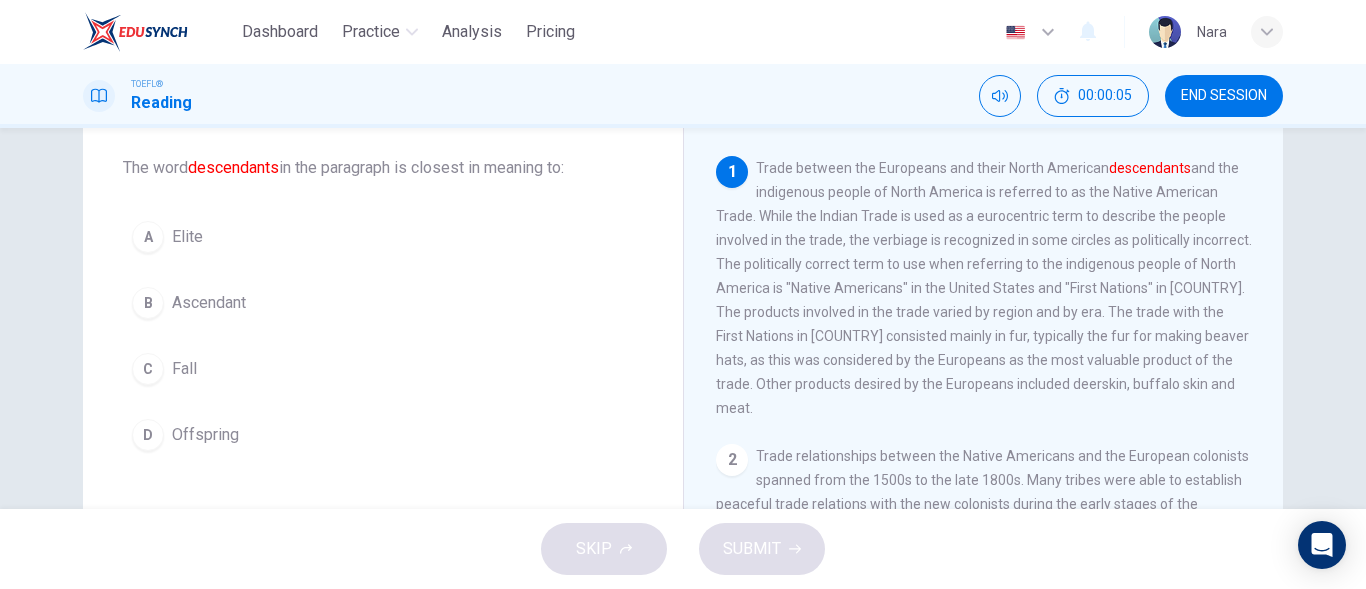 click on "Offspring" at bounding box center [205, 435] 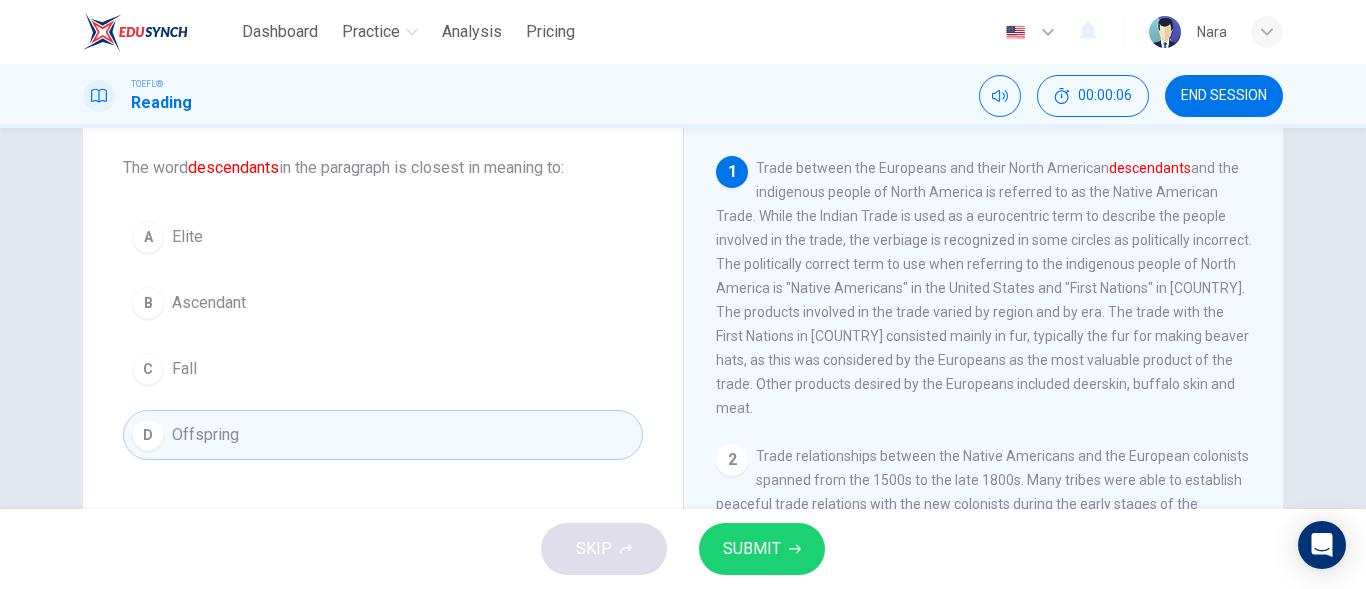 click on "SUBMIT" at bounding box center [762, 549] 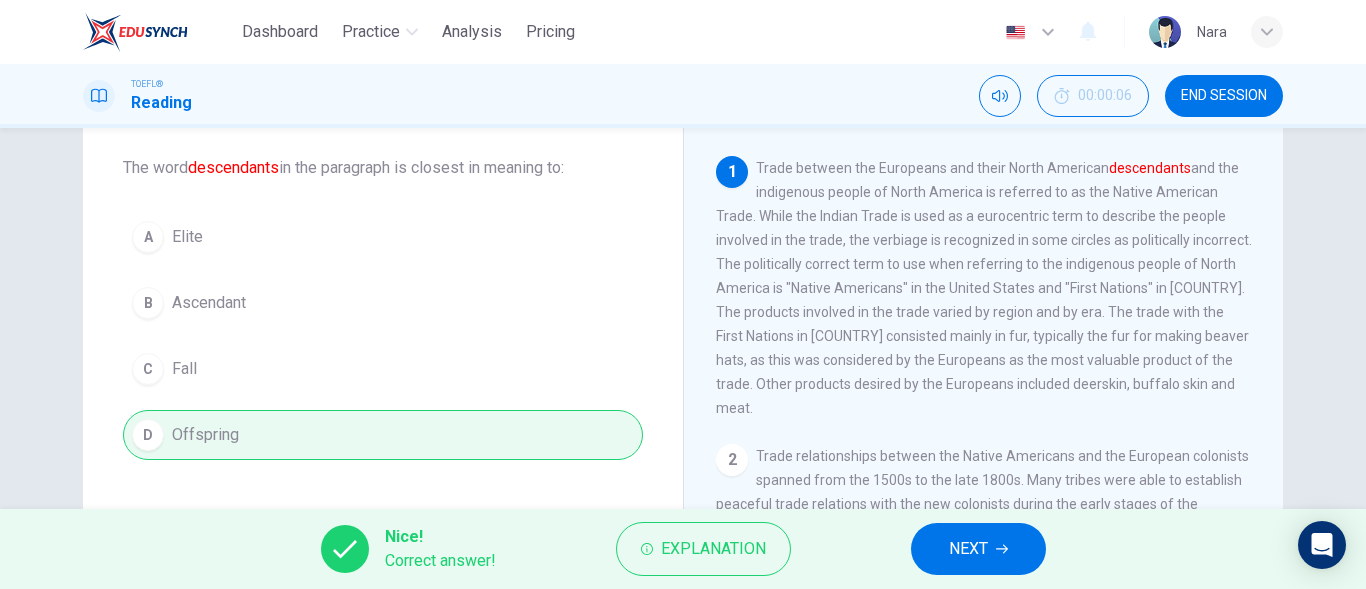 click on "NEXT" at bounding box center [968, 549] 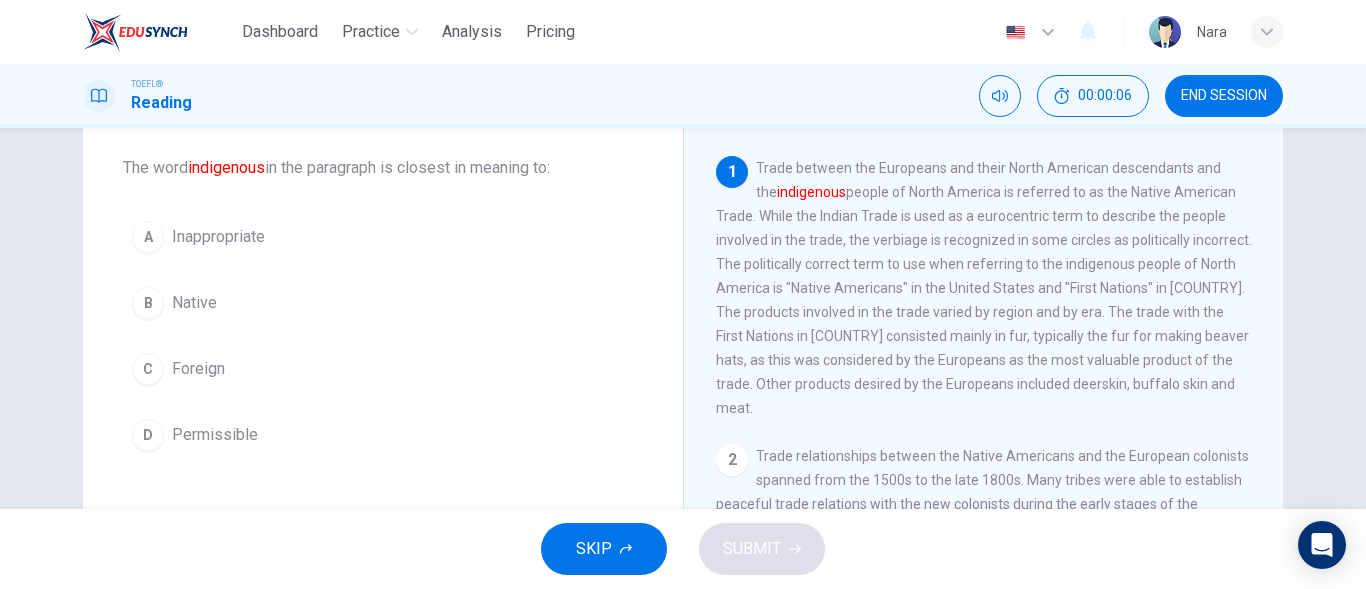 click on "END SESSION" at bounding box center (1224, 96) 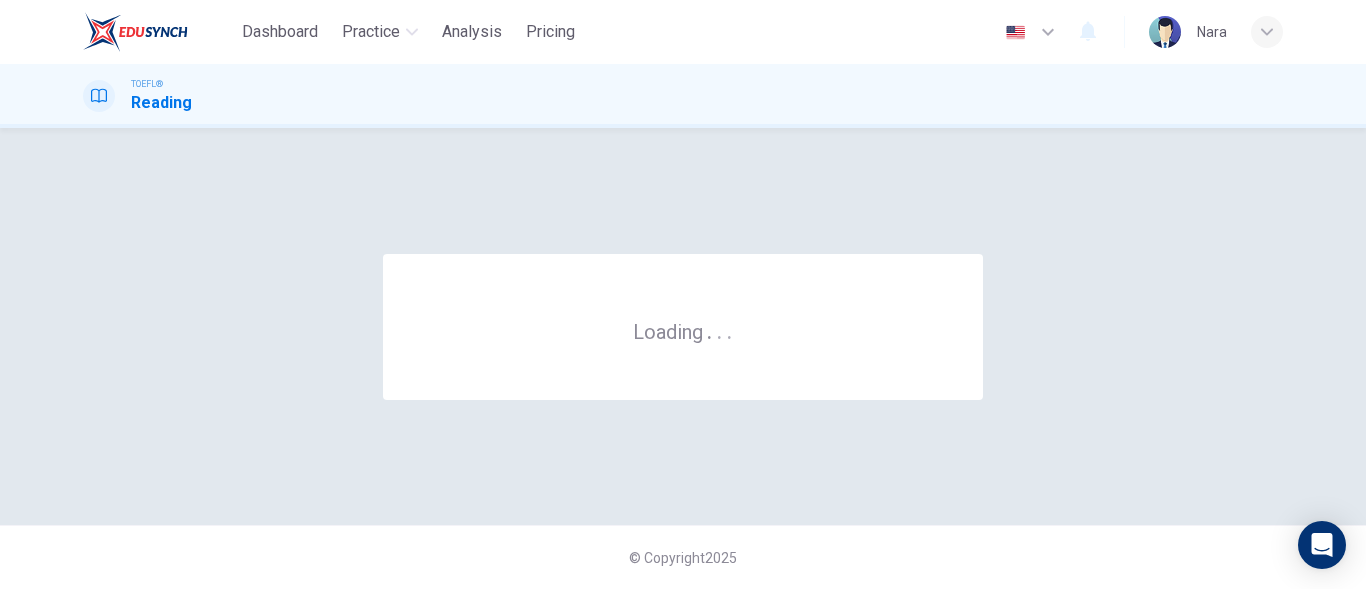scroll, scrollTop: 0, scrollLeft: 0, axis: both 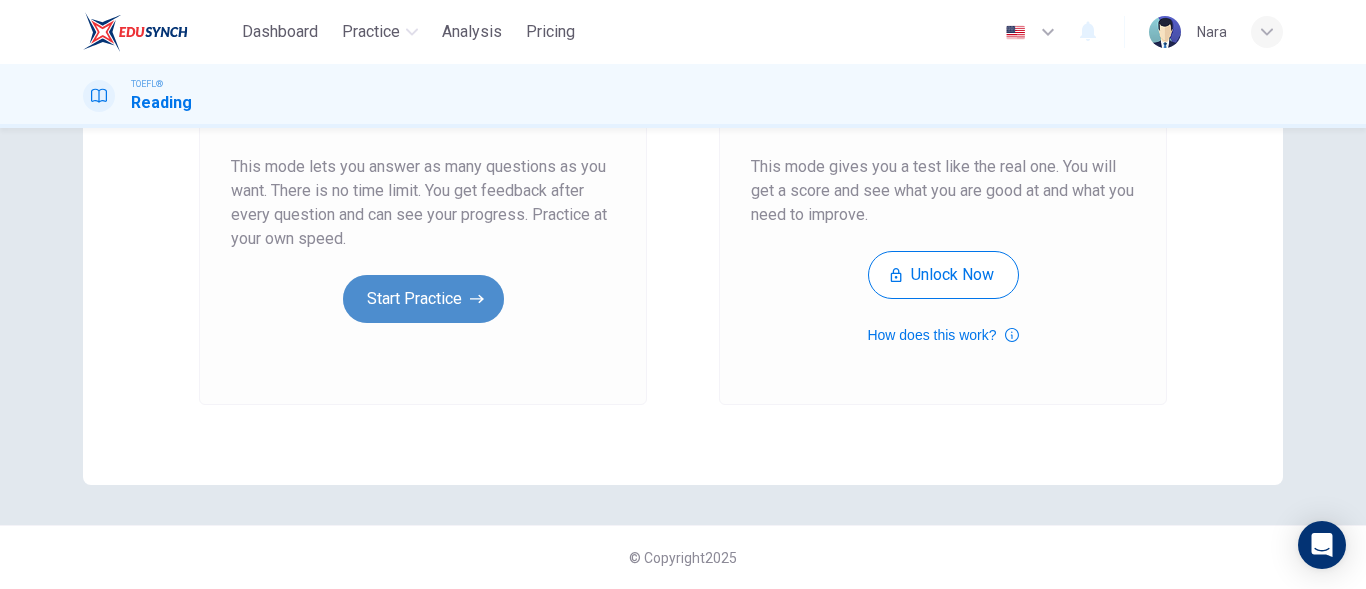 click on "Start Practice" at bounding box center [423, 299] 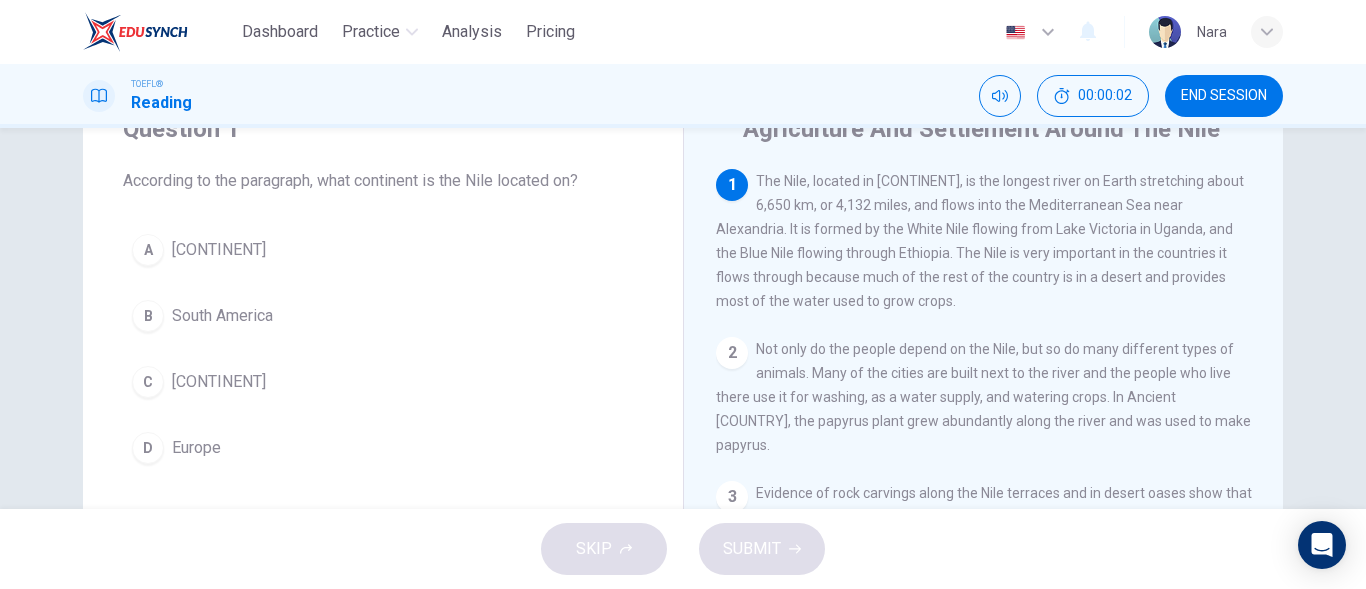 scroll, scrollTop: 200, scrollLeft: 0, axis: vertical 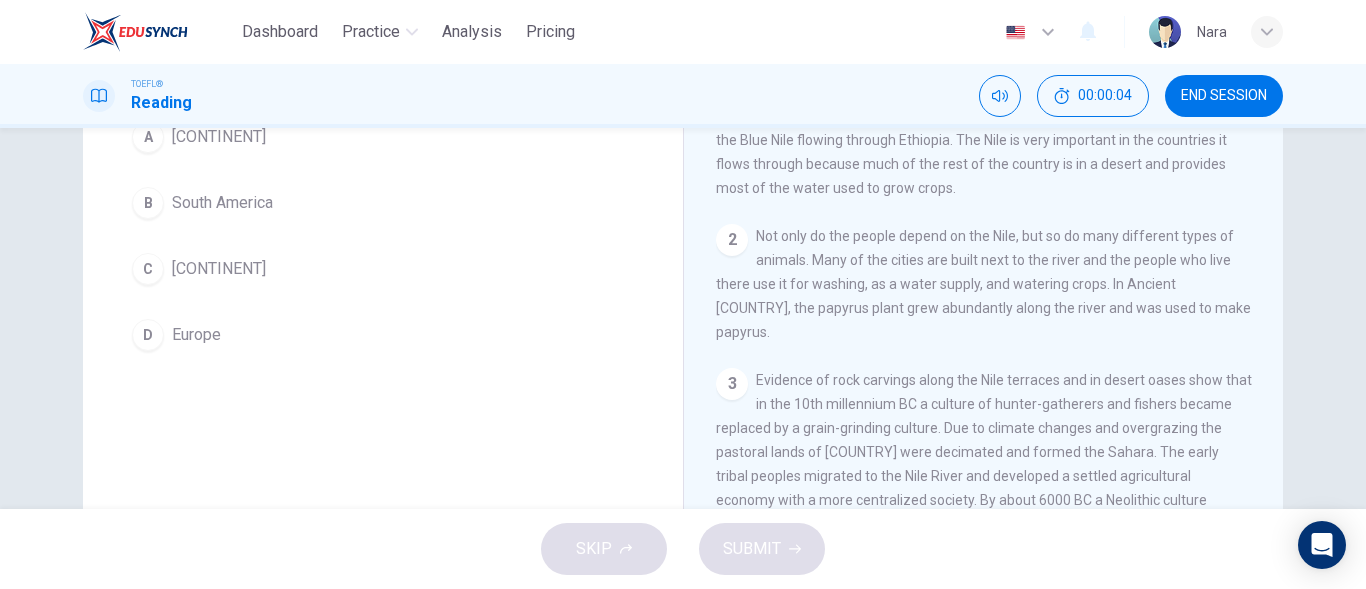 click on "C Africa" at bounding box center (383, 269) 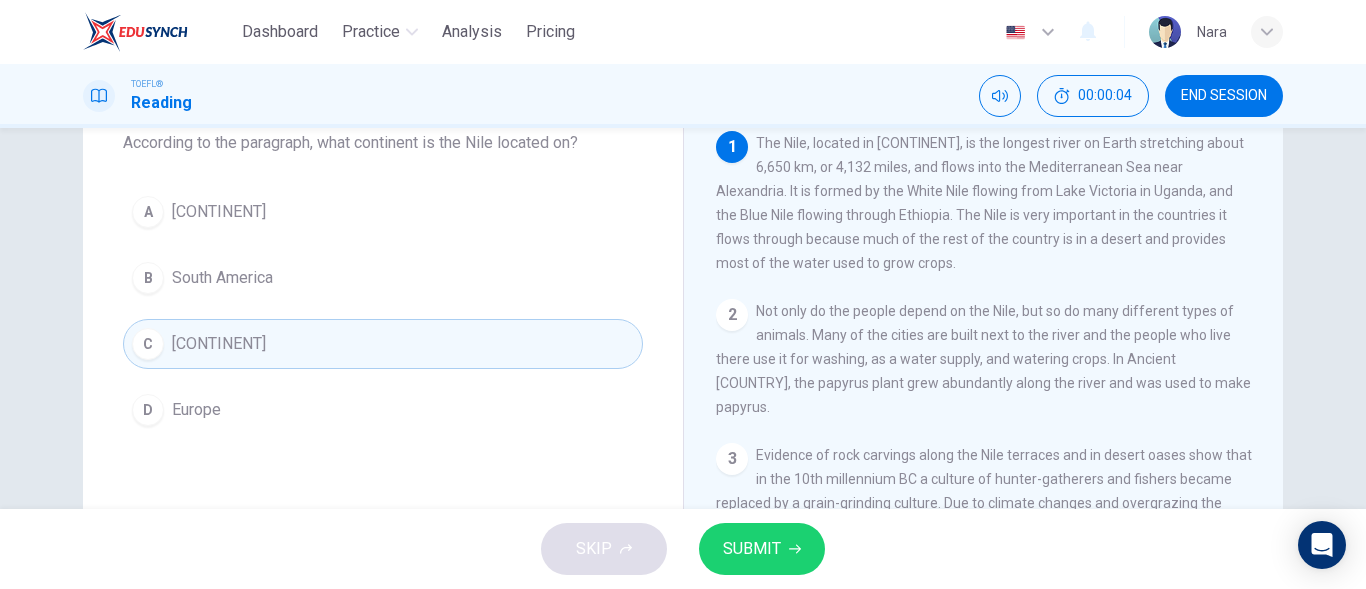 scroll, scrollTop: 0, scrollLeft: 0, axis: both 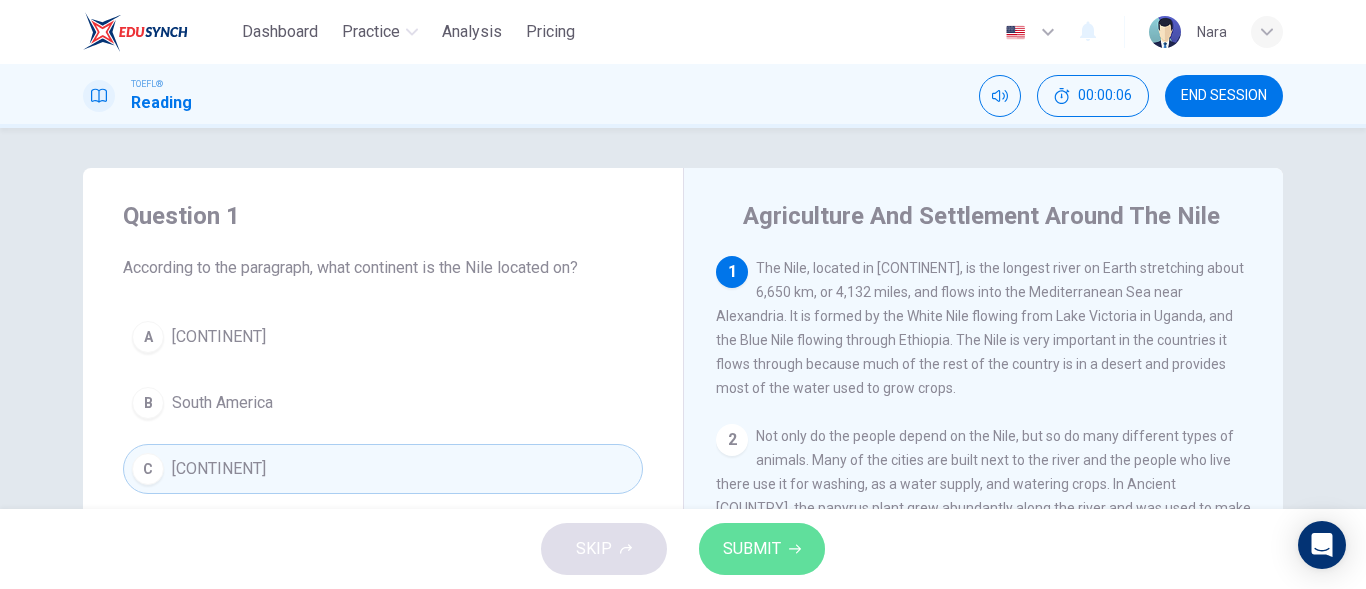 click on "SUBMIT" at bounding box center (752, 549) 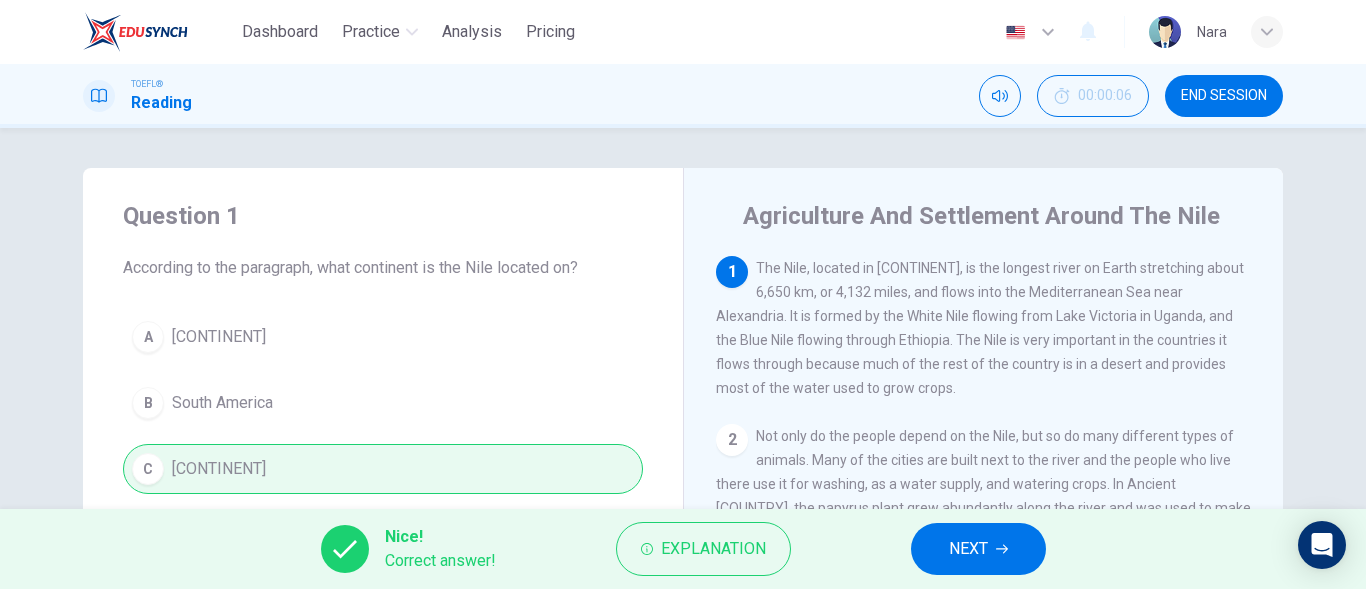 click on "NEXT" at bounding box center [978, 549] 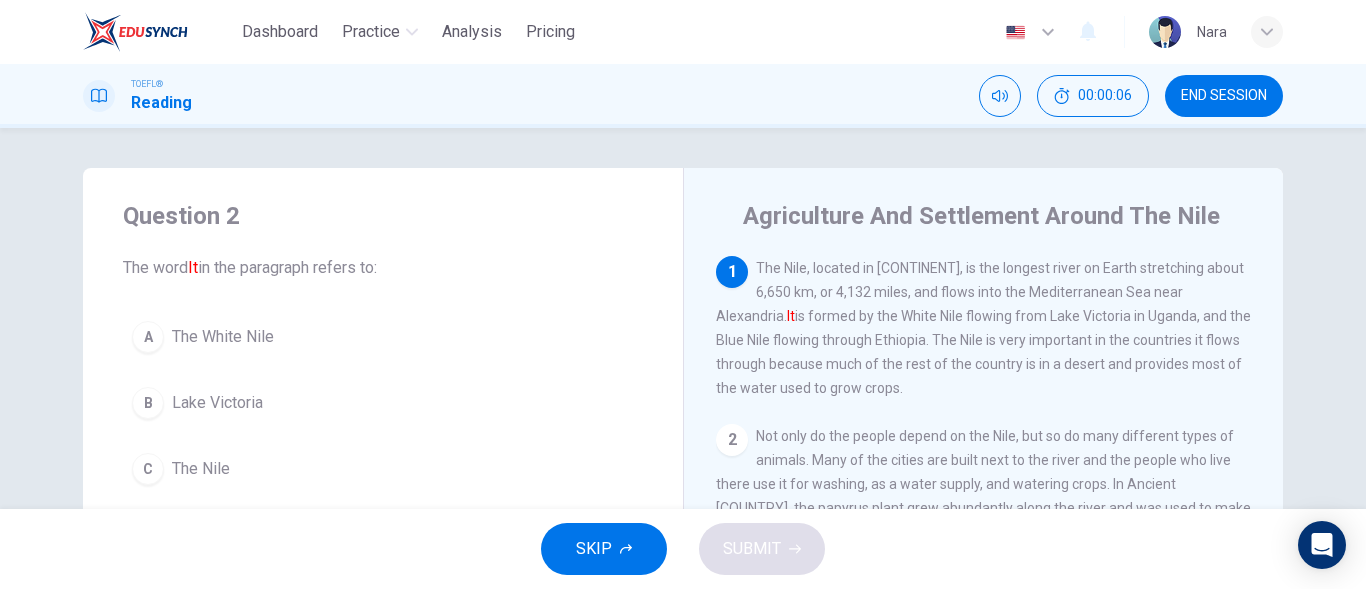 click on "Dashboard Practice Analysis Pricing English en ​ ์Nara" at bounding box center (683, 32) 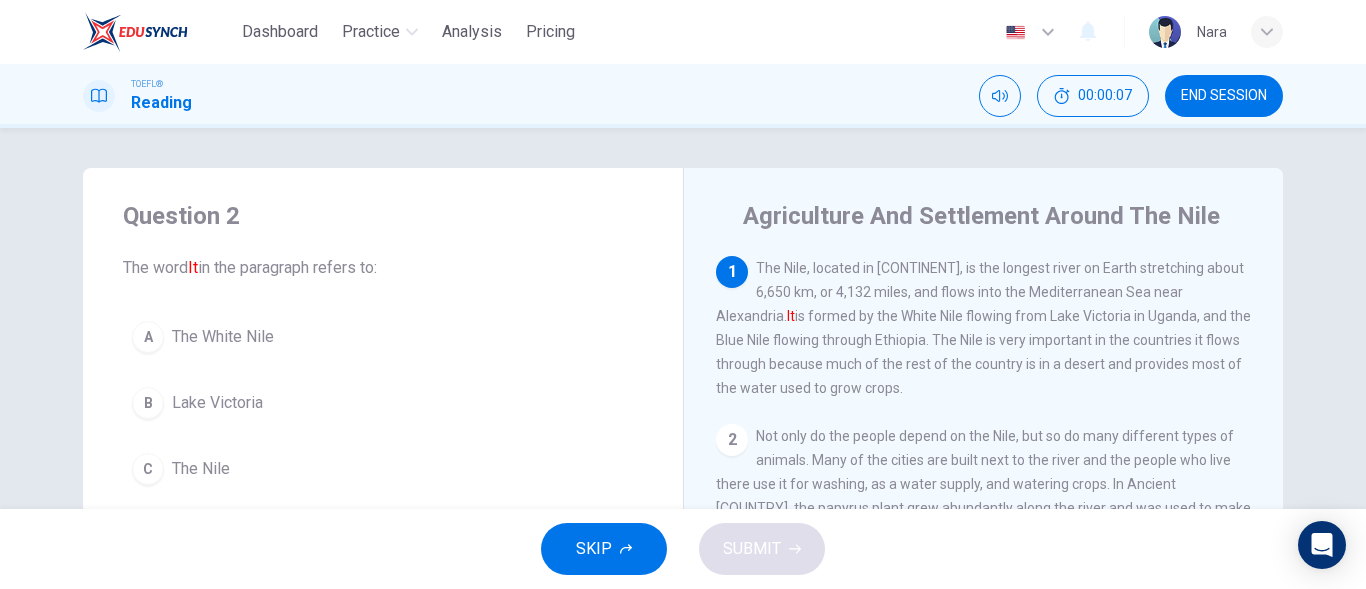 click on "END SESSION" at bounding box center [1224, 96] 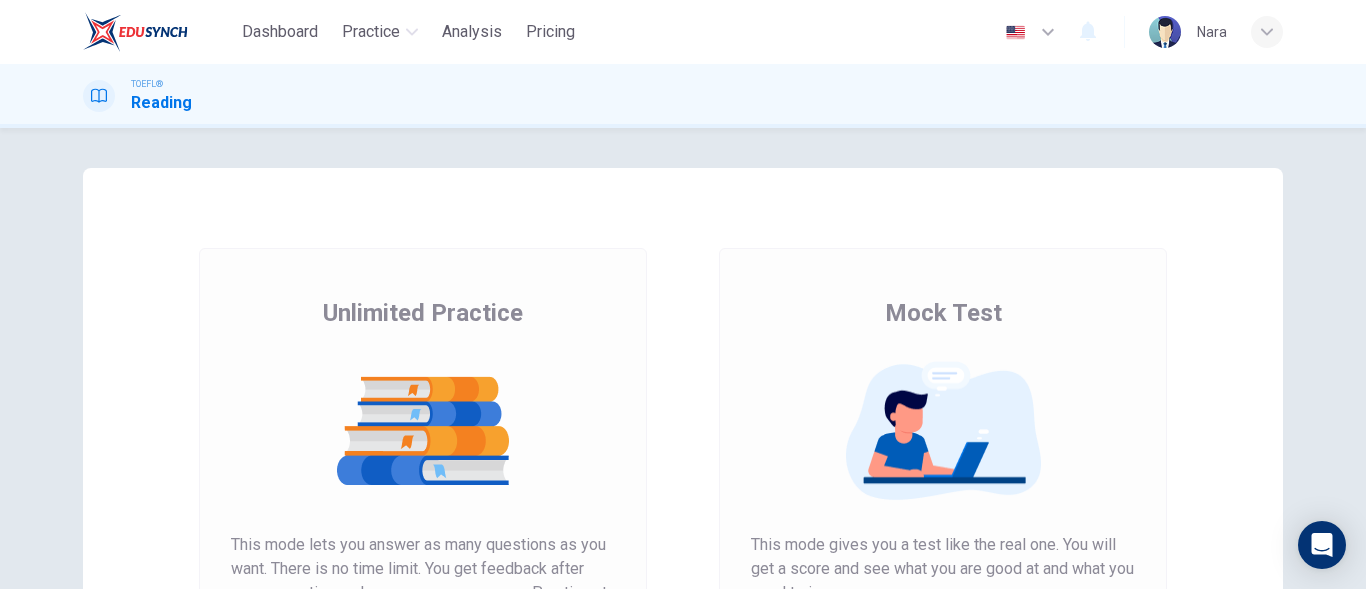 scroll, scrollTop: 0, scrollLeft: 0, axis: both 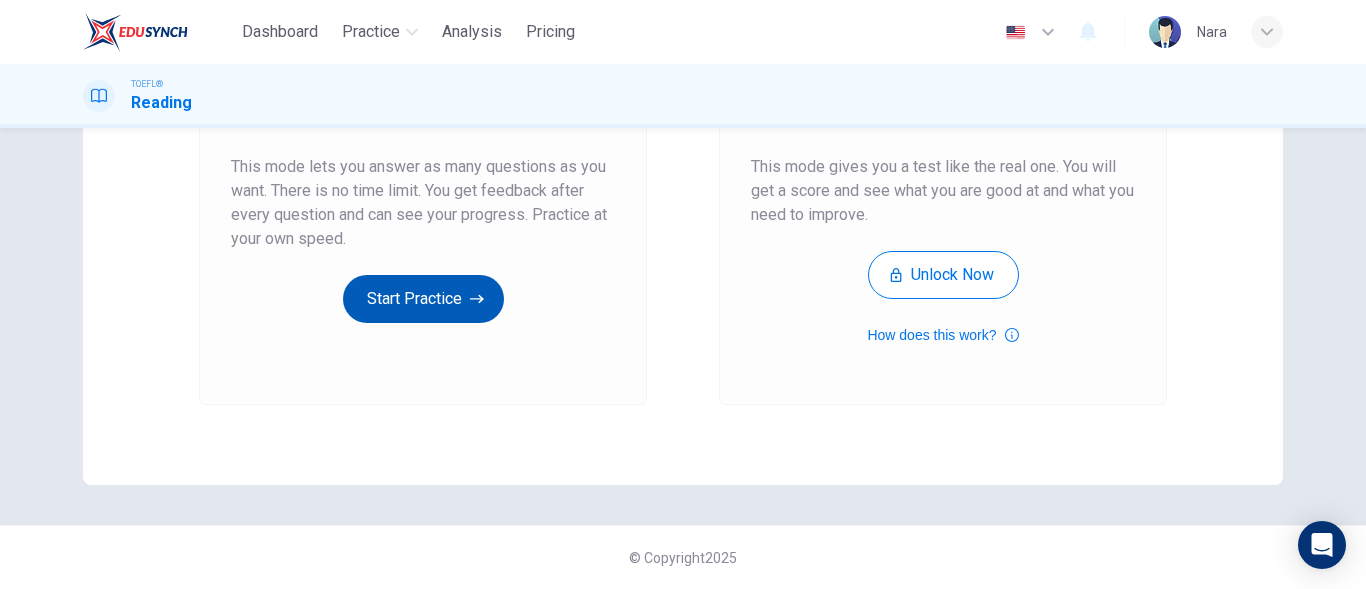 click on "Start Practice" at bounding box center [423, 299] 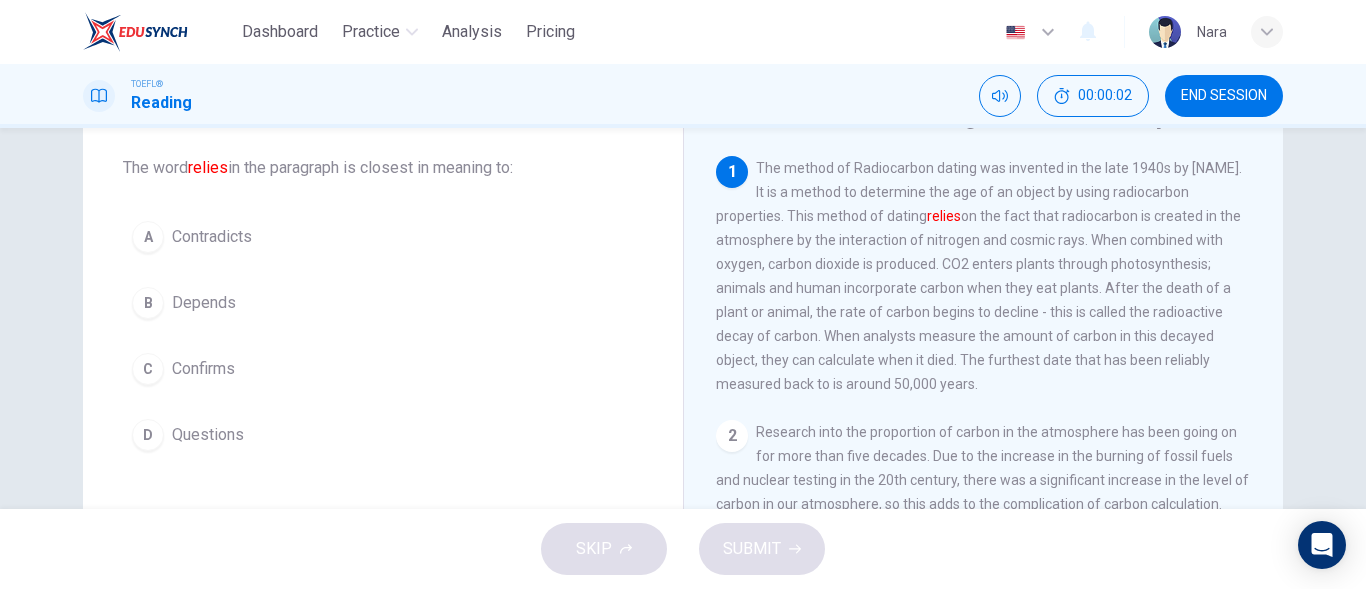 scroll, scrollTop: 200, scrollLeft: 0, axis: vertical 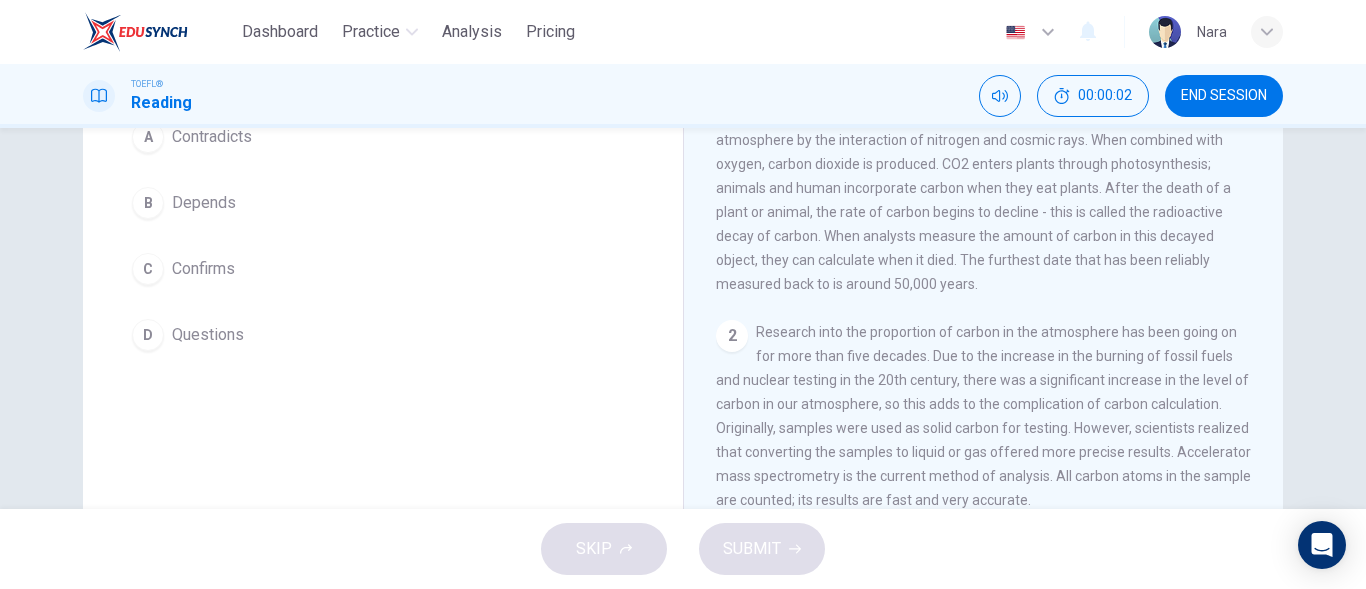 click on "B Depends" at bounding box center [383, 203] 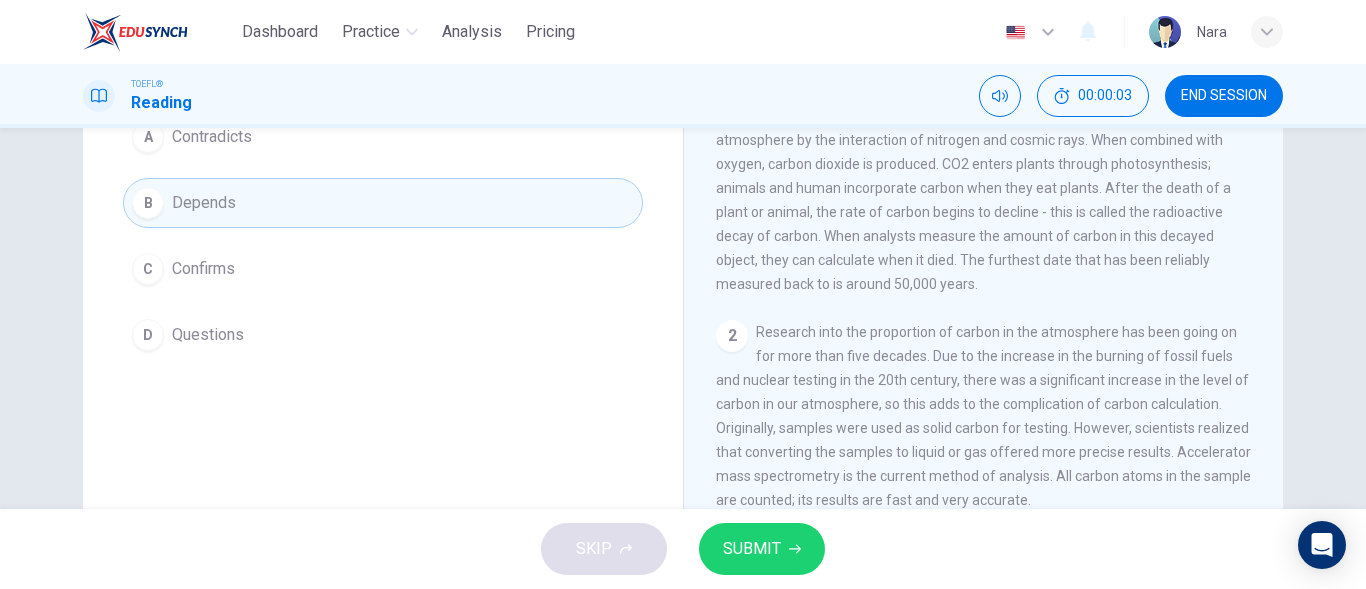 click on "SUBMIT" at bounding box center [752, 549] 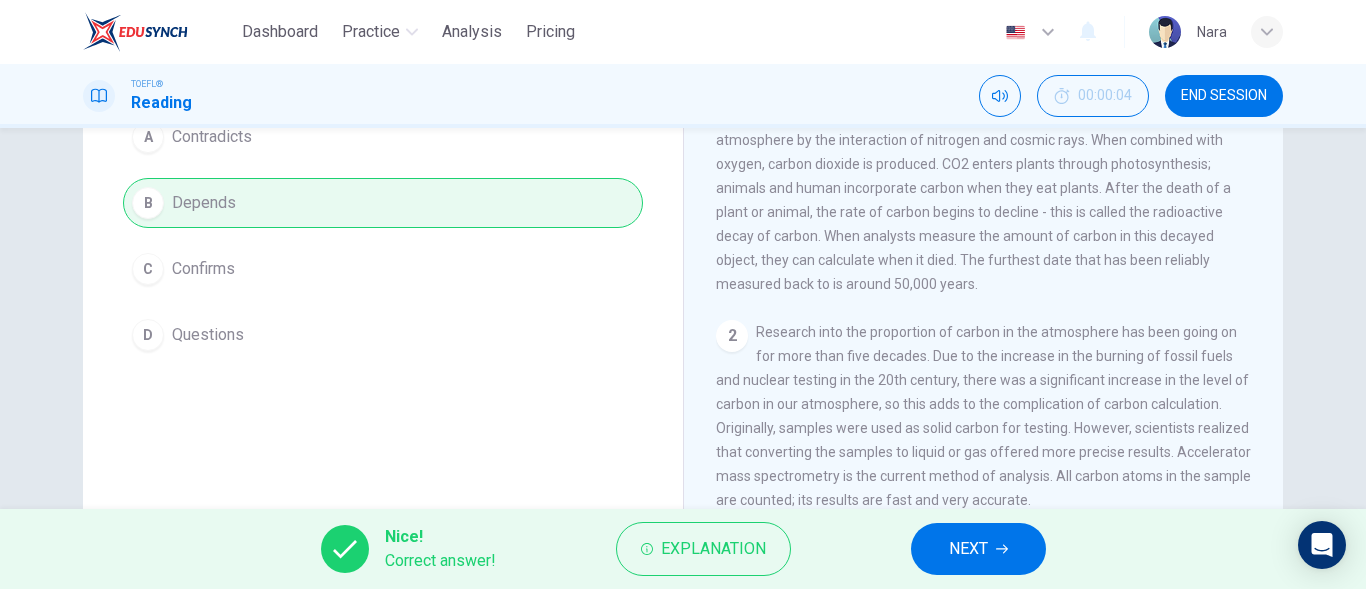 click on "NEXT" at bounding box center (978, 549) 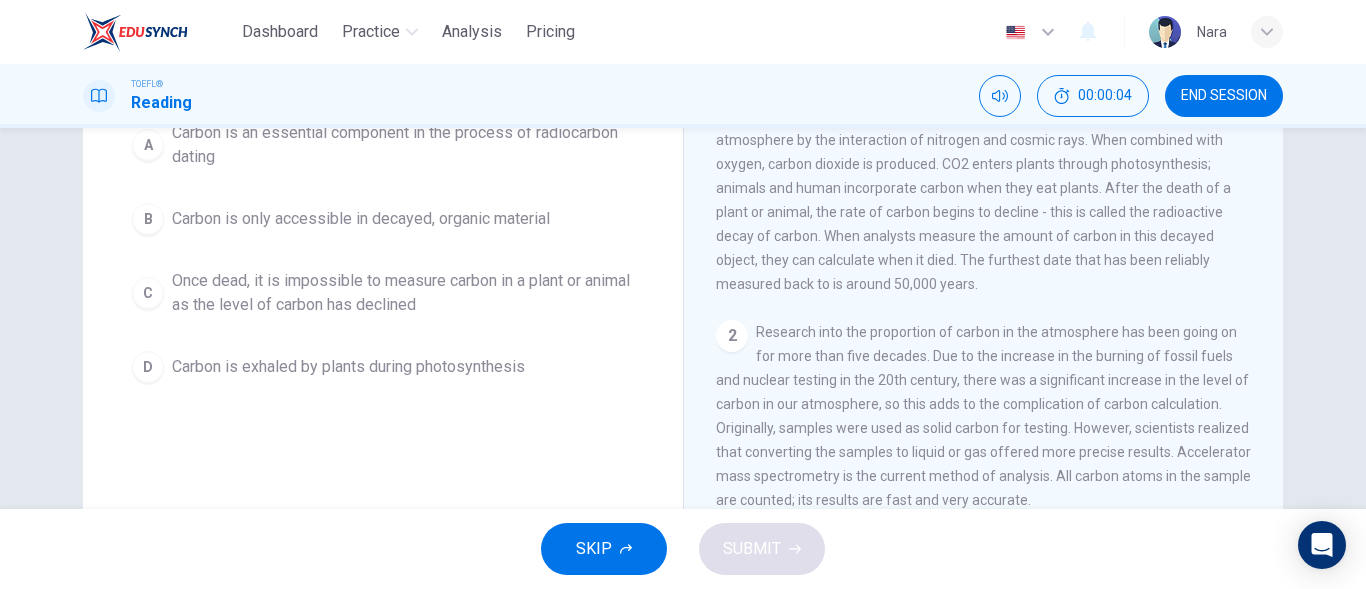 click on "END SESSION" at bounding box center [1224, 96] 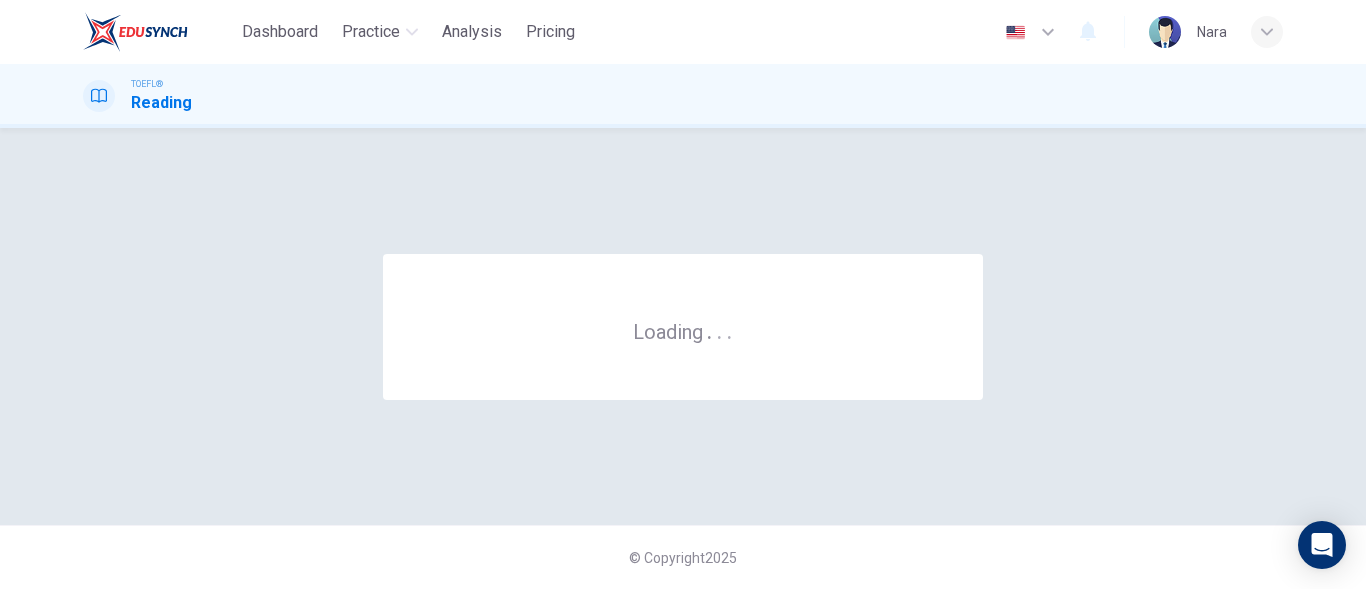 scroll, scrollTop: 0, scrollLeft: 0, axis: both 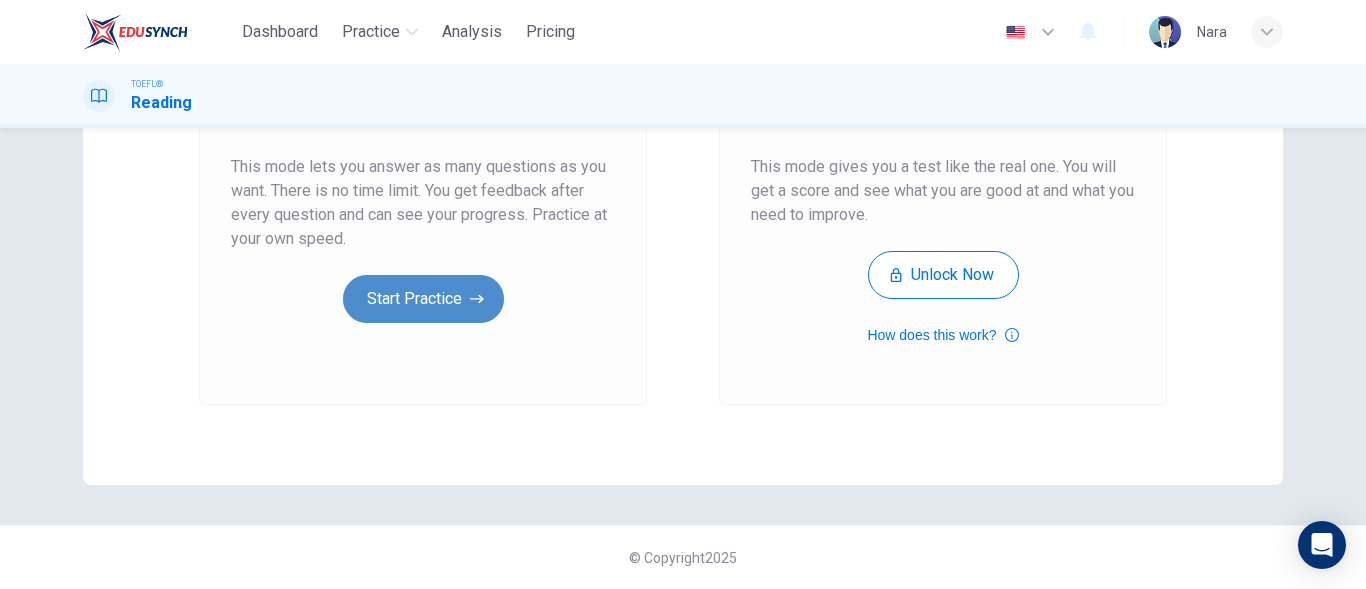 click on "Start Practice" at bounding box center (423, 299) 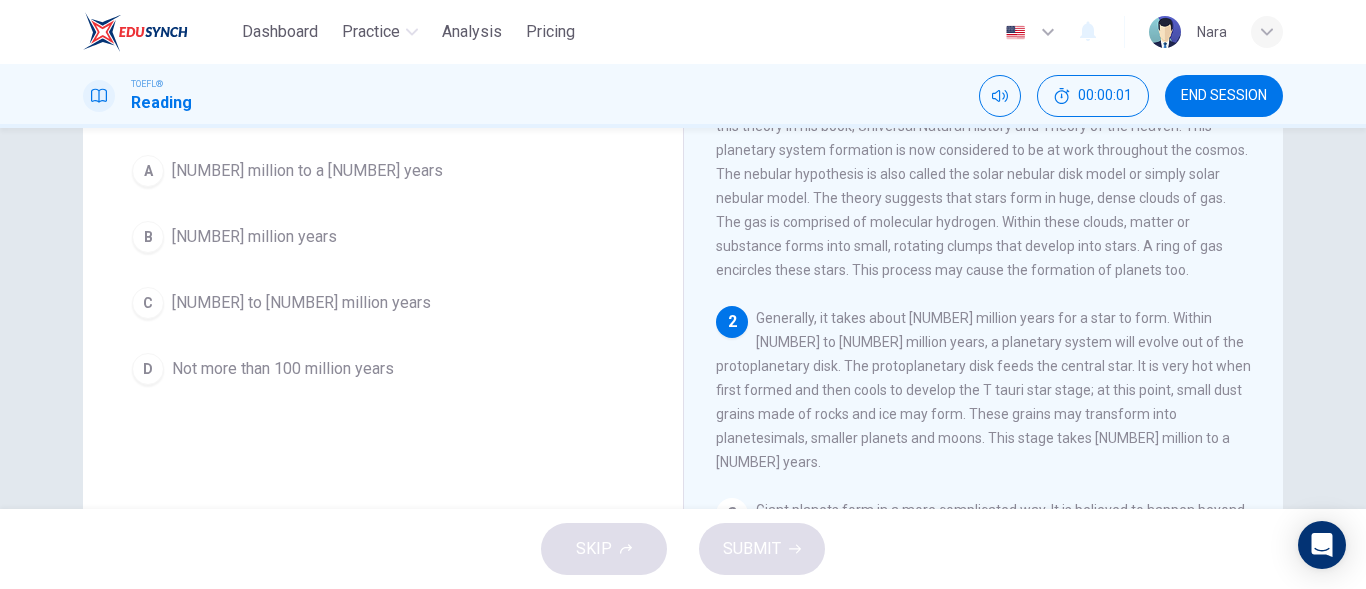 scroll, scrollTop: 200, scrollLeft: 0, axis: vertical 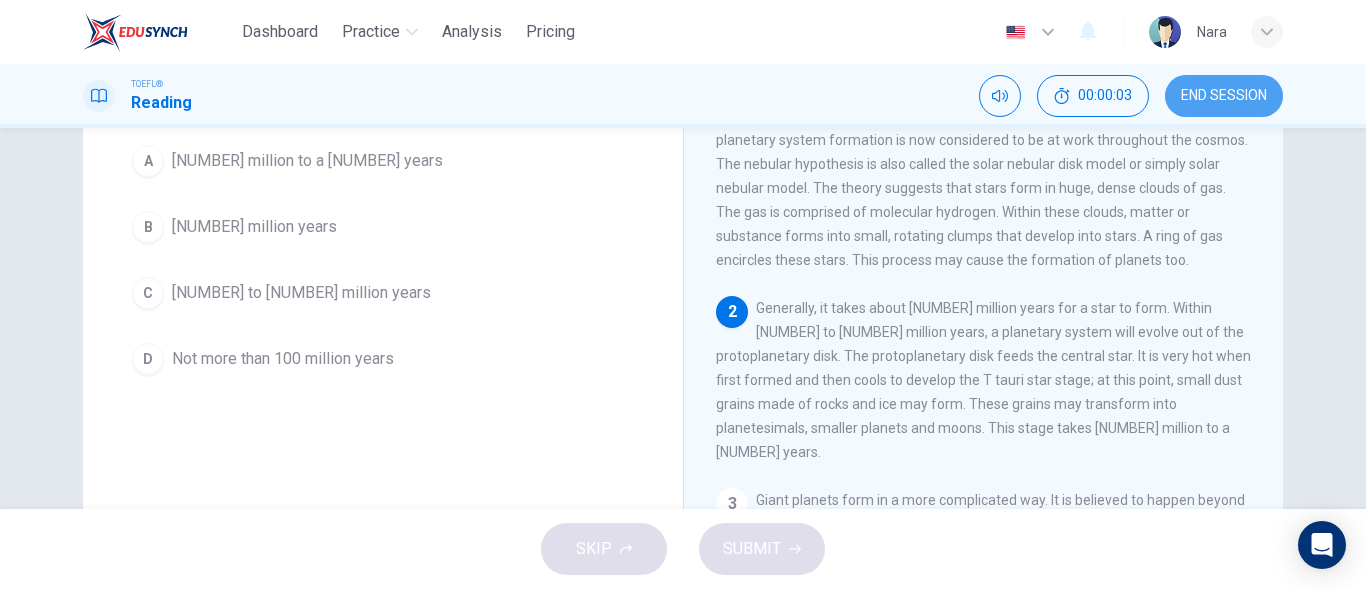 click on "END SESSION" at bounding box center [1224, 96] 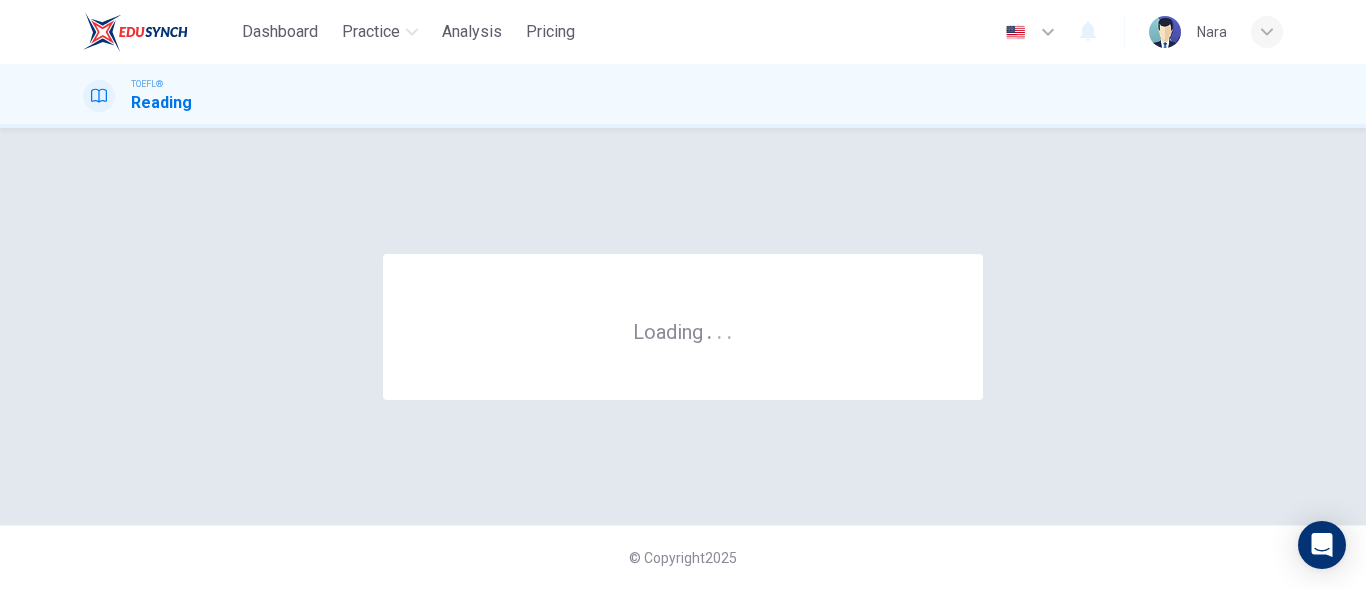 scroll, scrollTop: 0, scrollLeft: 0, axis: both 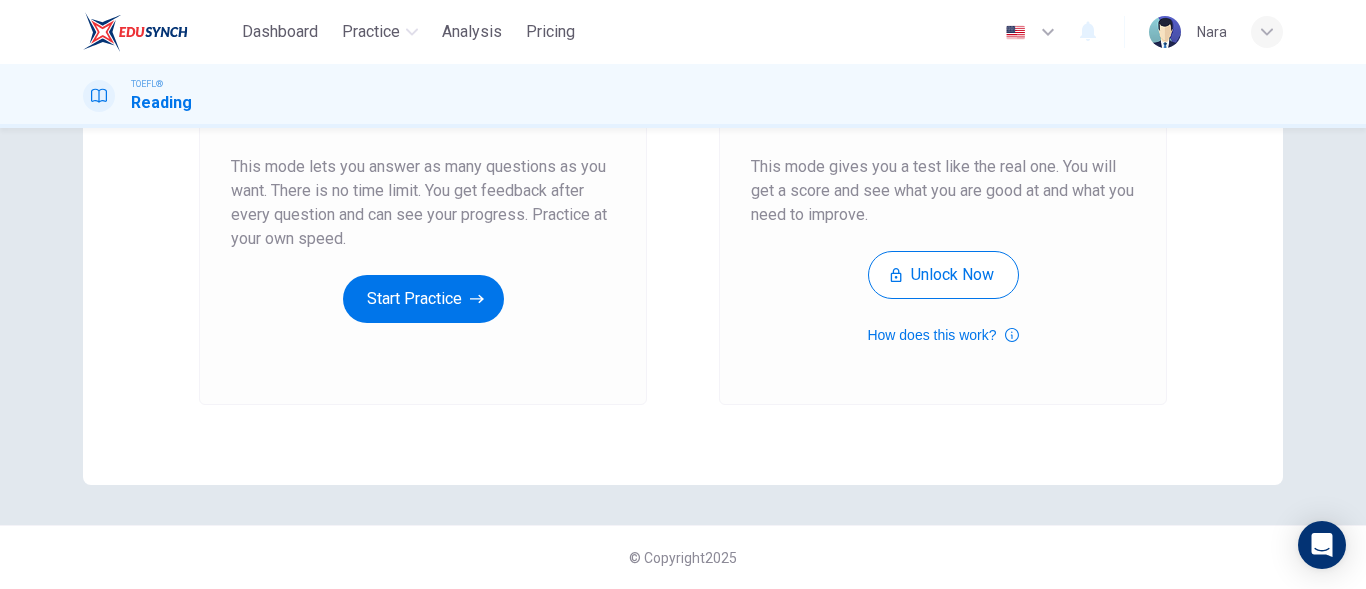 click on "Unlimited Practice This mode lets you answer as many questions as you want. There is no time limit. You get feedback after every question and can see your progress. Practice at your own speed. Start Practice" at bounding box center (423, 121) 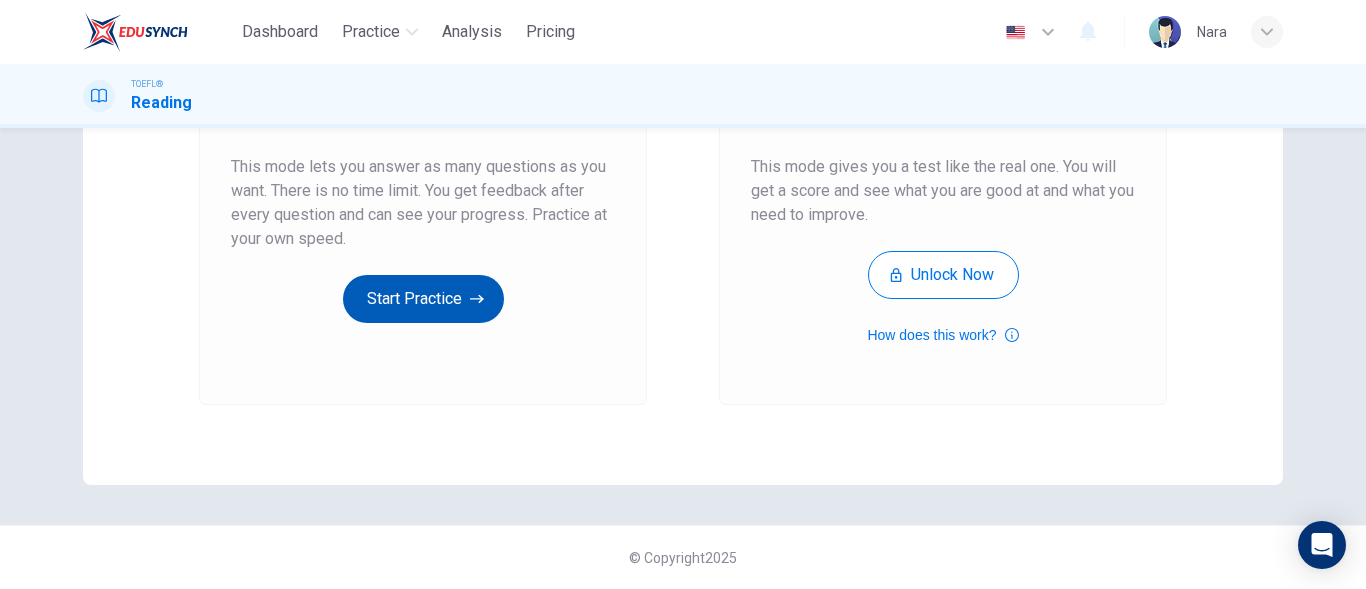 click 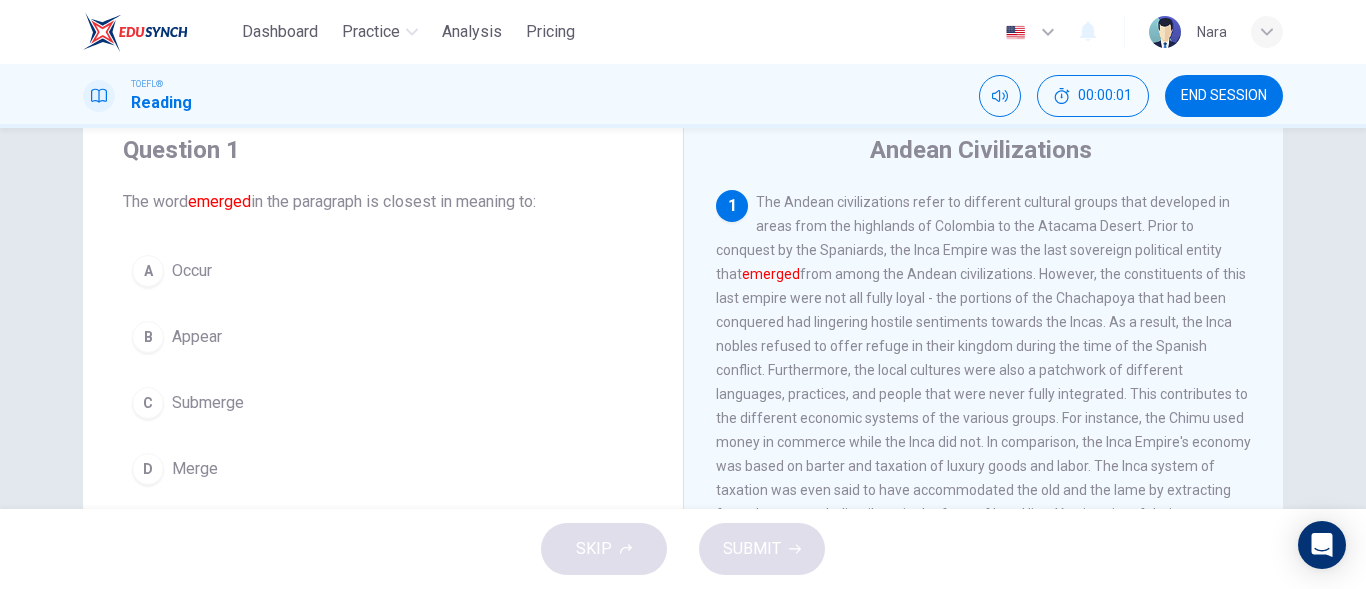 scroll, scrollTop: 100, scrollLeft: 0, axis: vertical 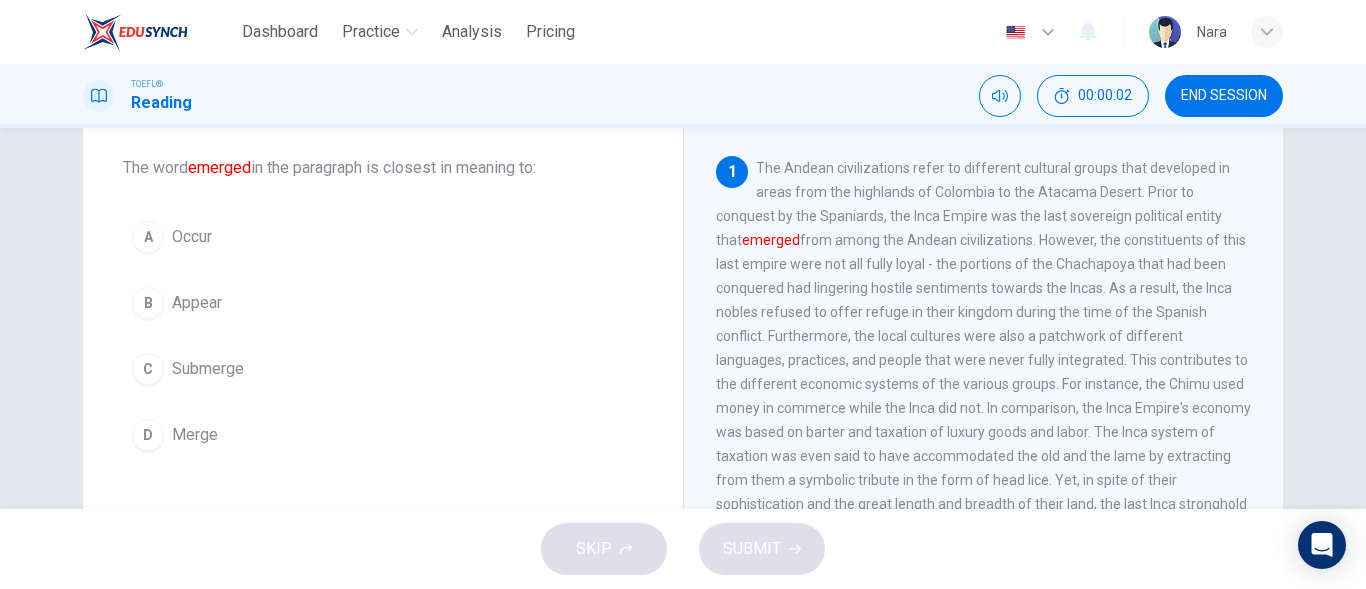 click on "A Occur" at bounding box center [383, 237] 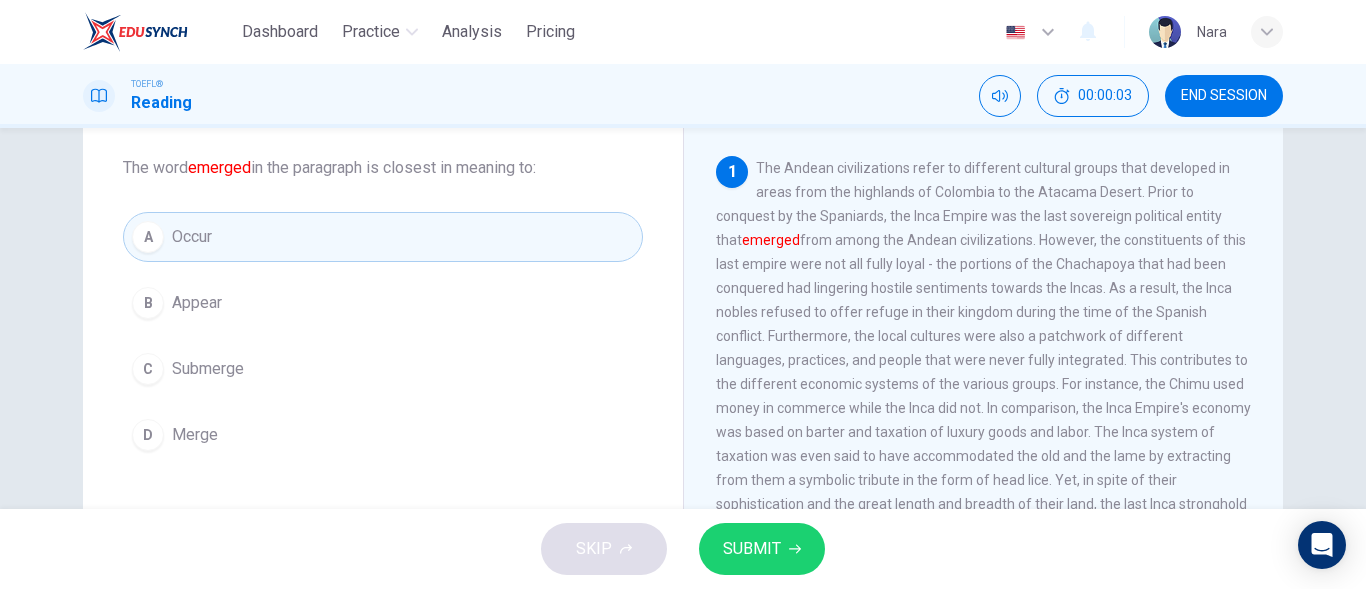click on "SUBMIT" at bounding box center [752, 549] 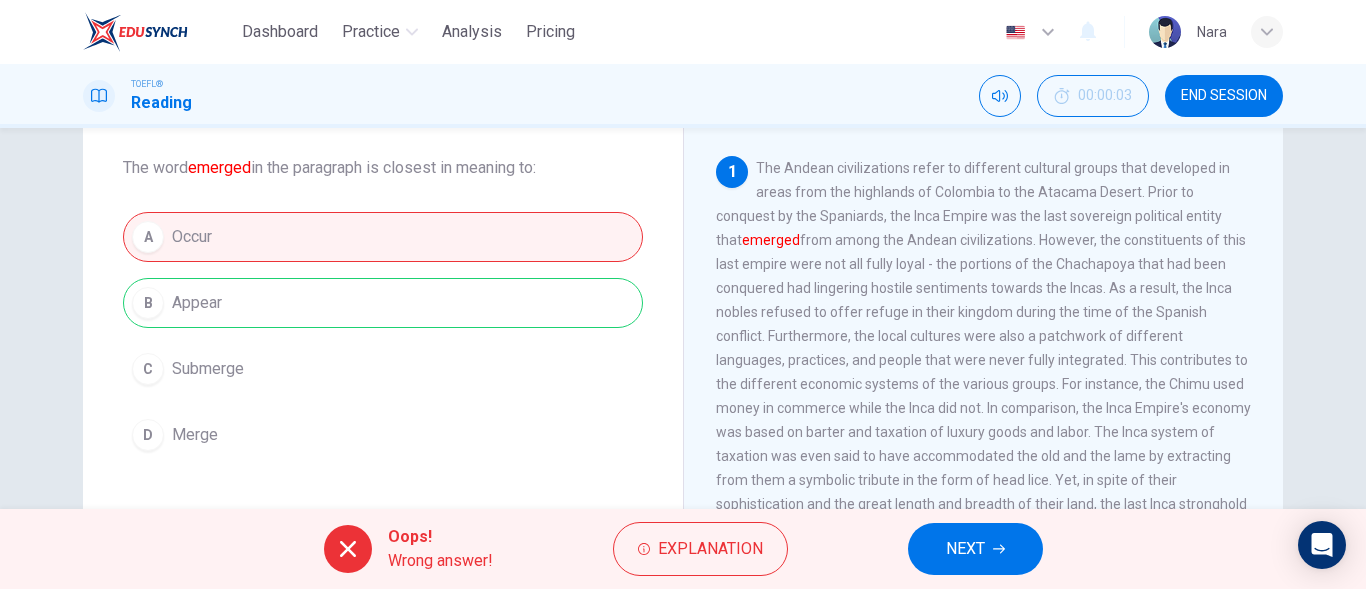click on "NEXT" at bounding box center [965, 549] 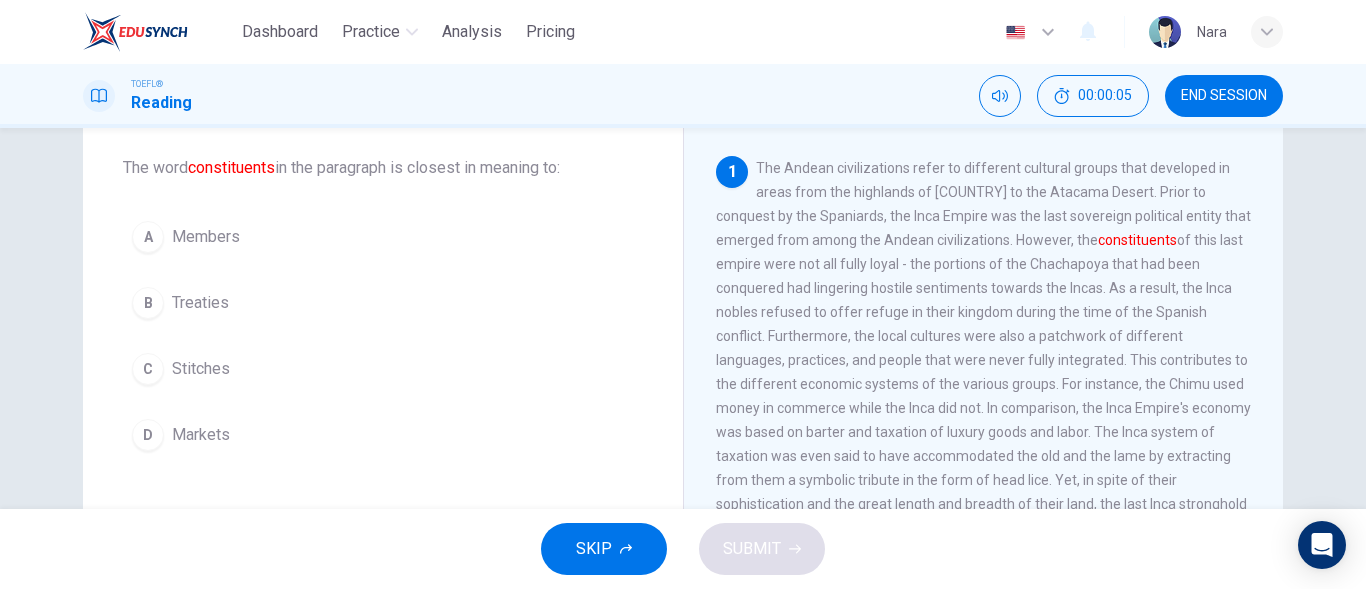 click on "Dashboard Practice Analysis Pricing English en ​ ์Nara" at bounding box center (683, 32) 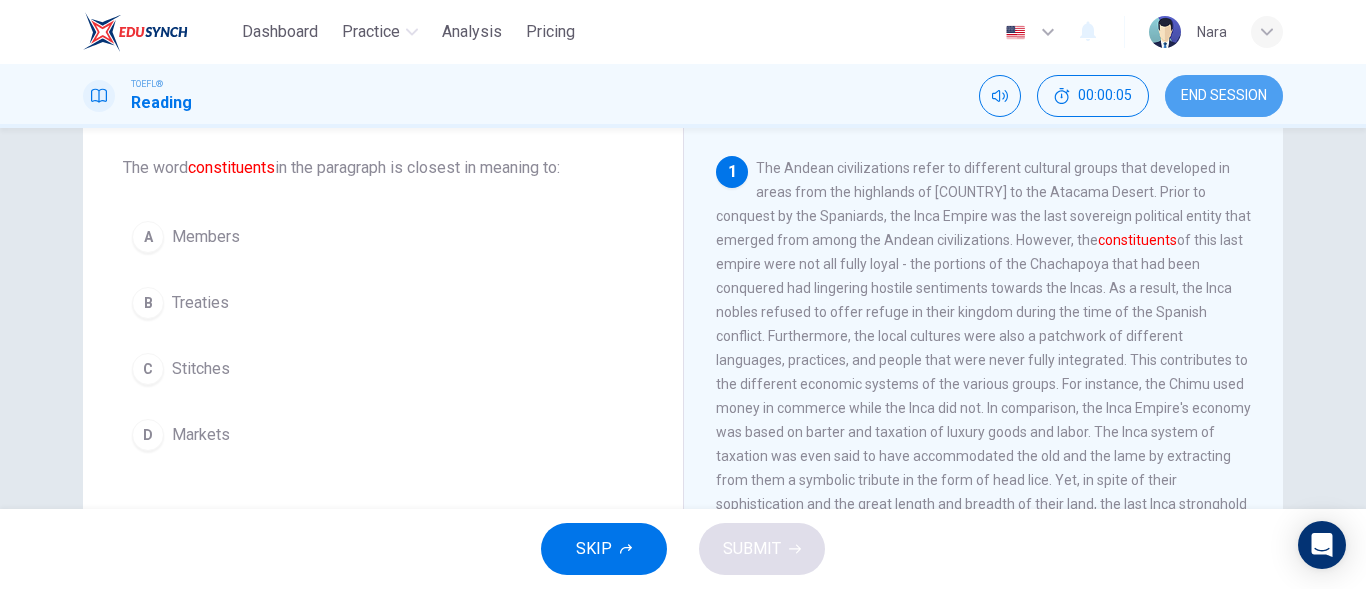 click on "END SESSION" at bounding box center (1224, 96) 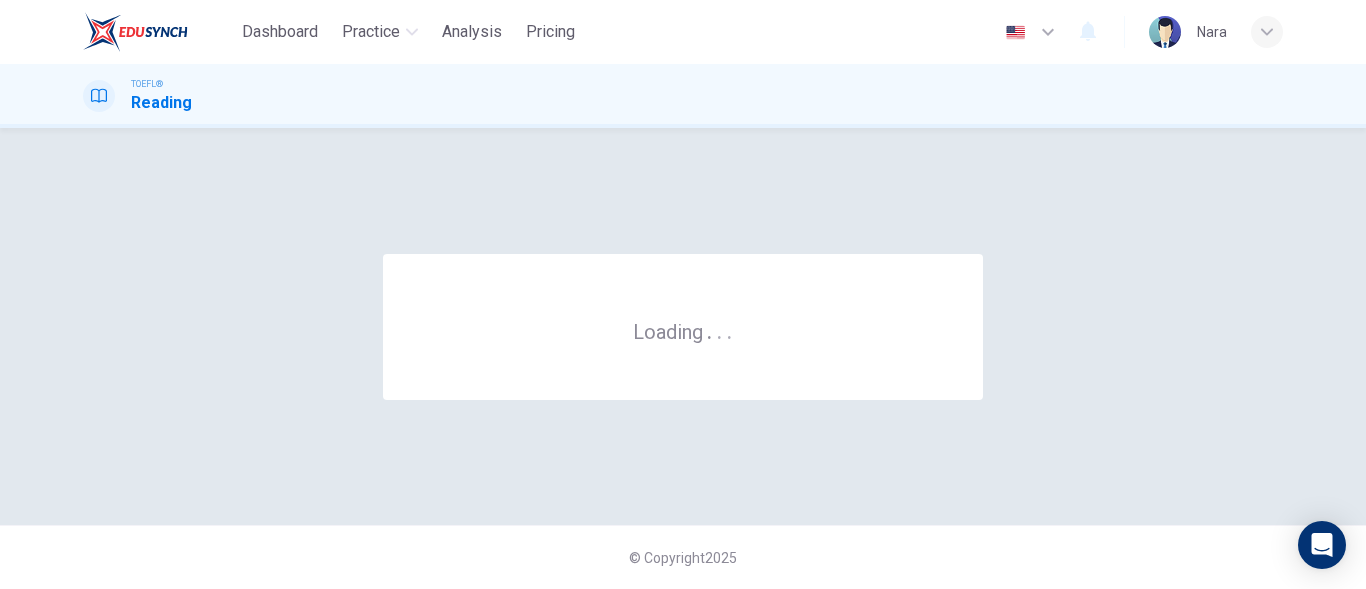 scroll, scrollTop: 0, scrollLeft: 0, axis: both 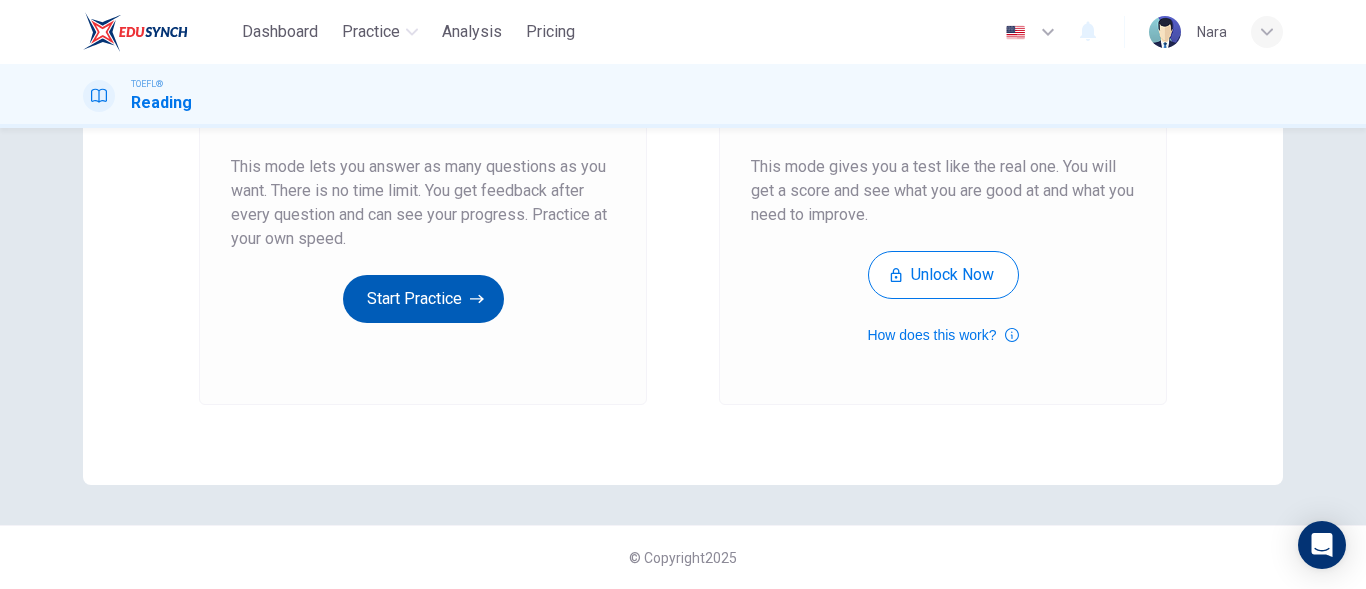 click on "Start Practice" at bounding box center [423, 299] 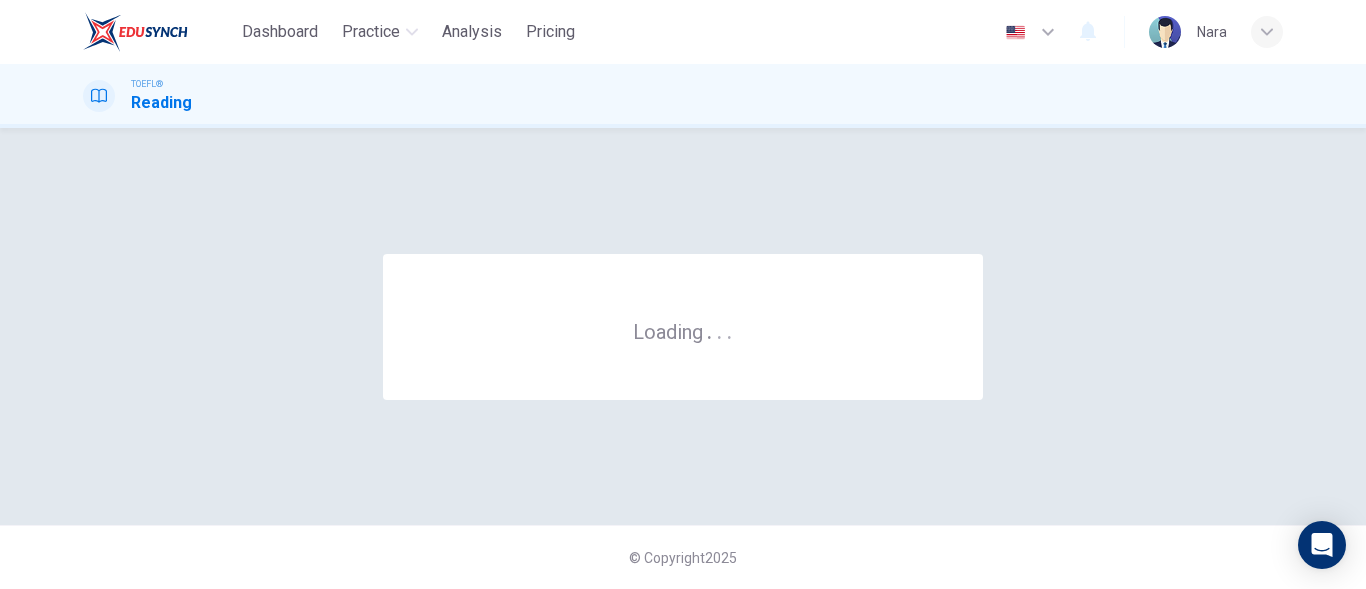 scroll, scrollTop: 0, scrollLeft: 0, axis: both 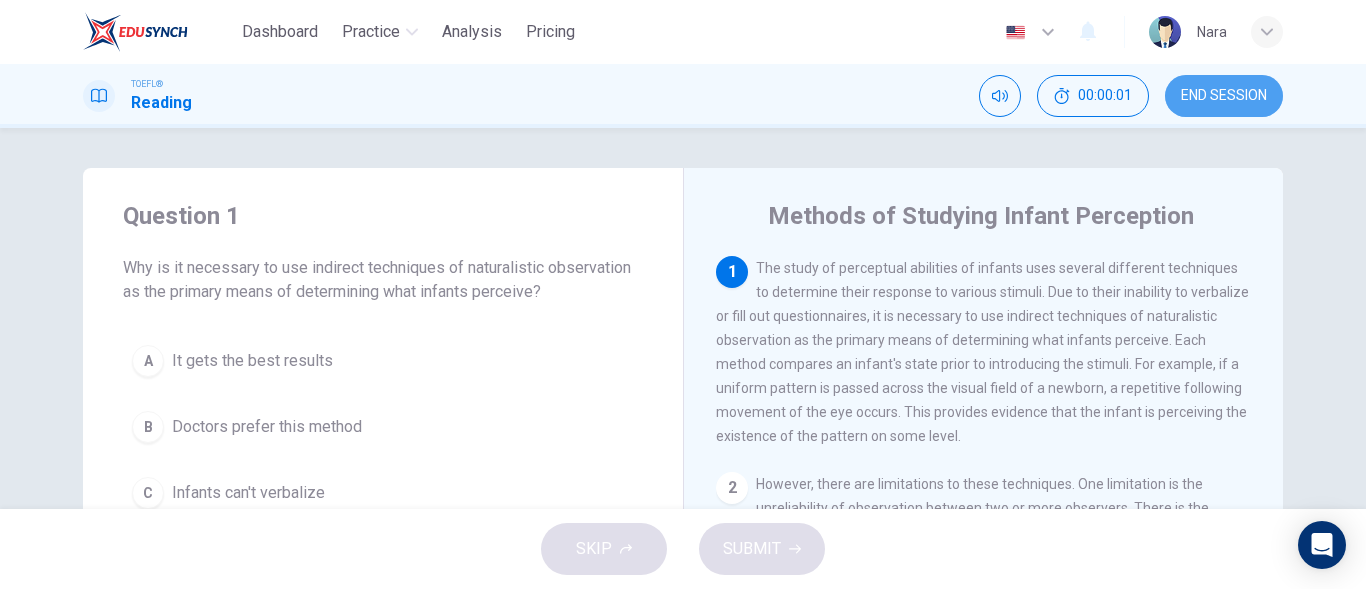 click on "END SESSION" at bounding box center [1224, 96] 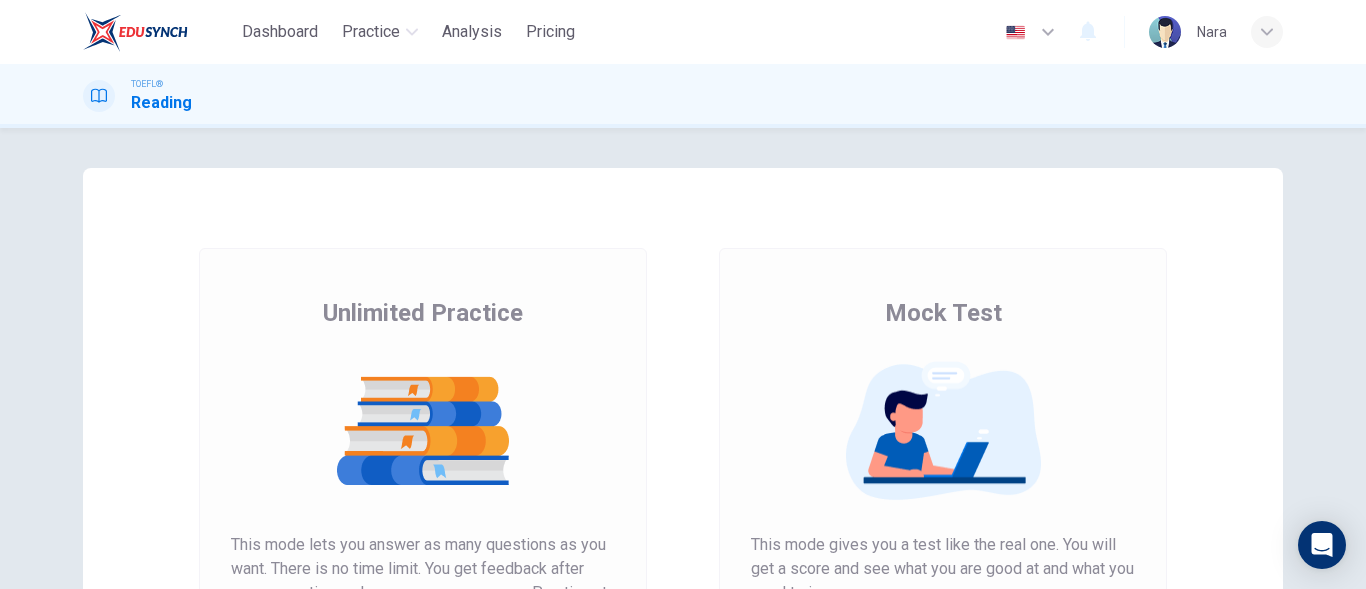 scroll, scrollTop: 0, scrollLeft: 0, axis: both 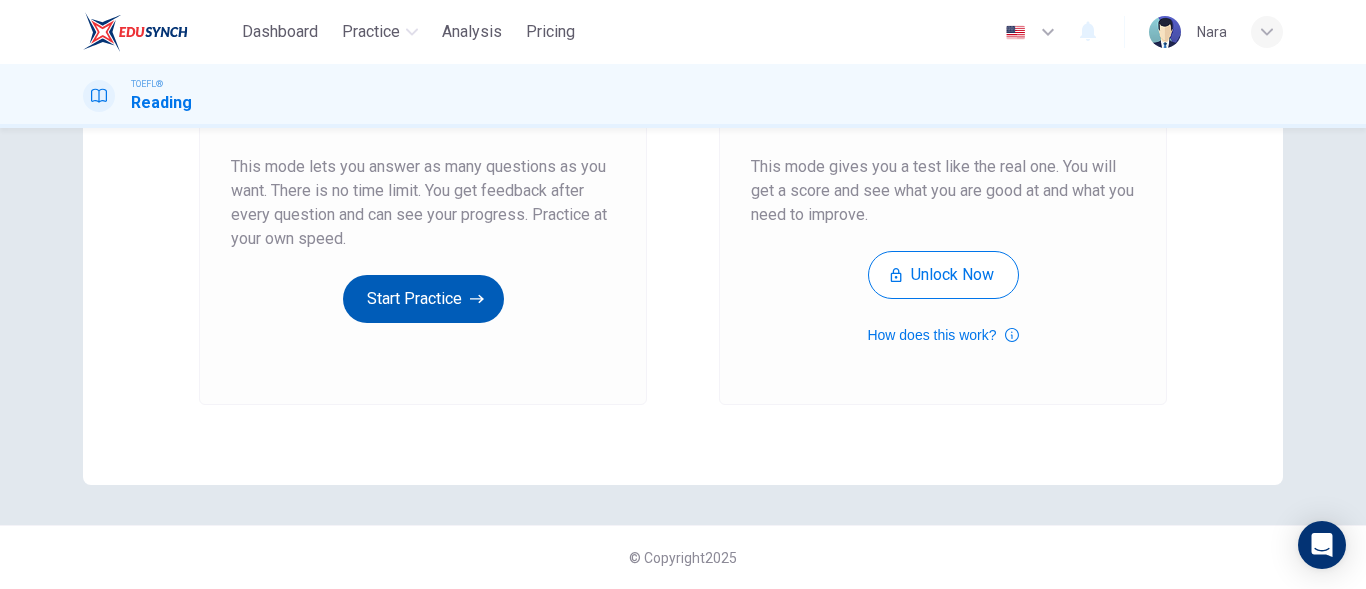 click on "Start Practice" at bounding box center (423, 299) 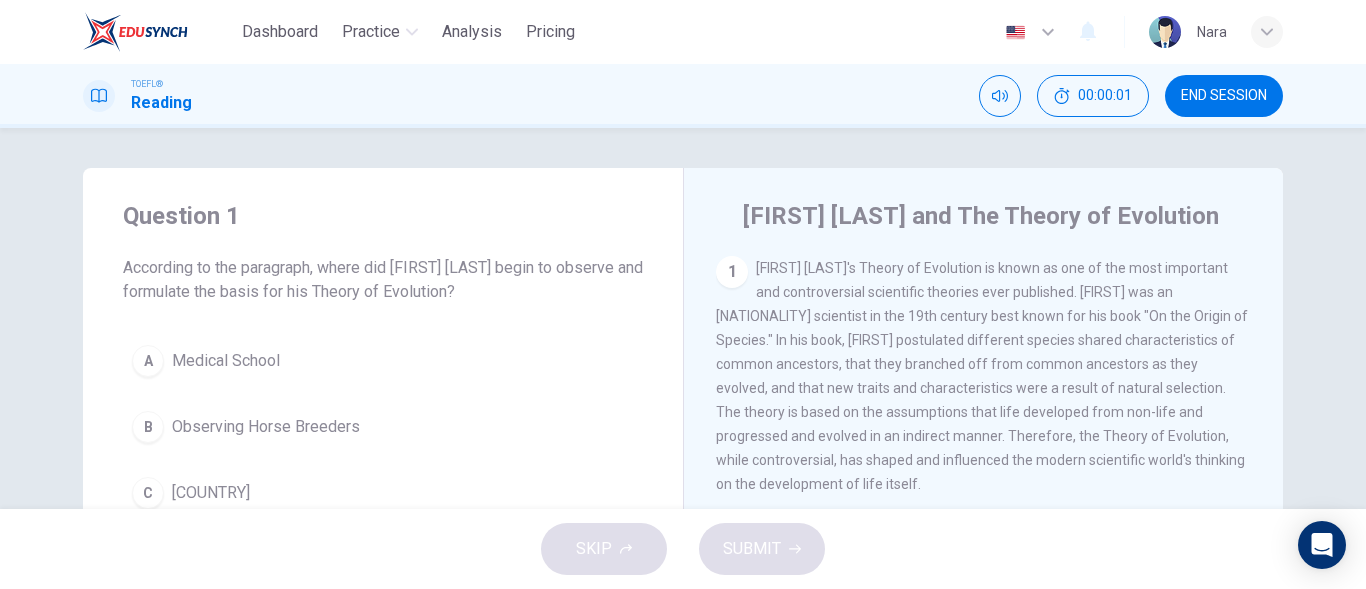 scroll, scrollTop: 100, scrollLeft: 0, axis: vertical 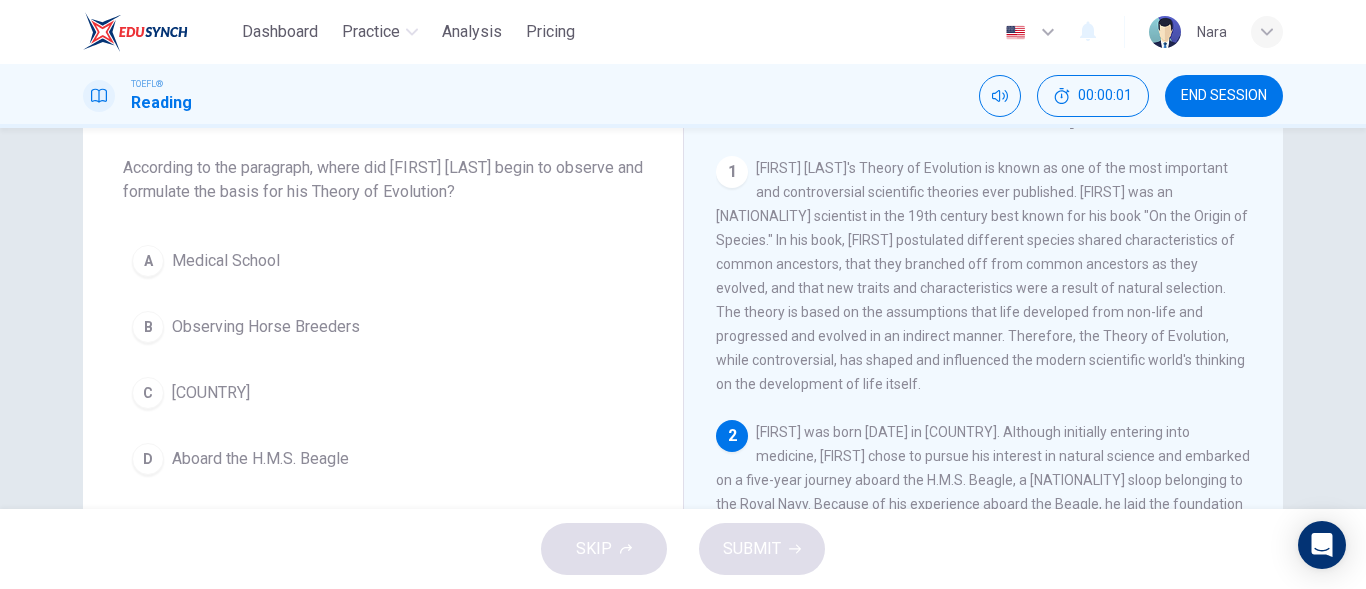 click on "END SESSION" at bounding box center (1224, 96) 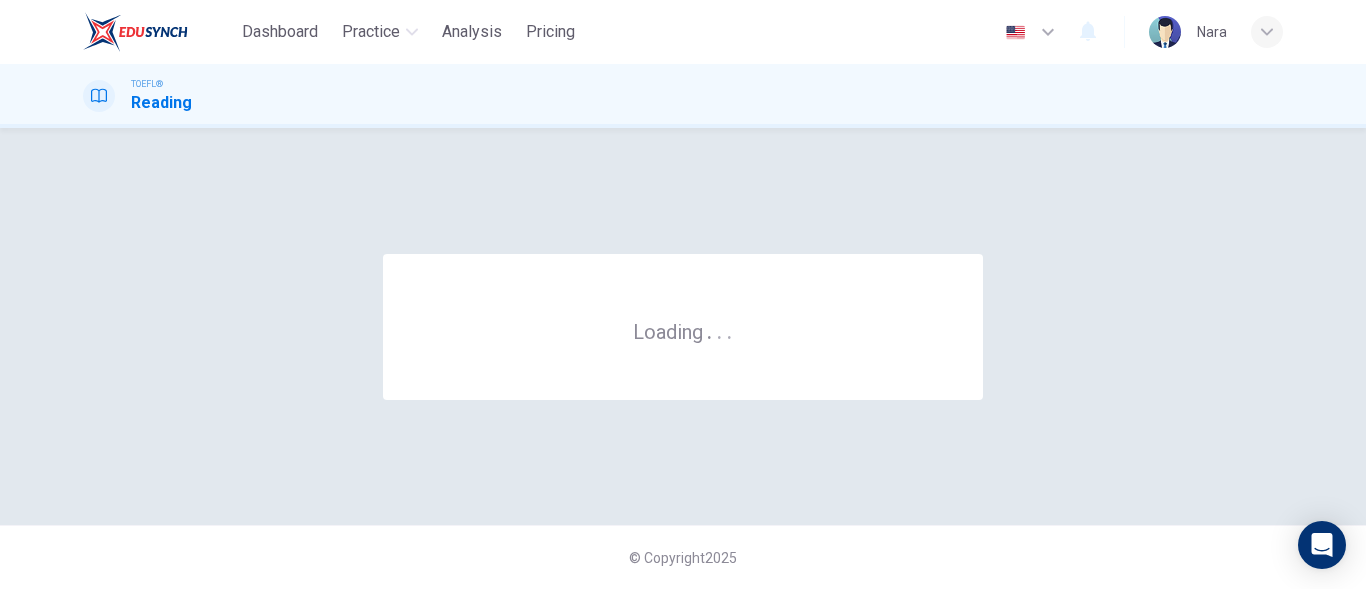 scroll, scrollTop: 0, scrollLeft: 0, axis: both 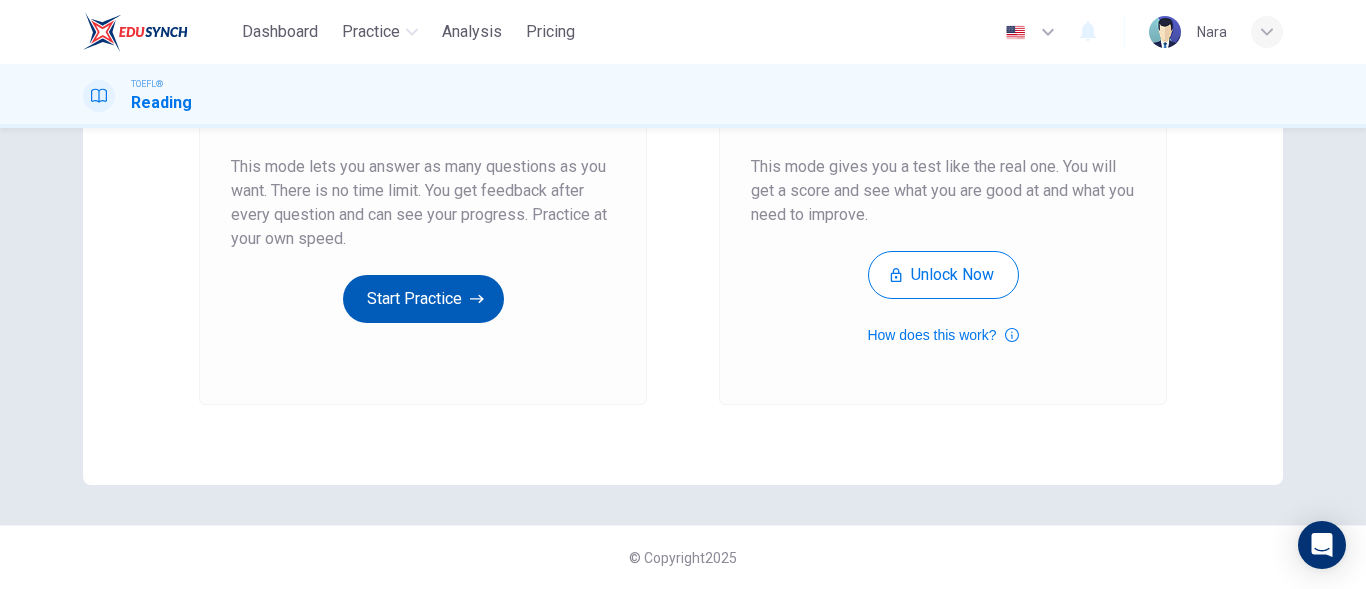 click 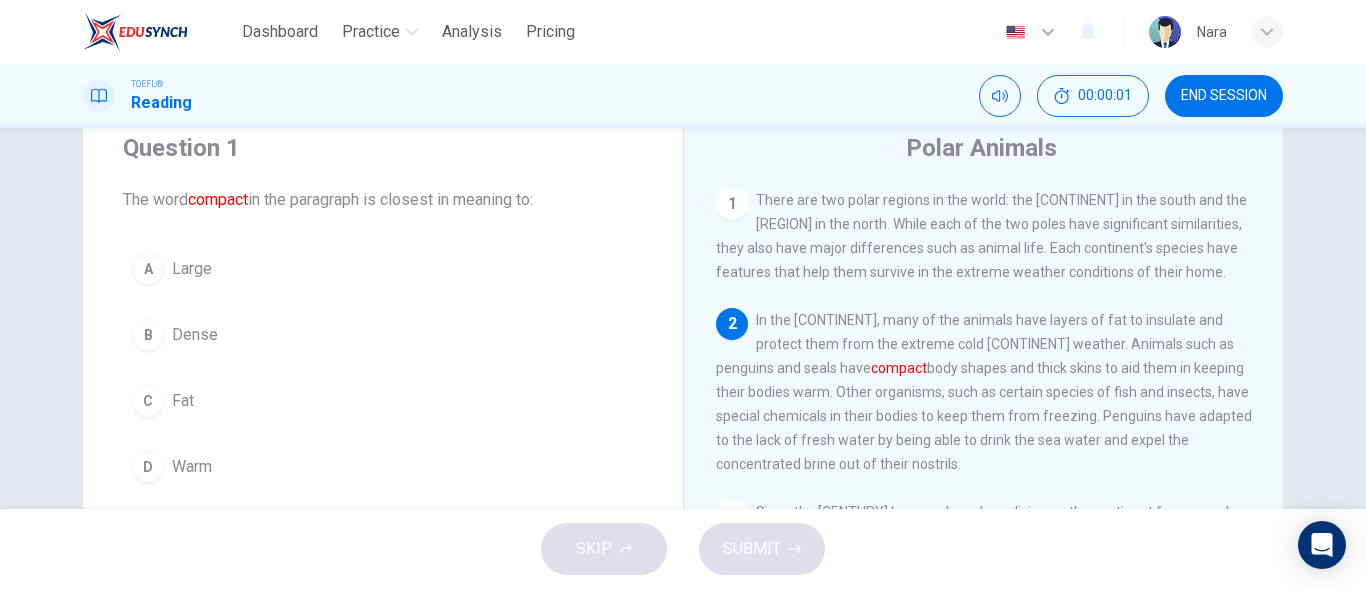 scroll, scrollTop: 100, scrollLeft: 0, axis: vertical 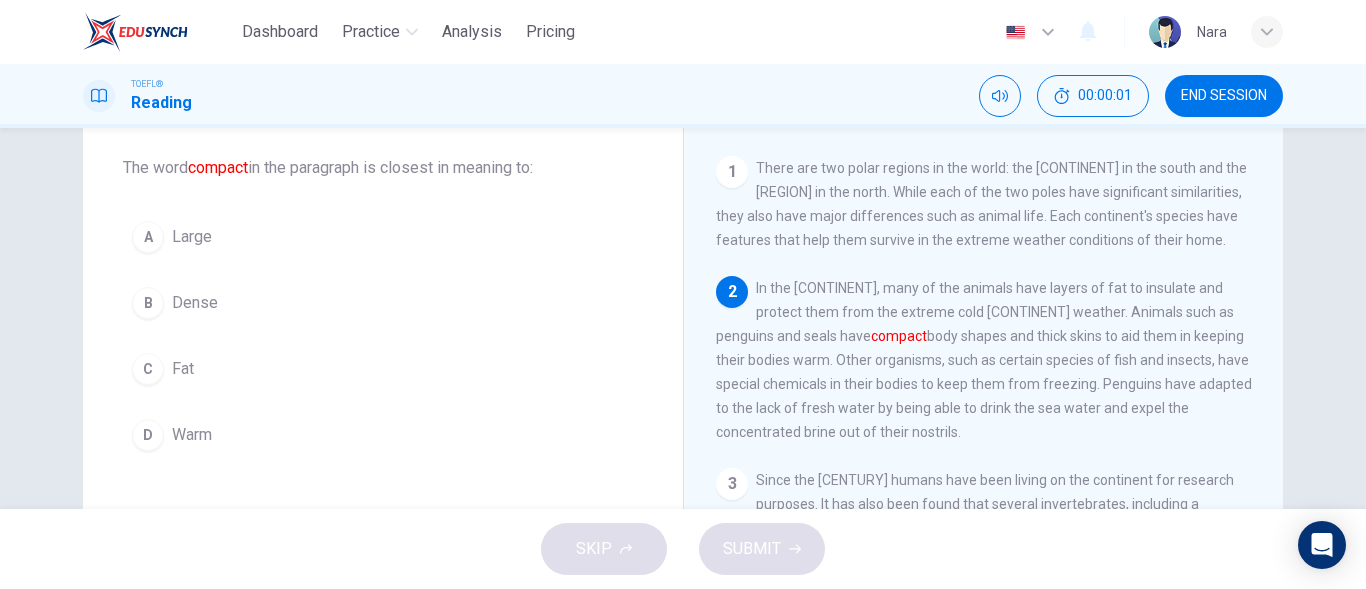 click on "B Dense" at bounding box center [383, 303] 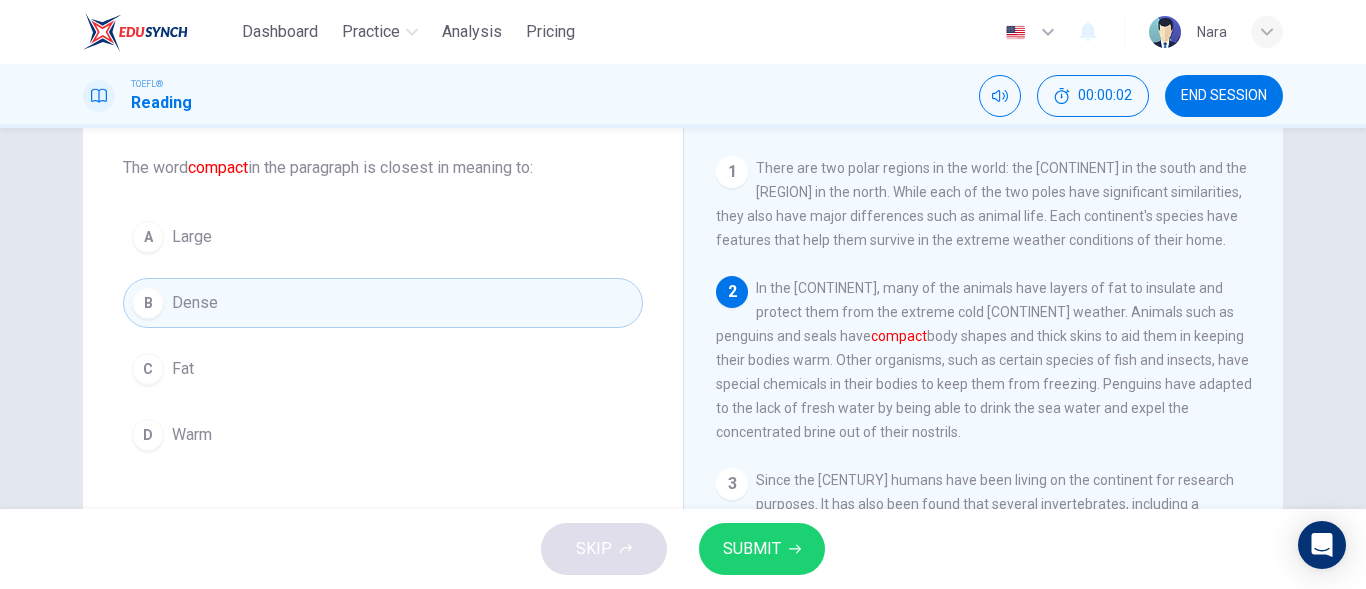 click on "SUBMIT" at bounding box center (752, 549) 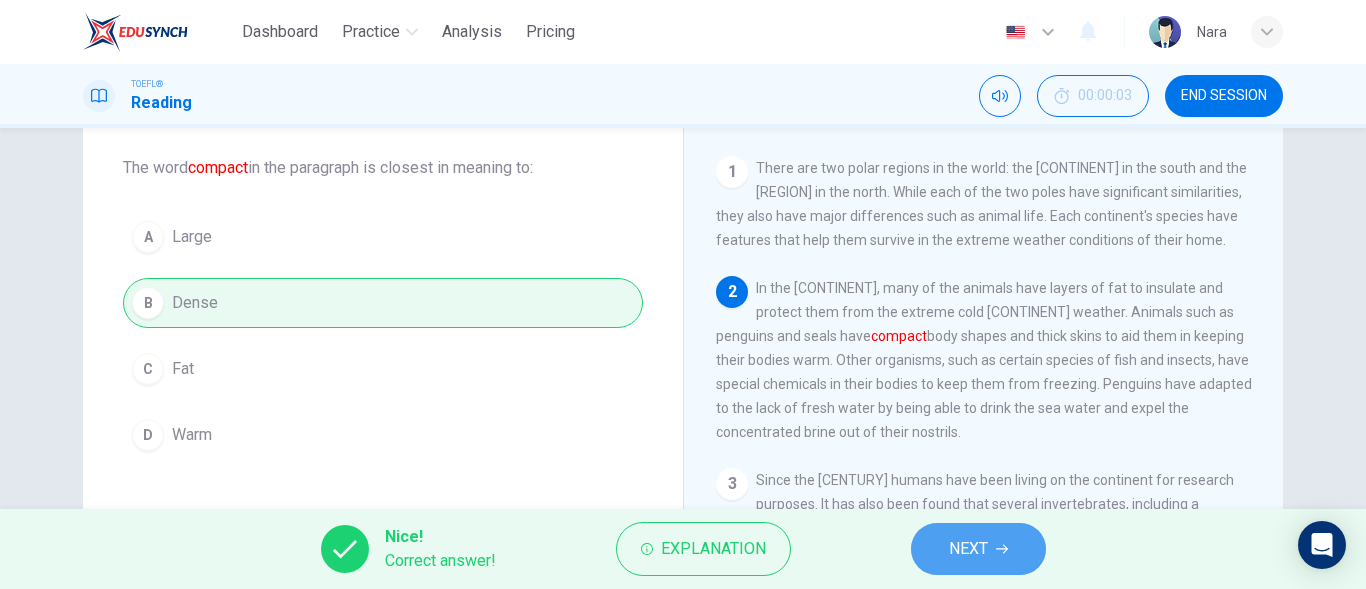click on "NEXT" at bounding box center (968, 549) 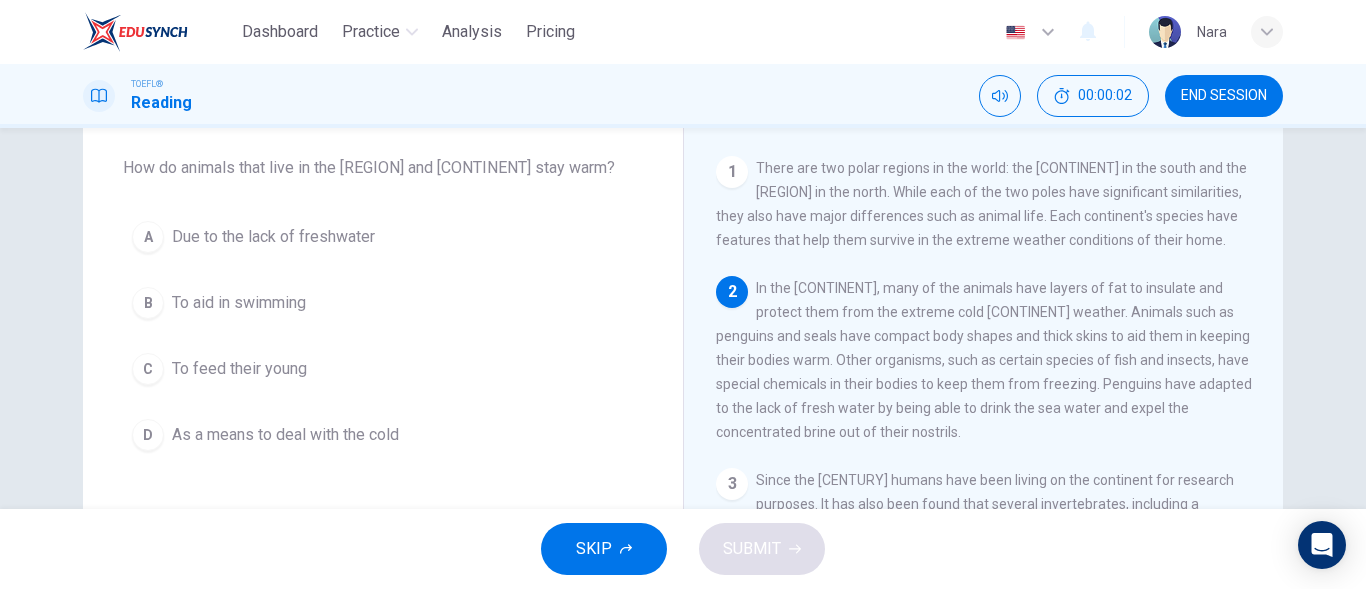scroll, scrollTop: 124, scrollLeft: 0, axis: vertical 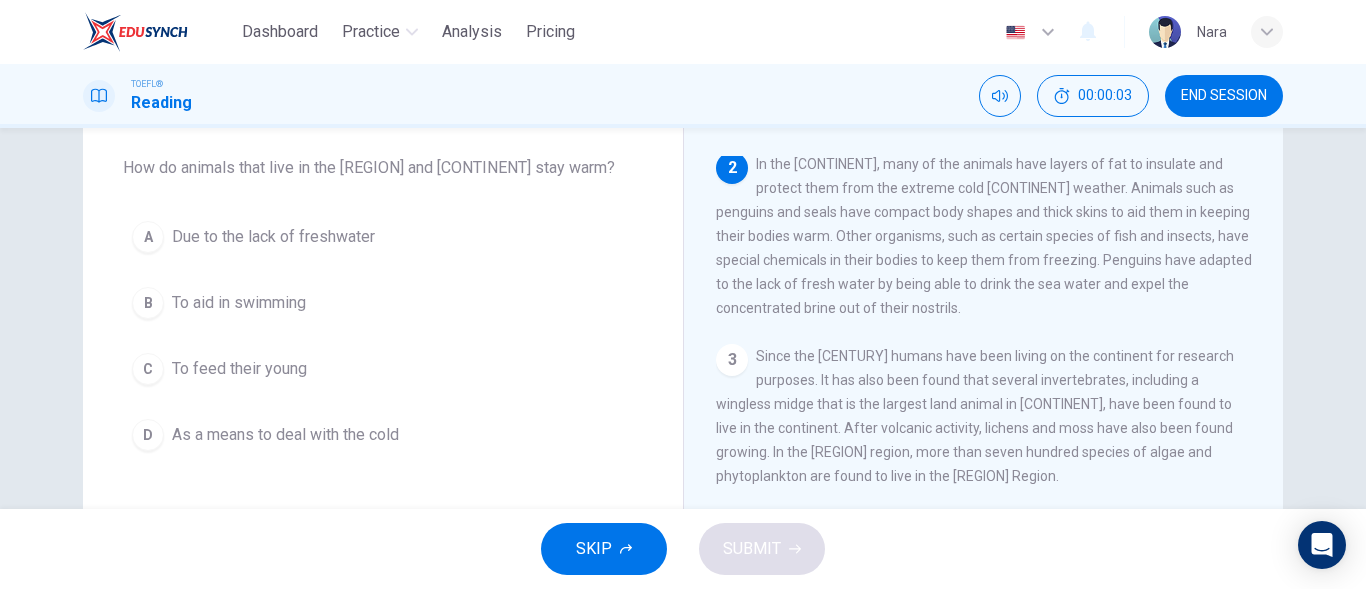 click on "A Due to the lack of freshwater" at bounding box center (383, 237) 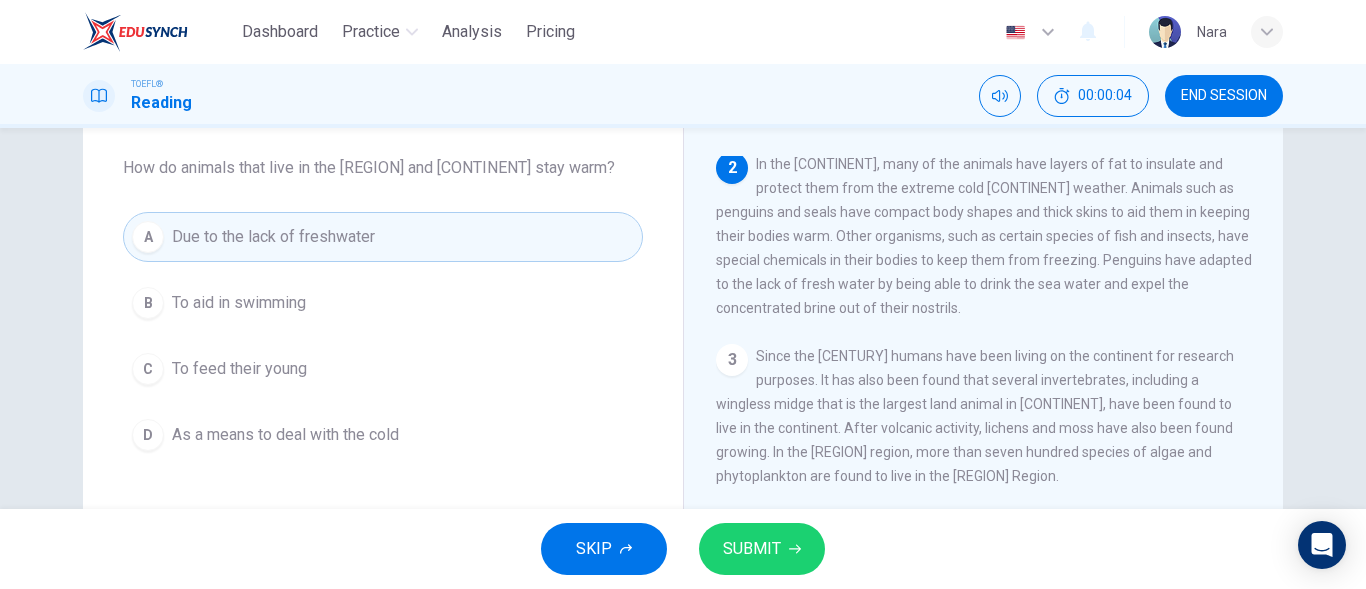 click on "SUBMIT" at bounding box center [762, 549] 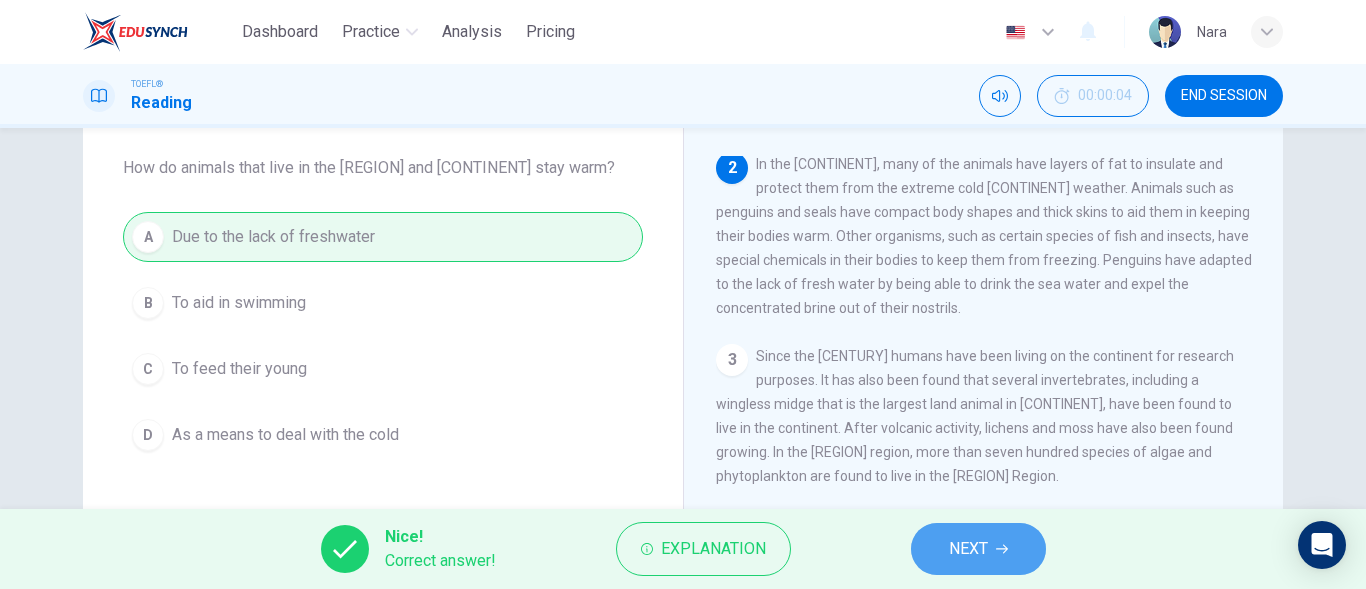 click on "NEXT" at bounding box center [968, 549] 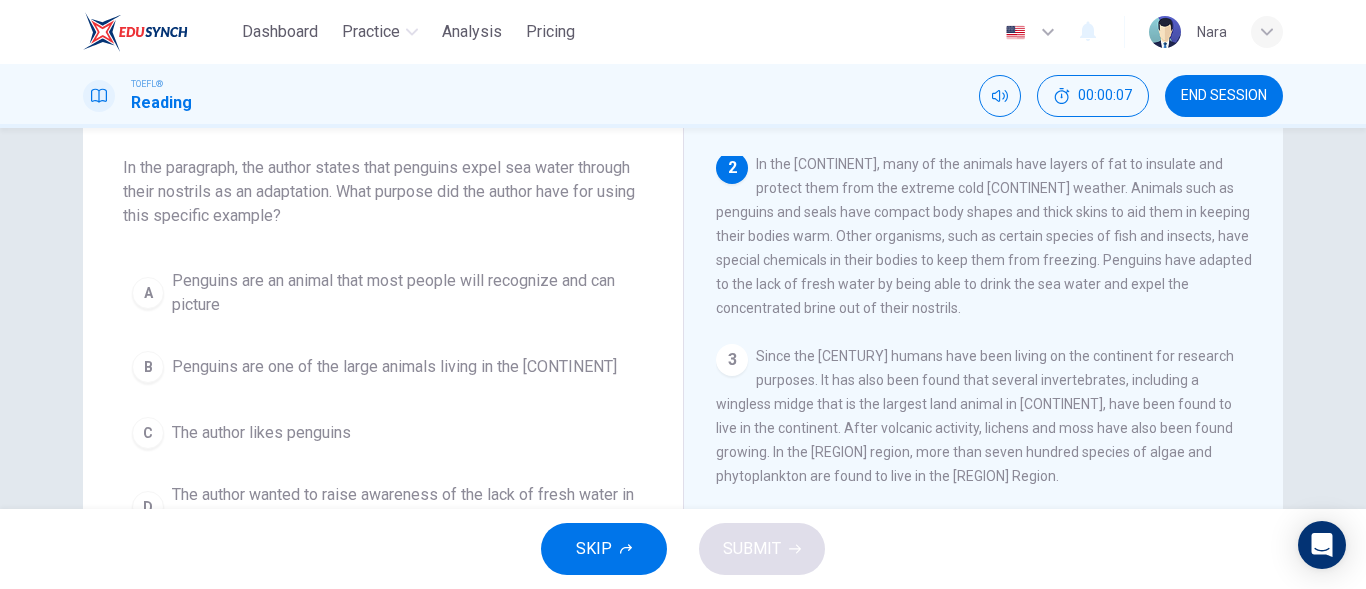 click on "SKIP SUBMIT" at bounding box center [683, 549] 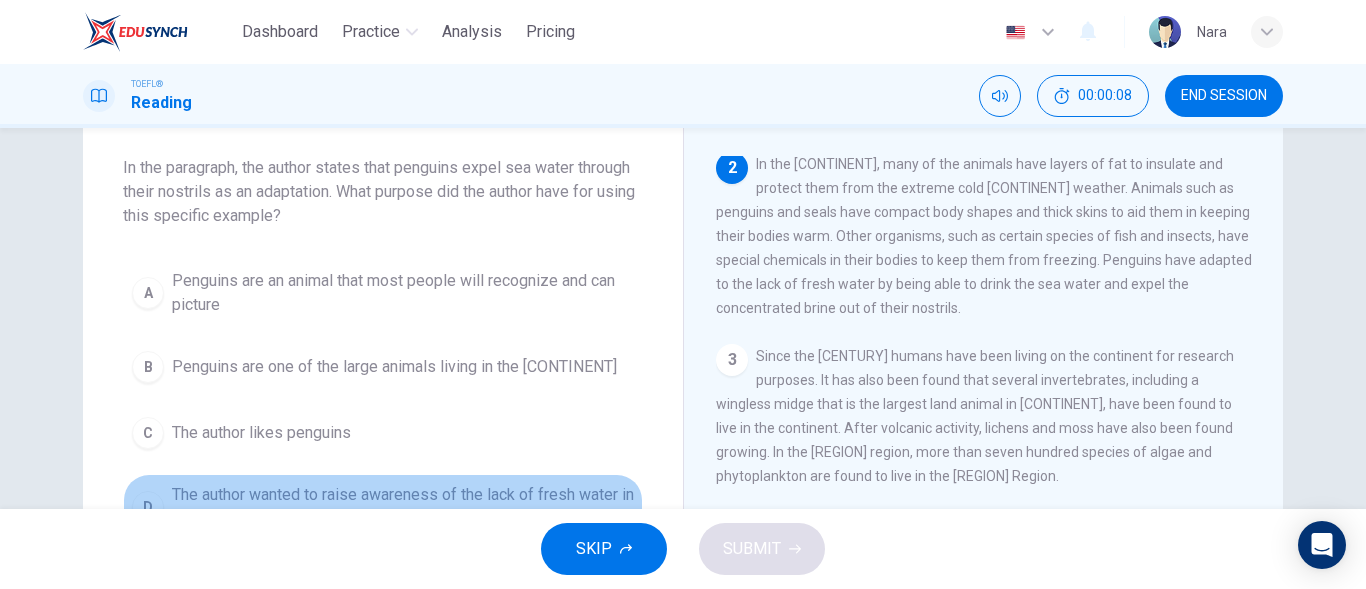 click on "The author wanted to raise awareness of the lack of fresh water in the [CONTINENT]" at bounding box center [403, 507] 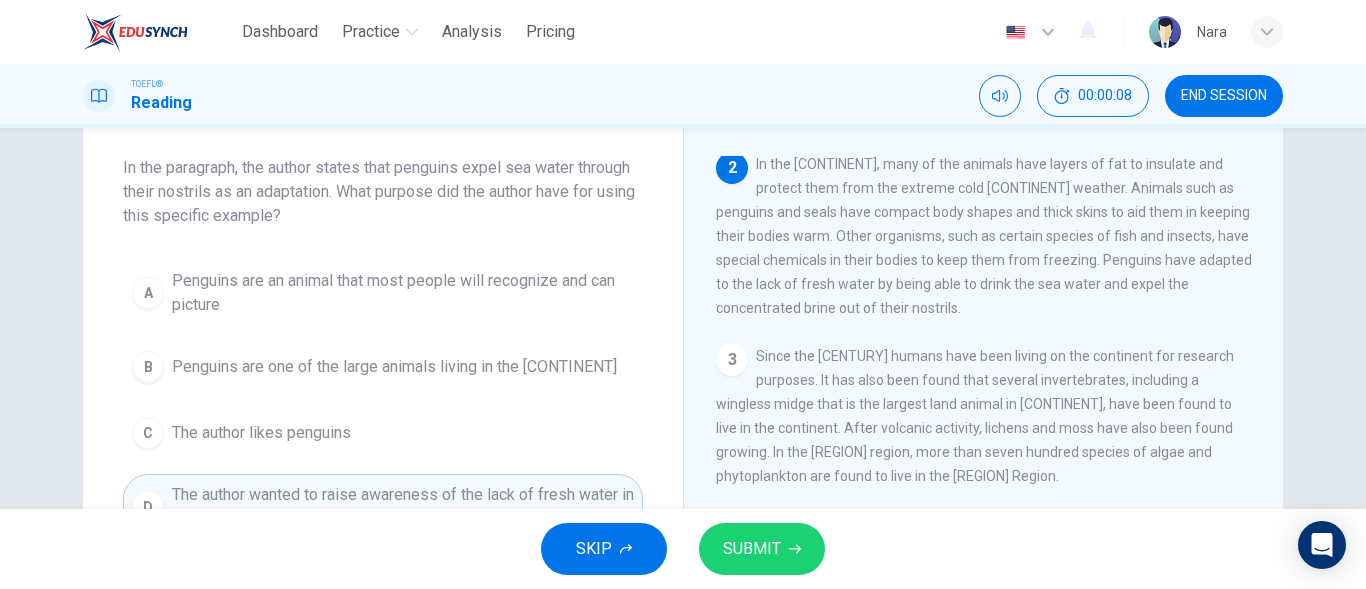 click on "SUBMIT" at bounding box center (762, 549) 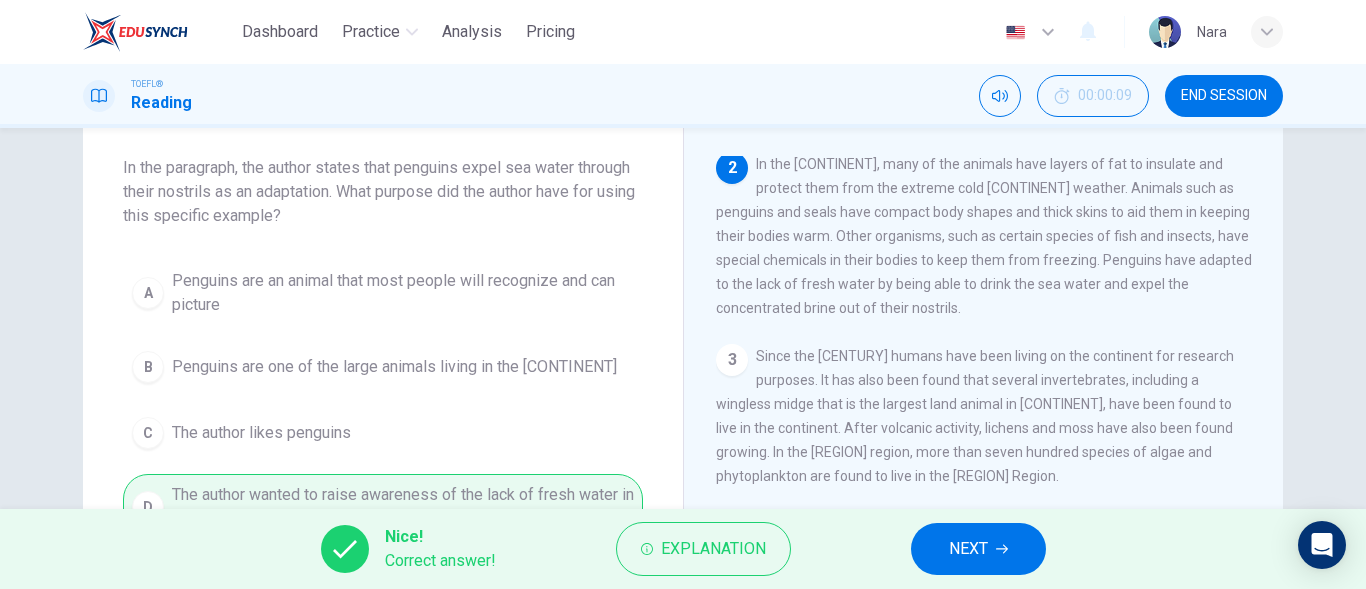 click on "NEXT" at bounding box center (968, 549) 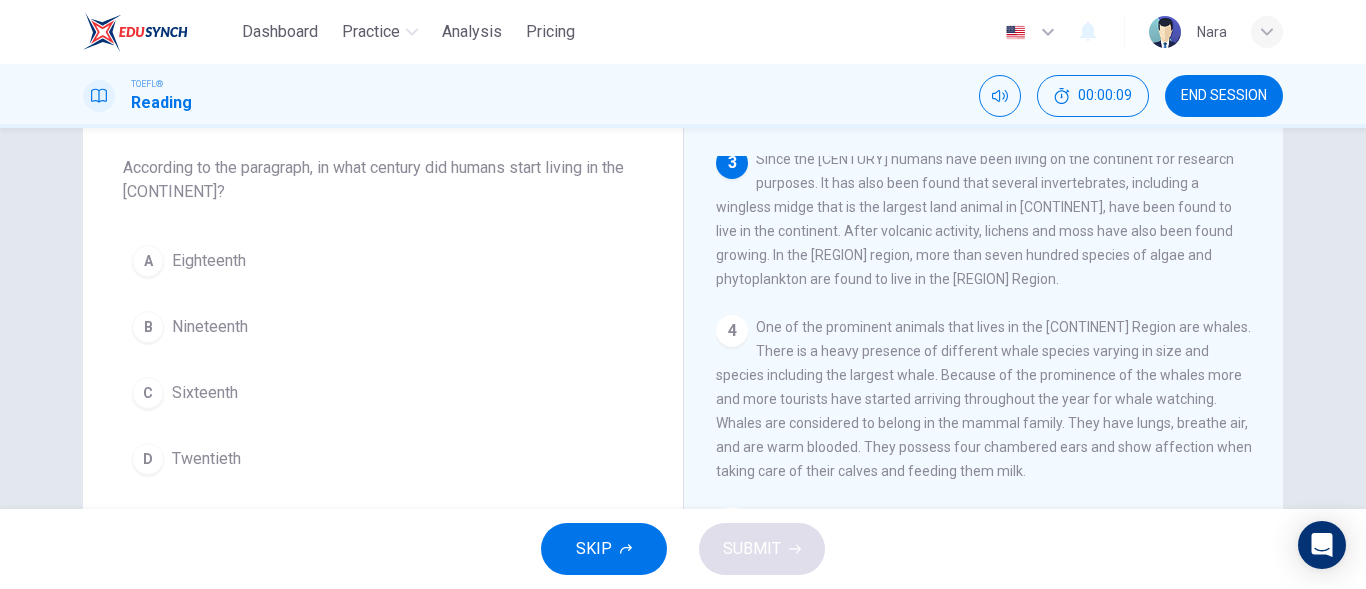 scroll, scrollTop: 323, scrollLeft: 0, axis: vertical 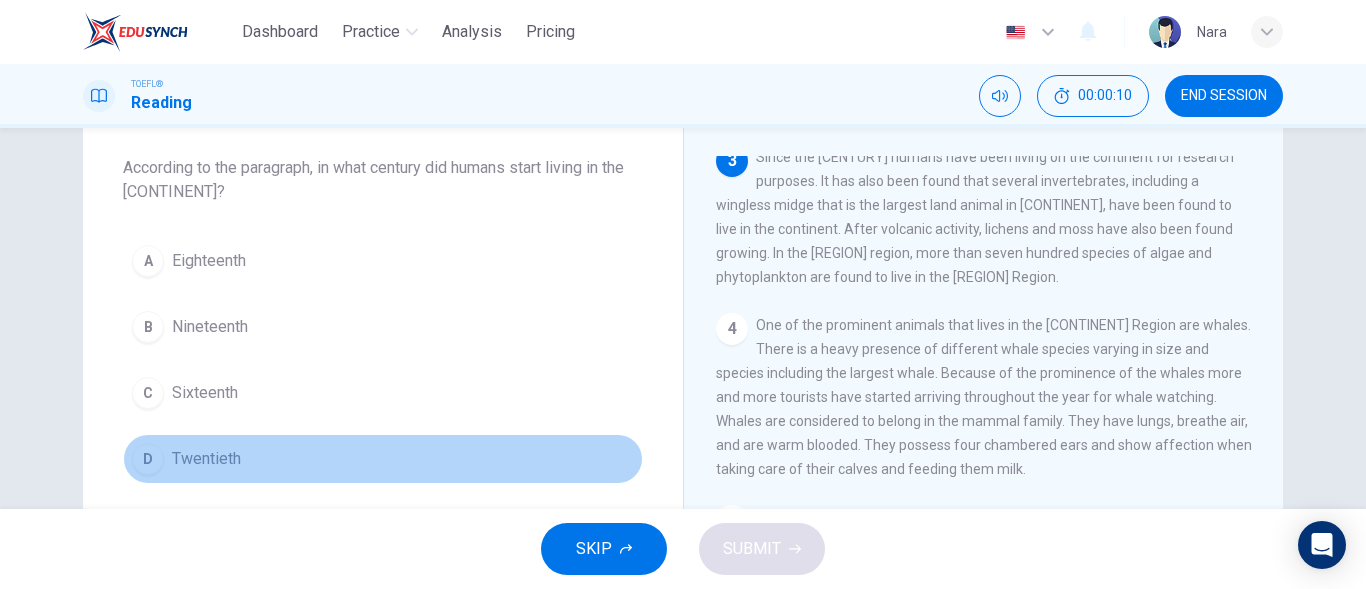 click on "D Twentieth" at bounding box center [383, 459] 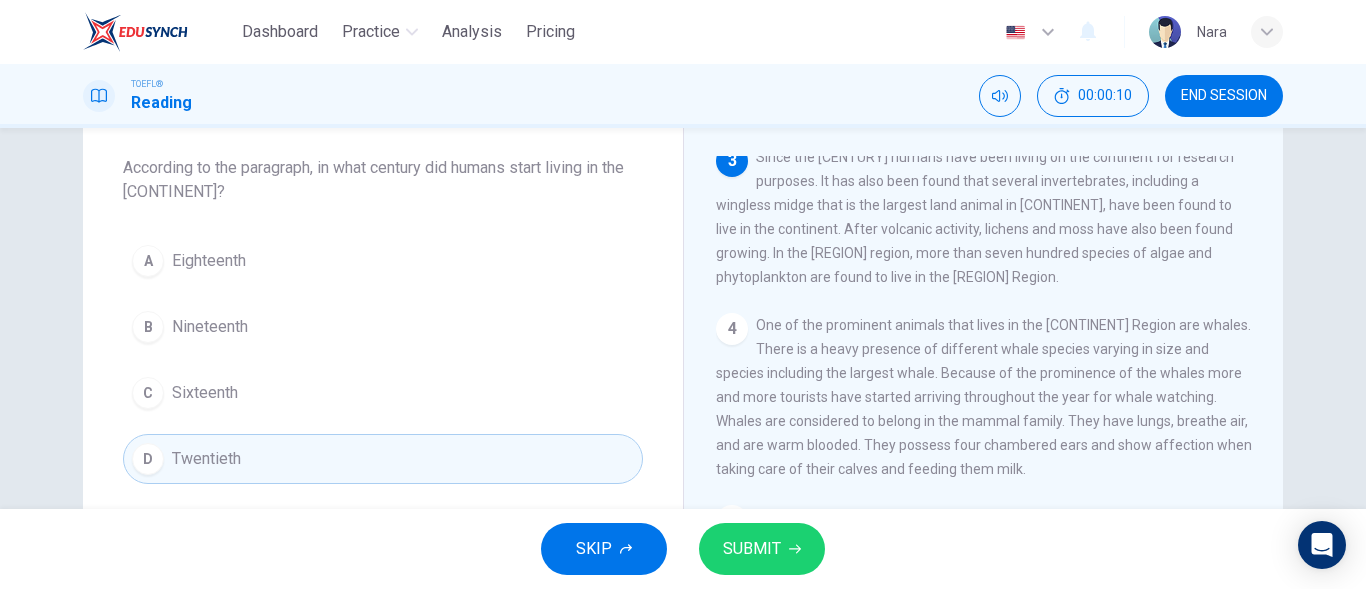 click on "SUBMIT" at bounding box center (762, 549) 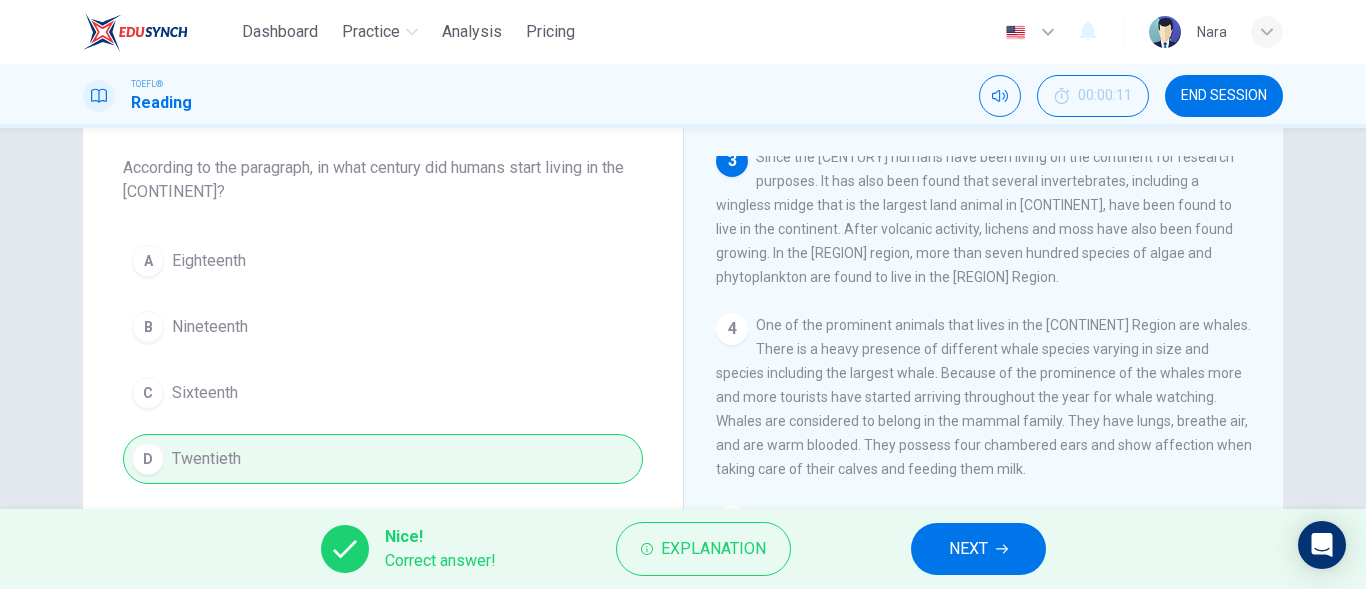 click on "NEXT" at bounding box center [978, 549] 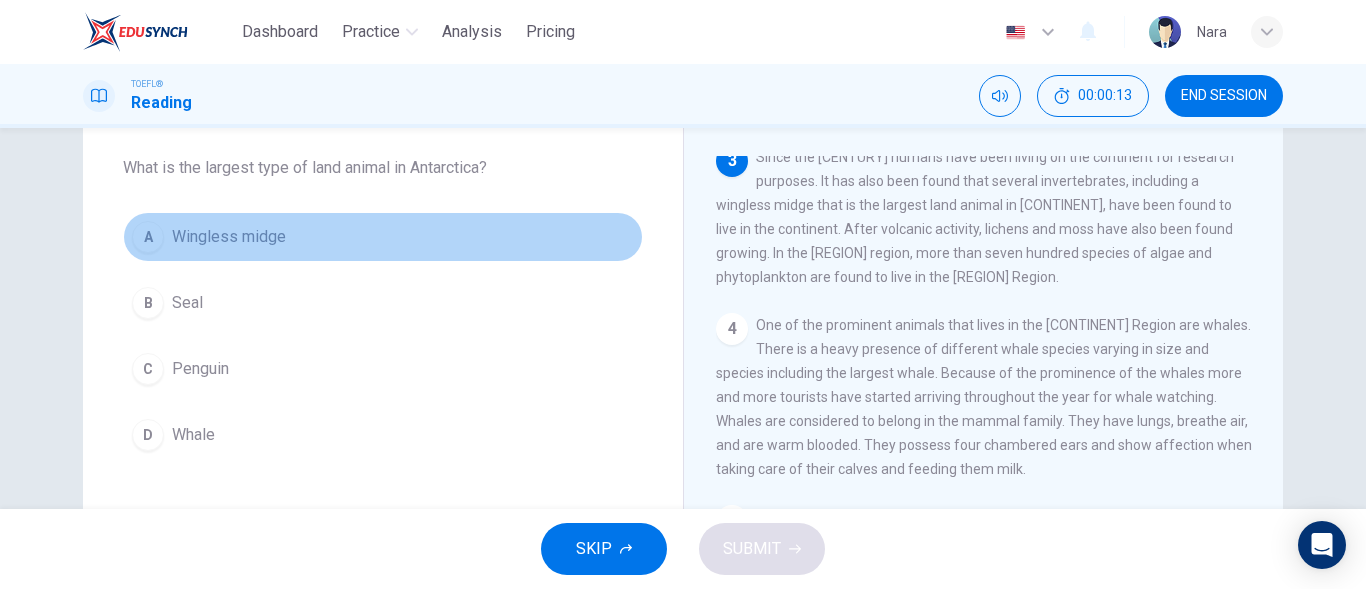 click on "A Wingless midge" at bounding box center (383, 237) 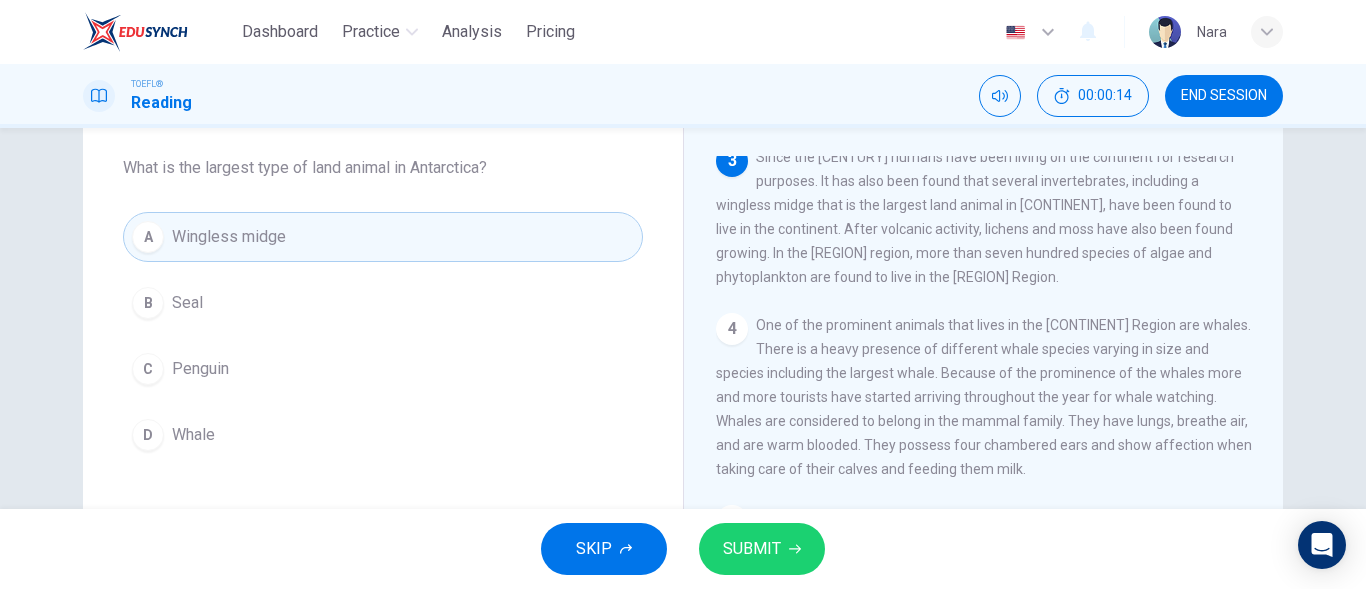 click on "SUBMIT" at bounding box center (752, 549) 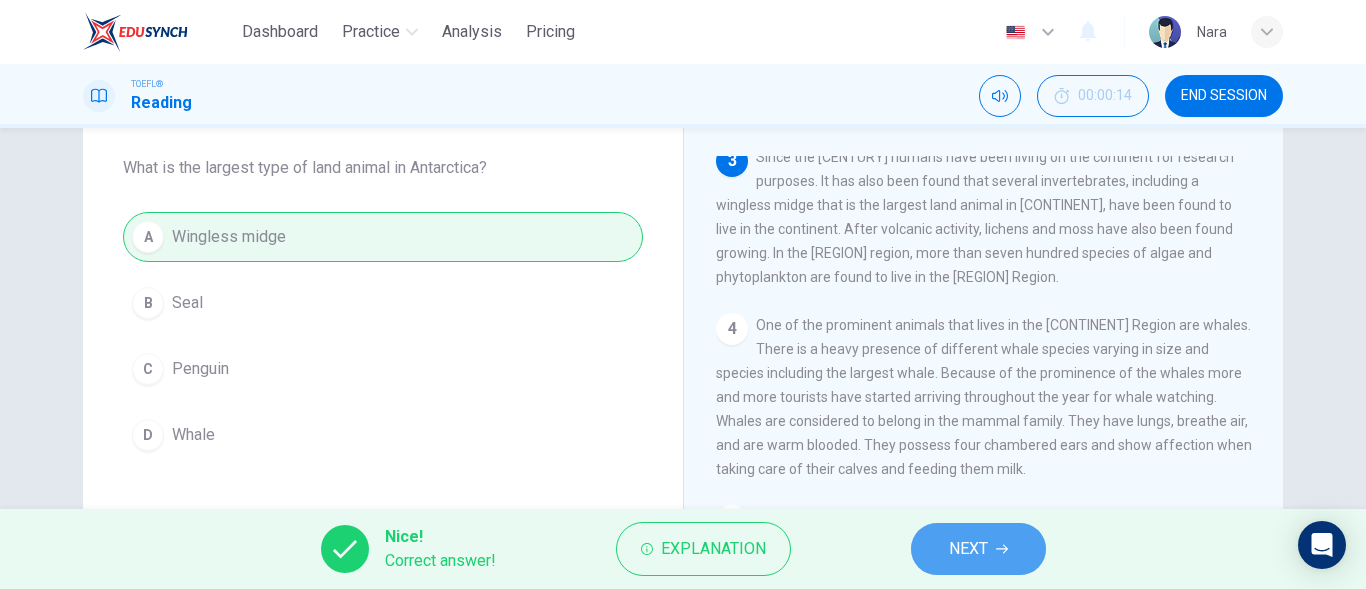 click on "NEXT" at bounding box center (968, 549) 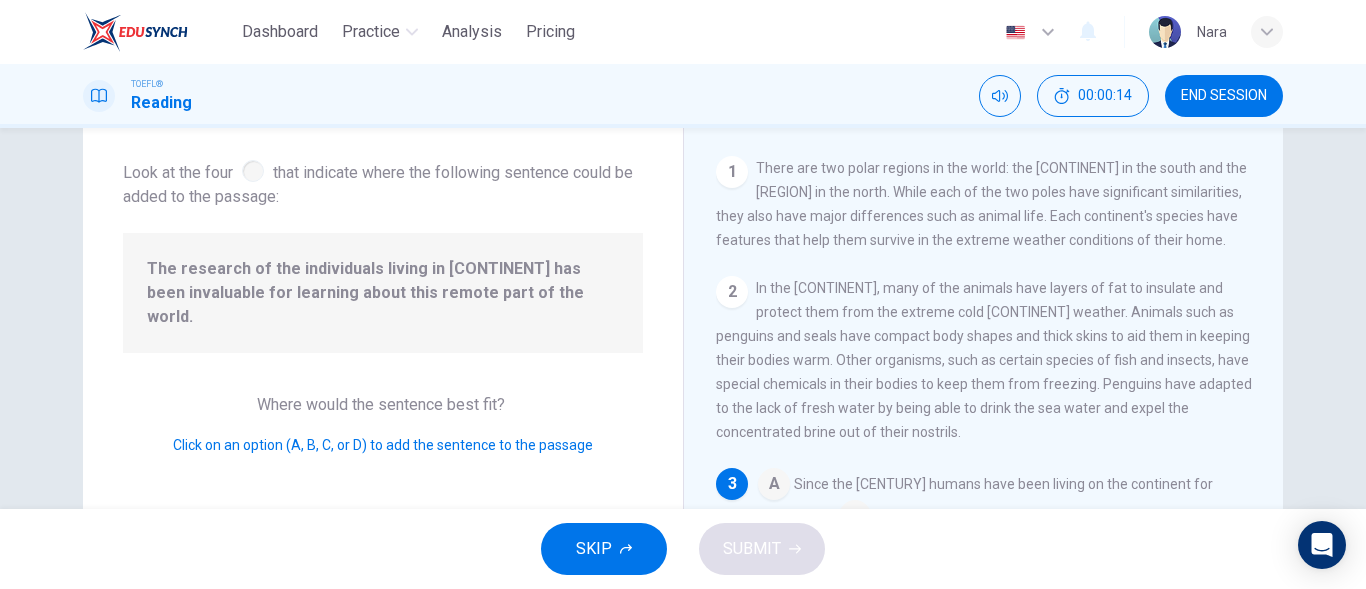 scroll, scrollTop: 124, scrollLeft: 0, axis: vertical 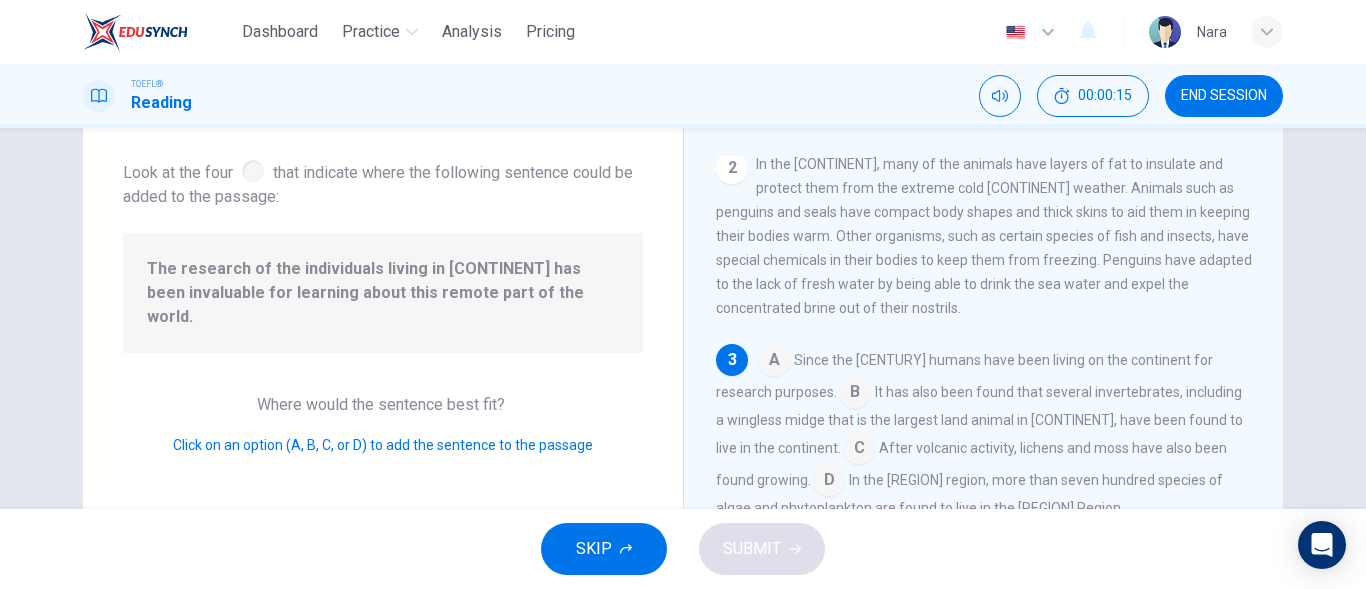 click on "The research of the individuals living in [CONTINENT] has been invaluable for learning about this remote part of the world." at bounding box center (383, 293) 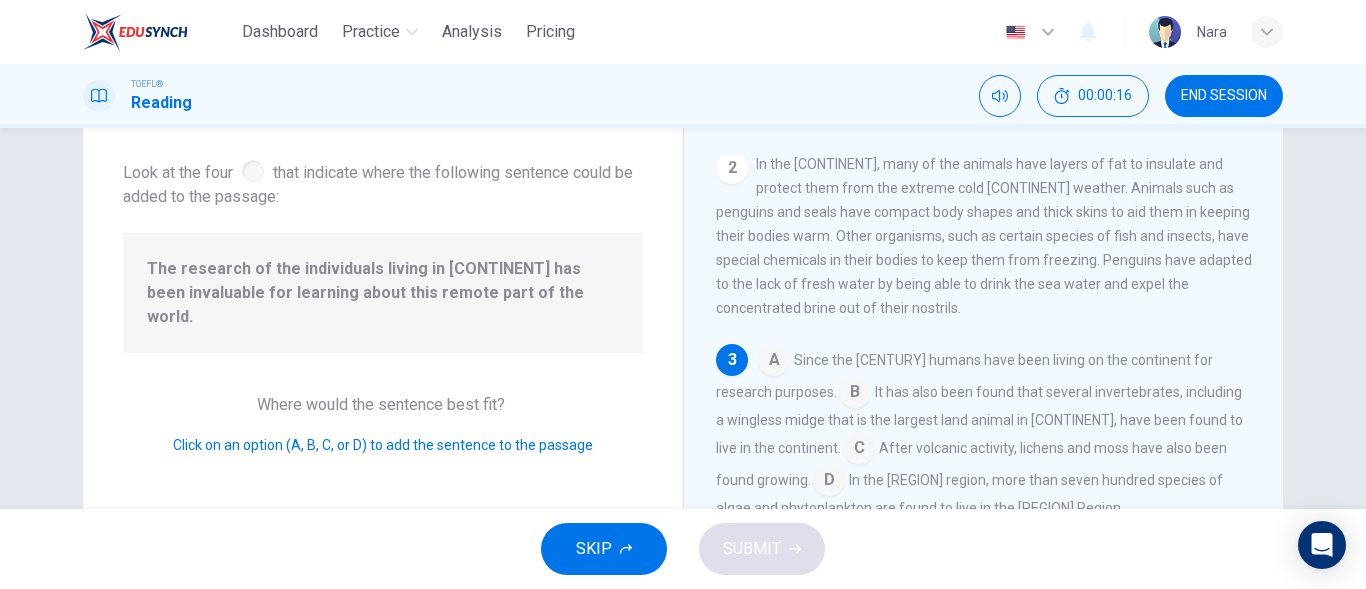 scroll, scrollTop: 200, scrollLeft: 0, axis: vertical 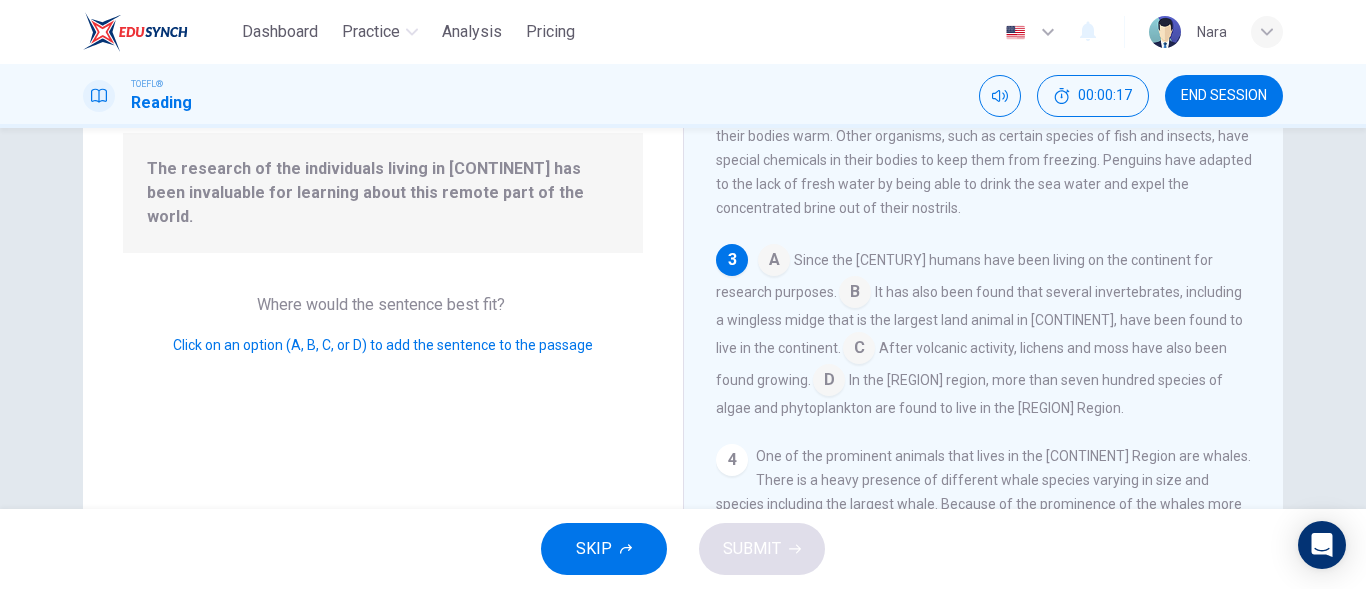 click at bounding box center [855, 294] 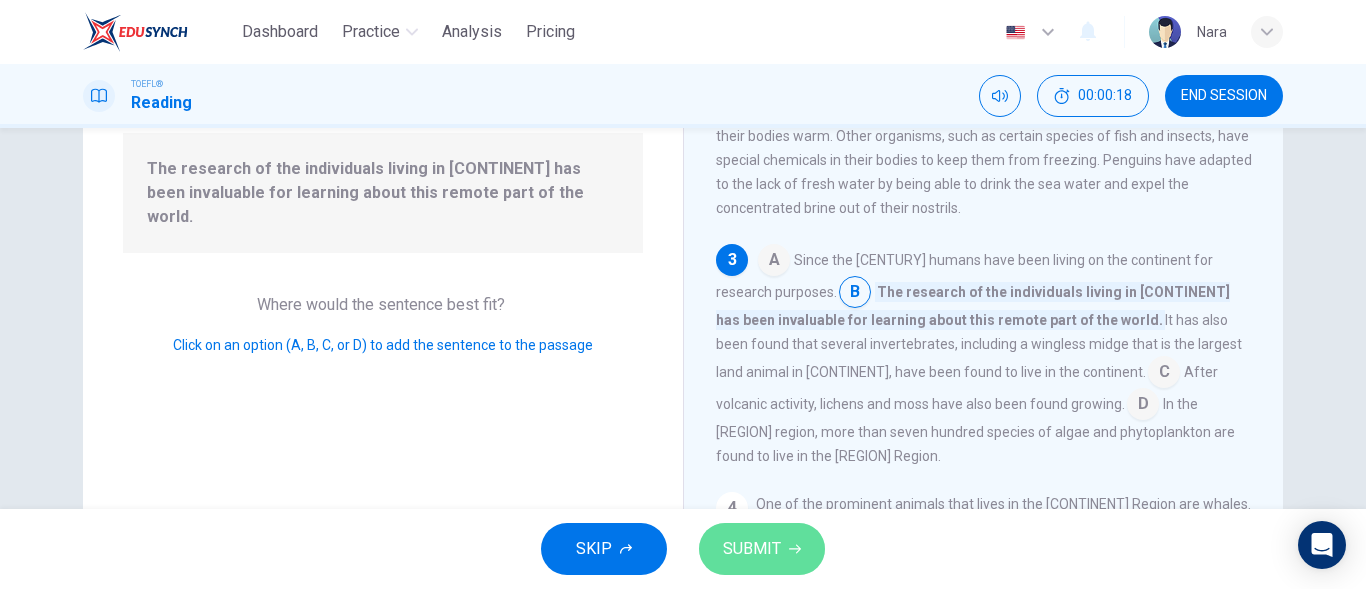 click on "SUBMIT" at bounding box center (752, 549) 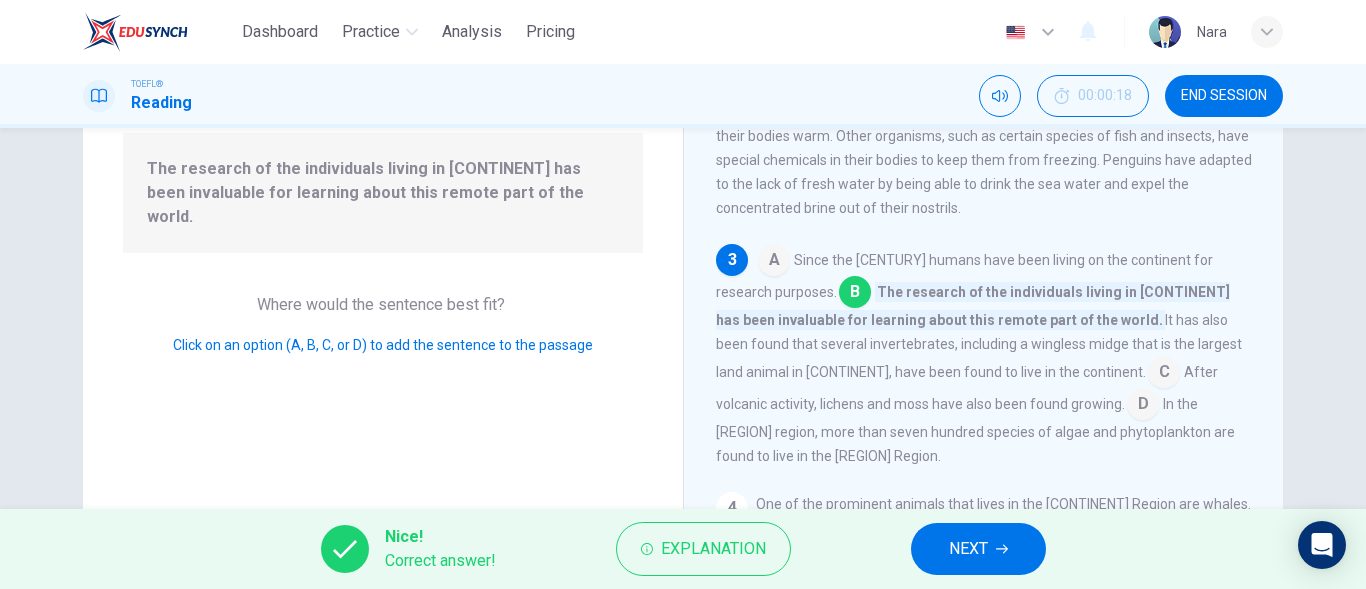 click on "NEXT" at bounding box center (978, 549) 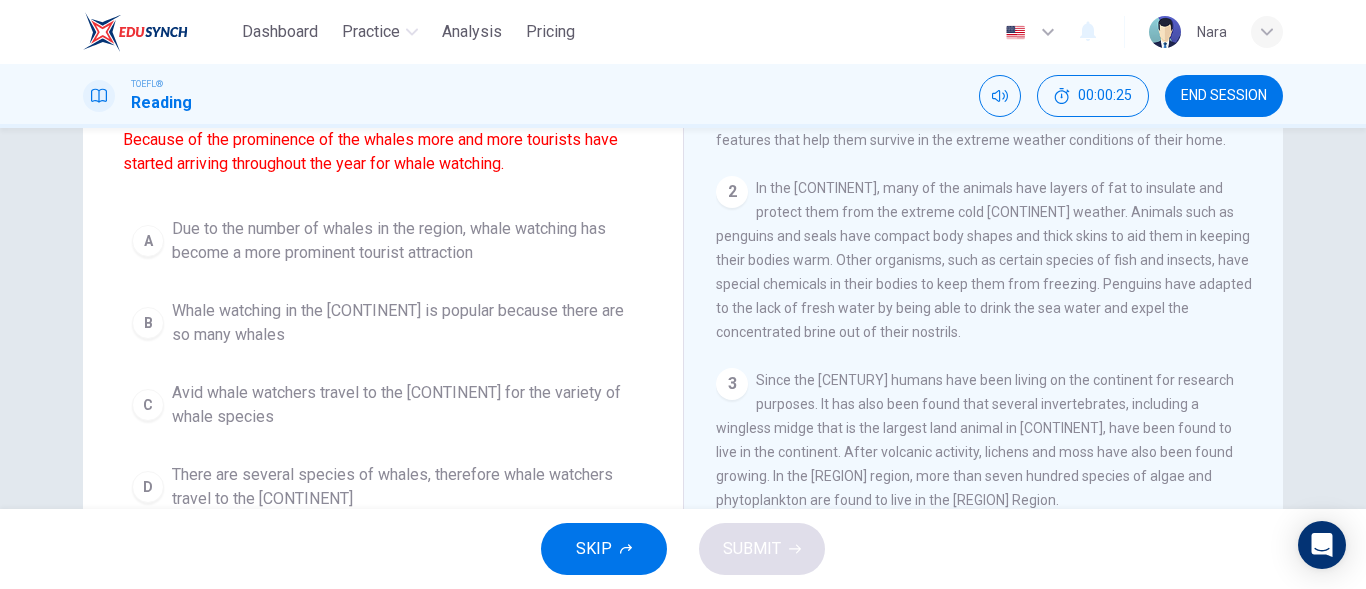 click on "Due to the number of whales in the region, whale watching has become a more prominent tourist attraction" at bounding box center [403, 241] 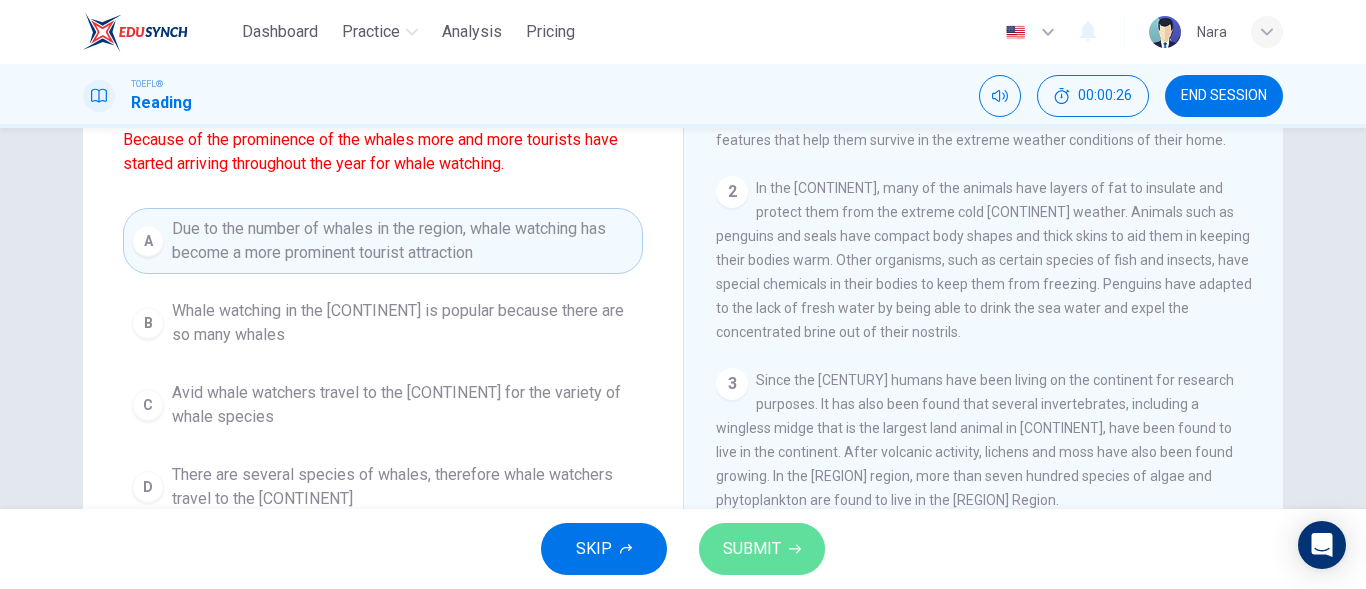 click on "SUBMIT" at bounding box center (752, 549) 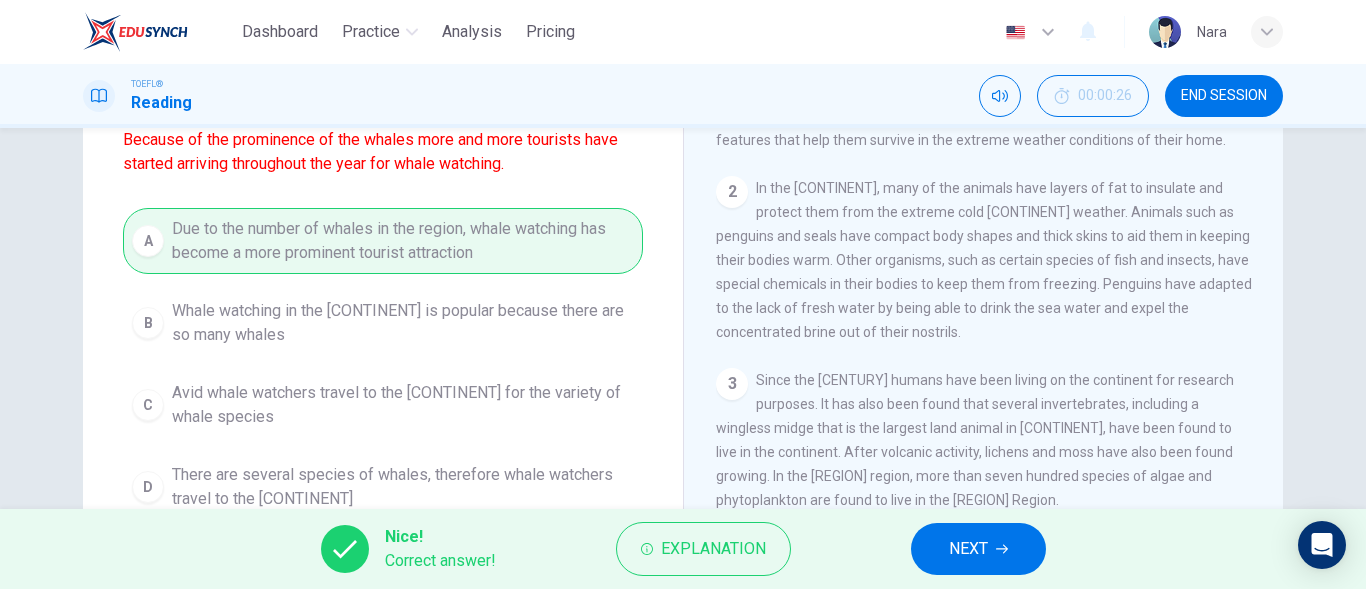click on "NEXT" at bounding box center [978, 549] 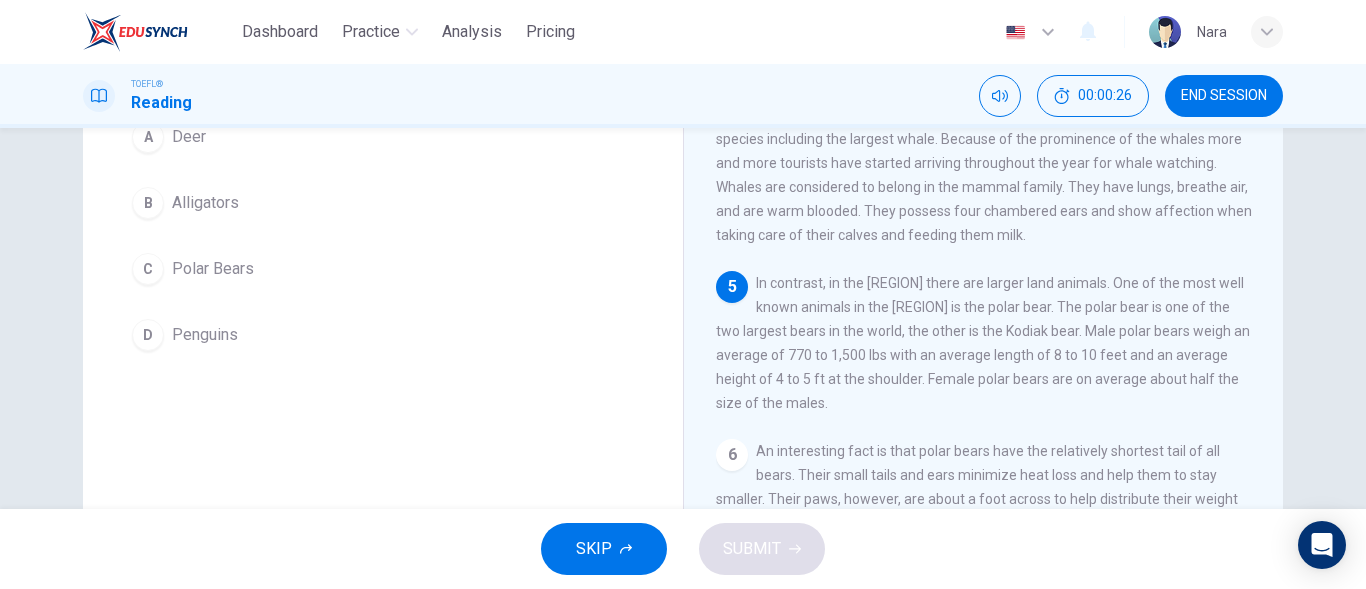 scroll, scrollTop: 471, scrollLeft: 0, axis: vertical 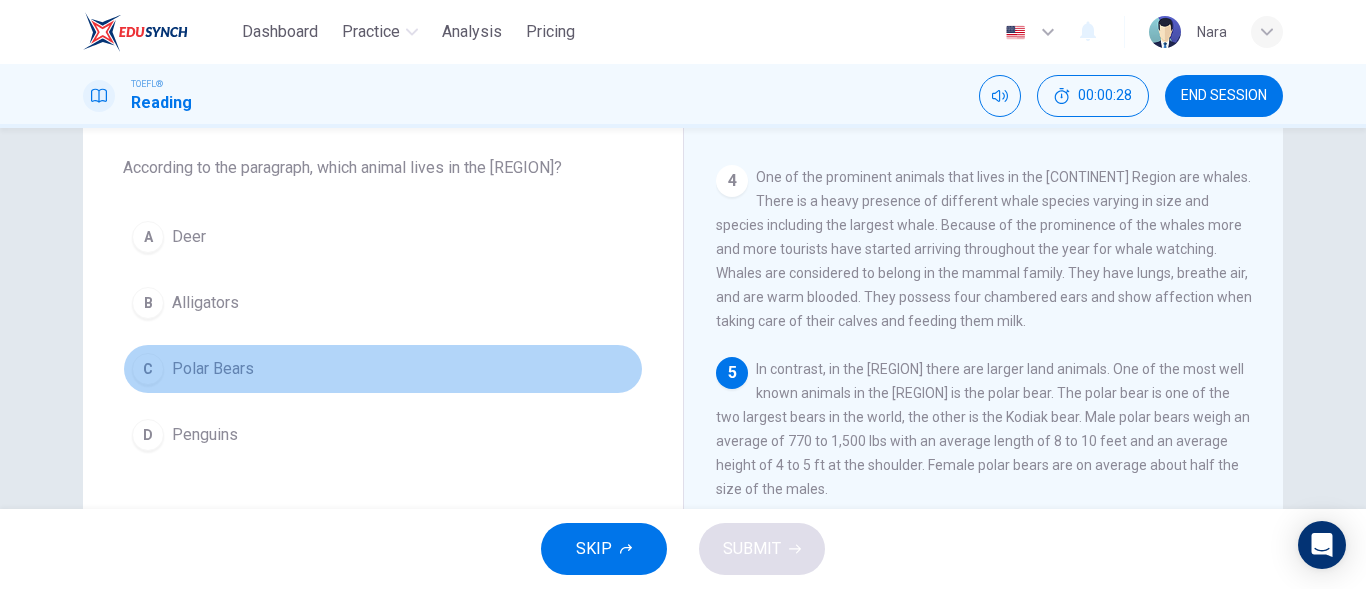 click on "C Polar Bears" at bounding box center [383, 369] 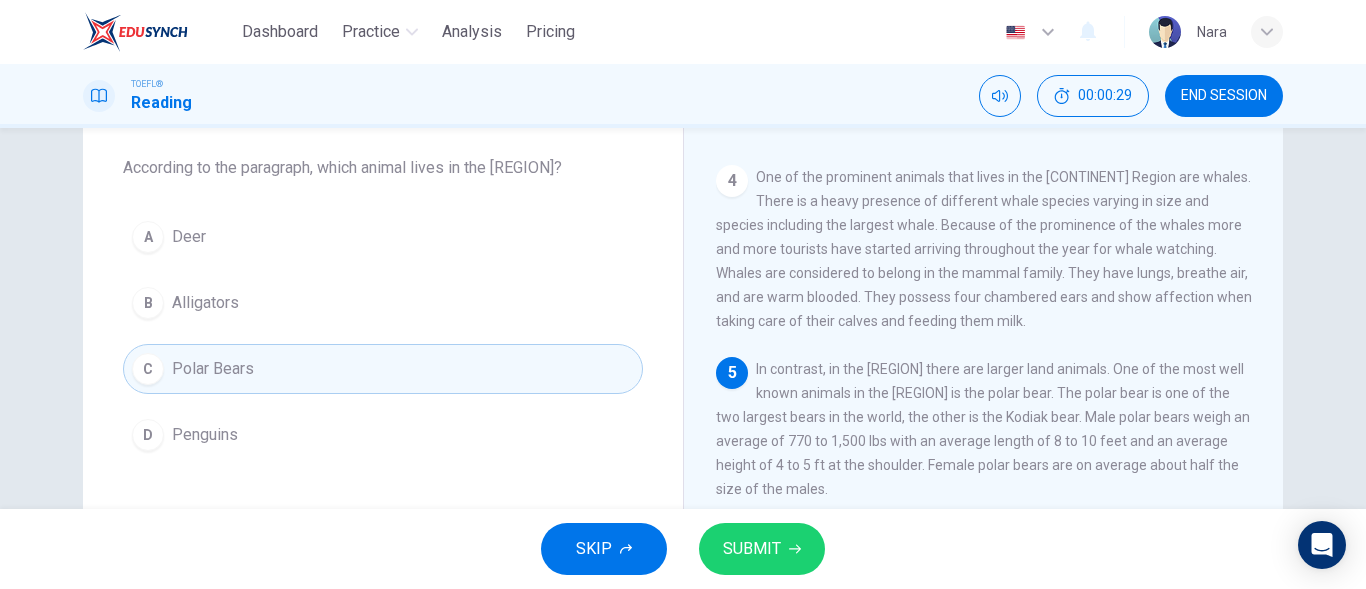 click on "SUBMIT" at bounding box center [762, 549] 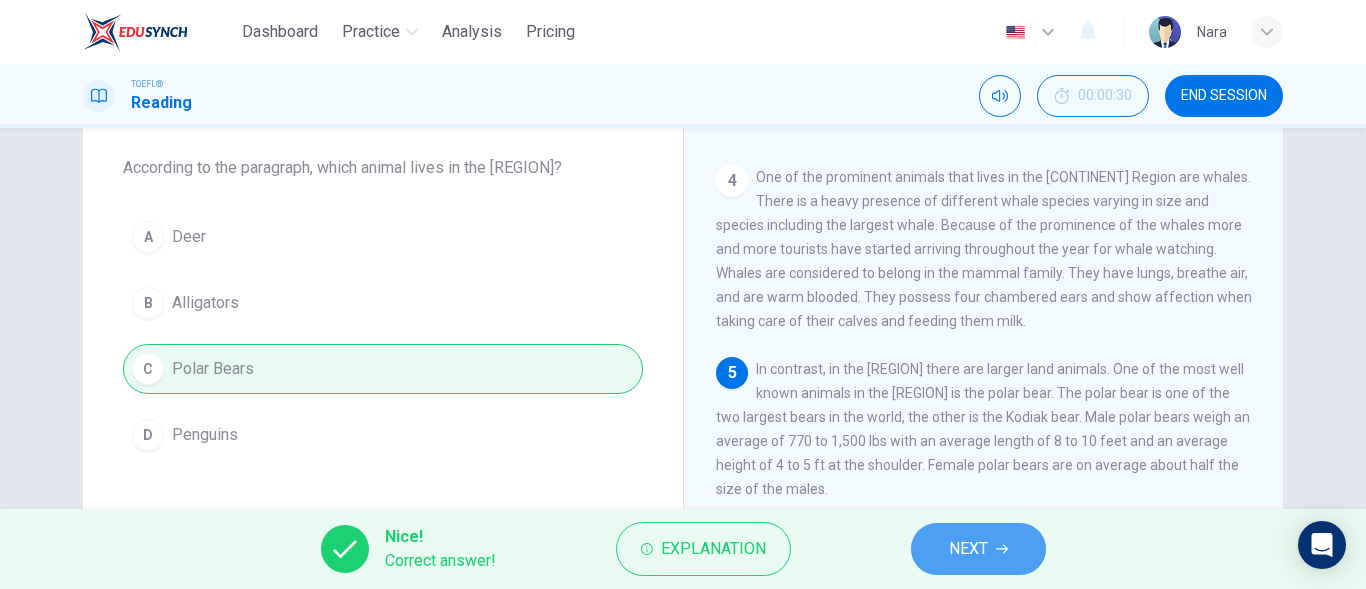 click on "NEXT" at bounding box center (968, 549) 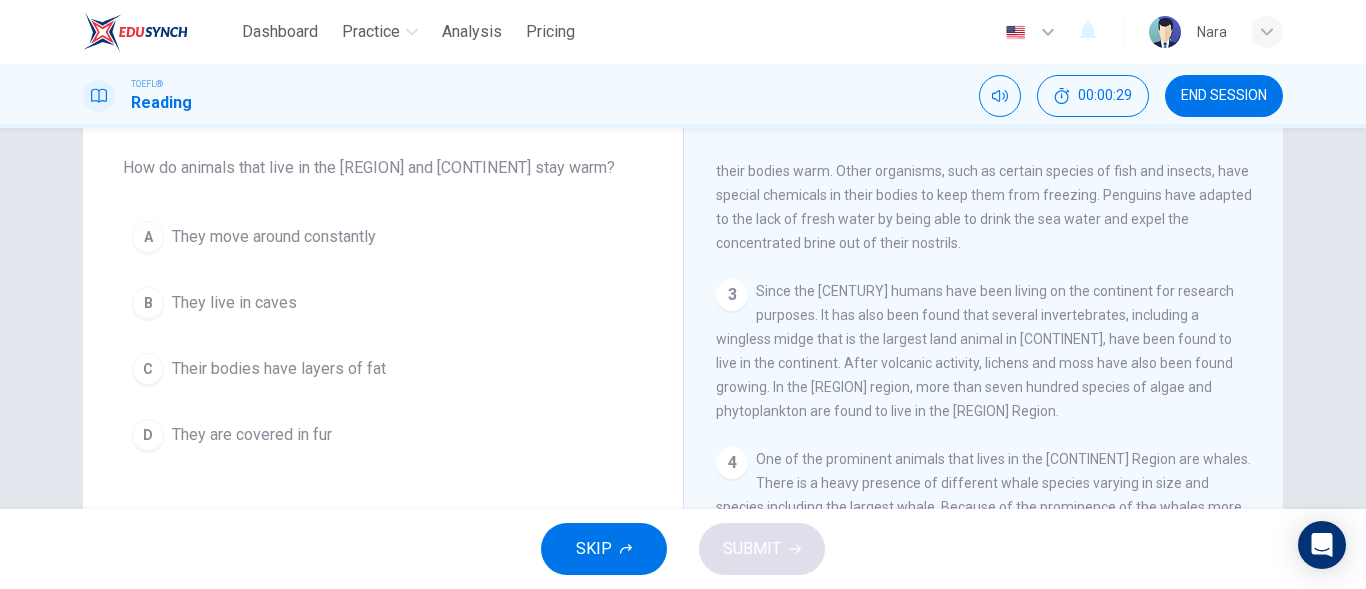 scroll, scrollTop: 124, scrollLeft: 0, axis: vertical 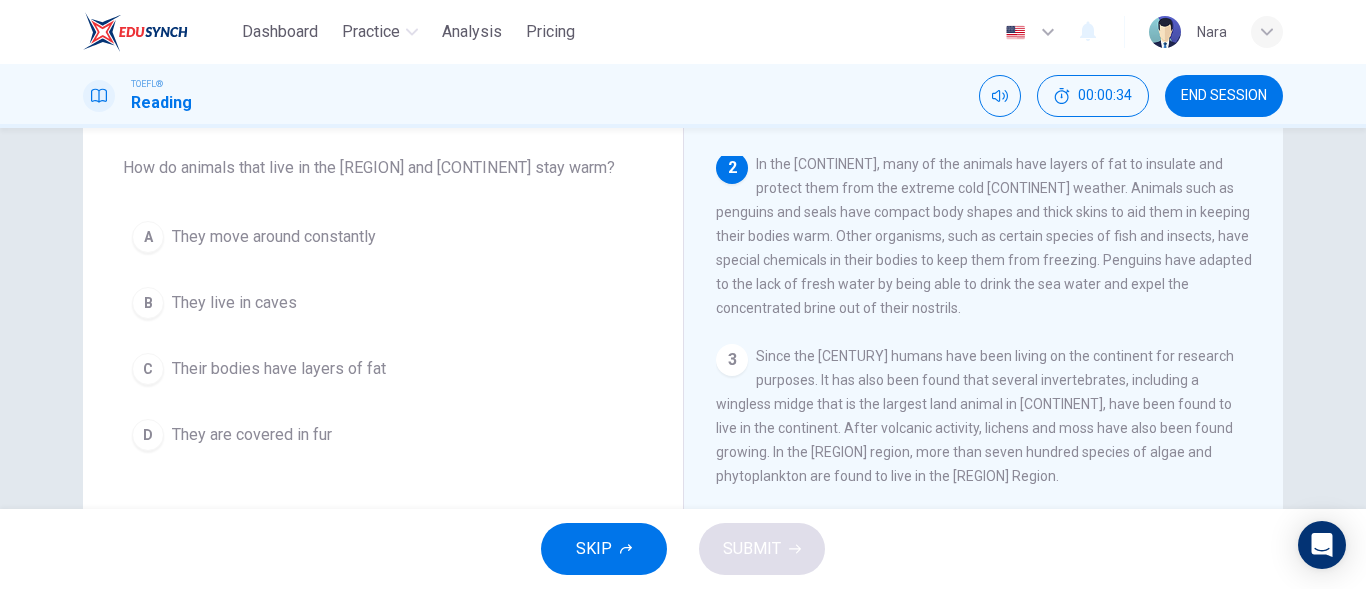 click on "Their bodies have layers of fat" at bounding box center [279, 369] 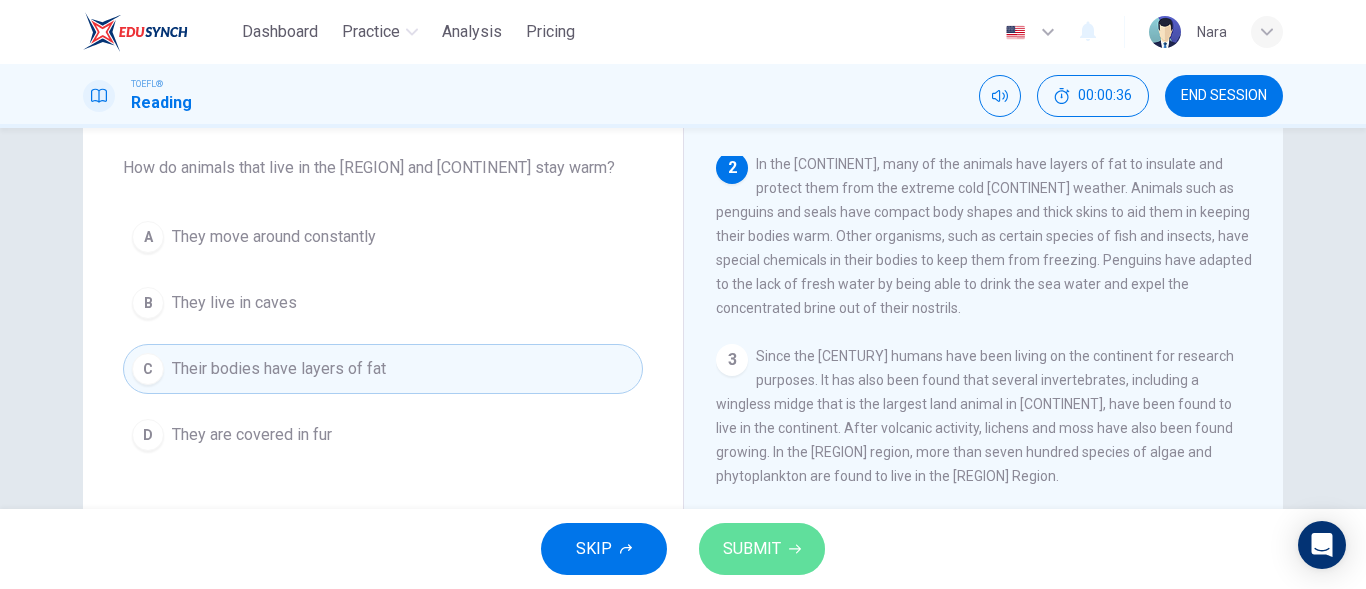 drag, startPoint x: 763, startPoint y: 533, endPoint x: 834, endPoint y: 555, distance: 74.330345 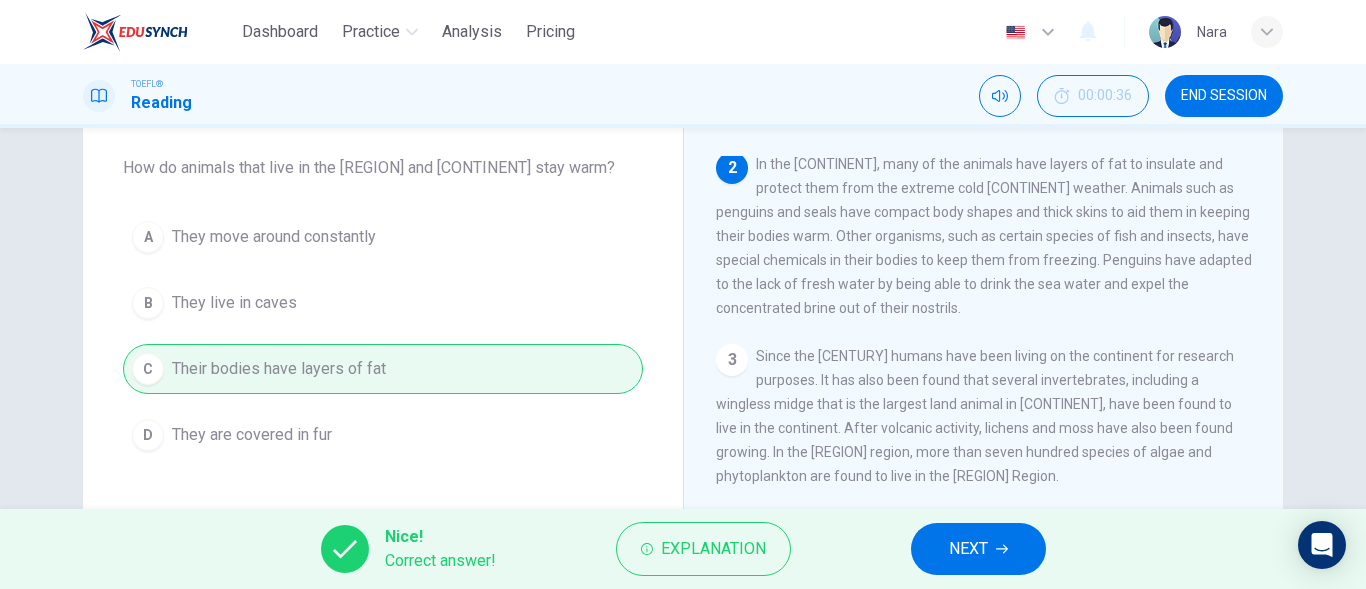 click on "NEXT" at bounding box center [978, 549] 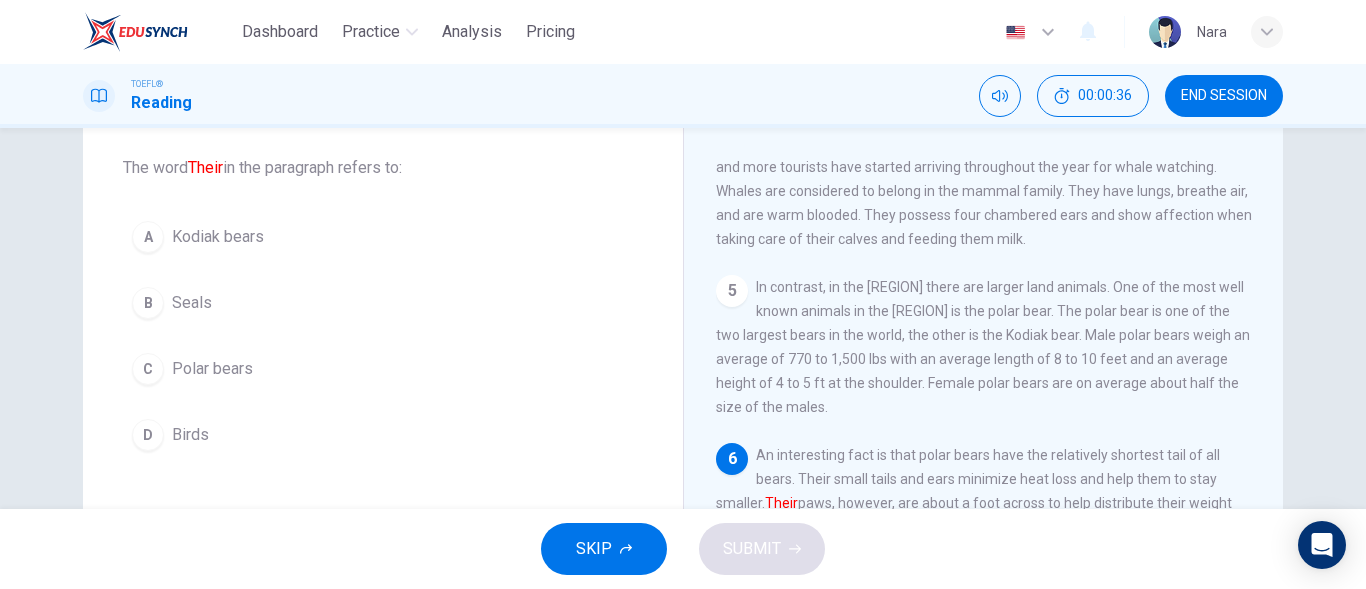 scroll, scrollTop: 594, scrollLeft: 0, axis: vertical 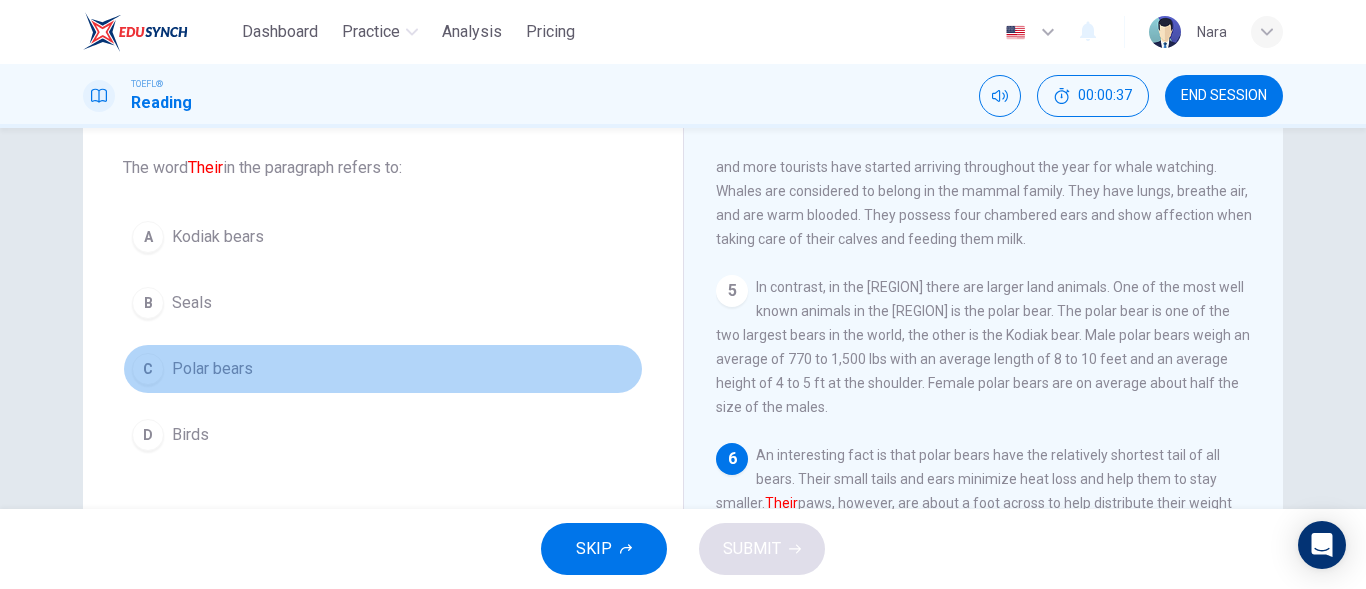 click on "C Polar bears" at bounding box center [383, 369] 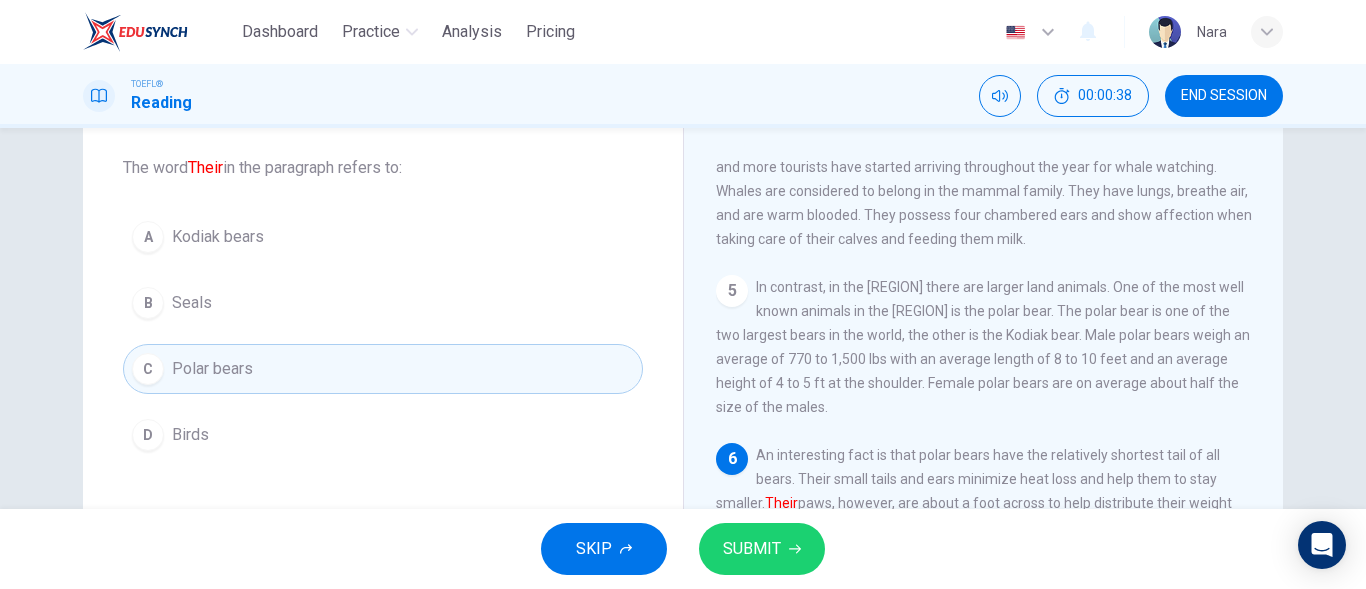 click on "SUBMIT" at bounding box center (762, 549) 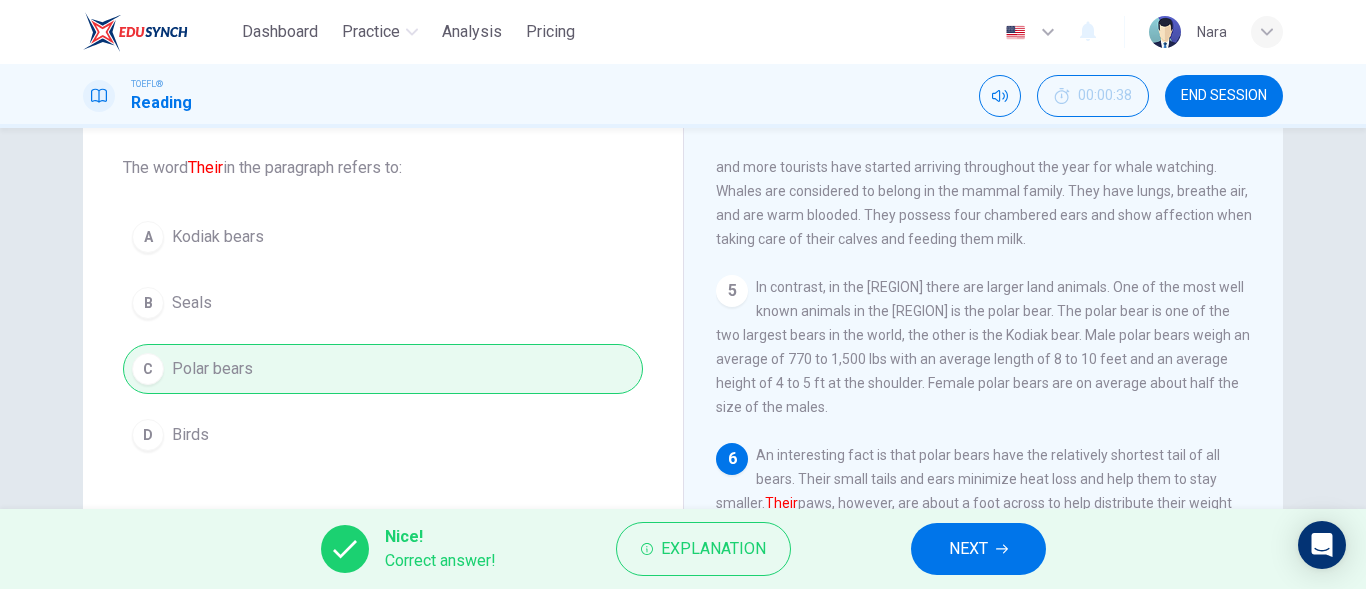 click on "NEXT" at bounding box center [968, 549] 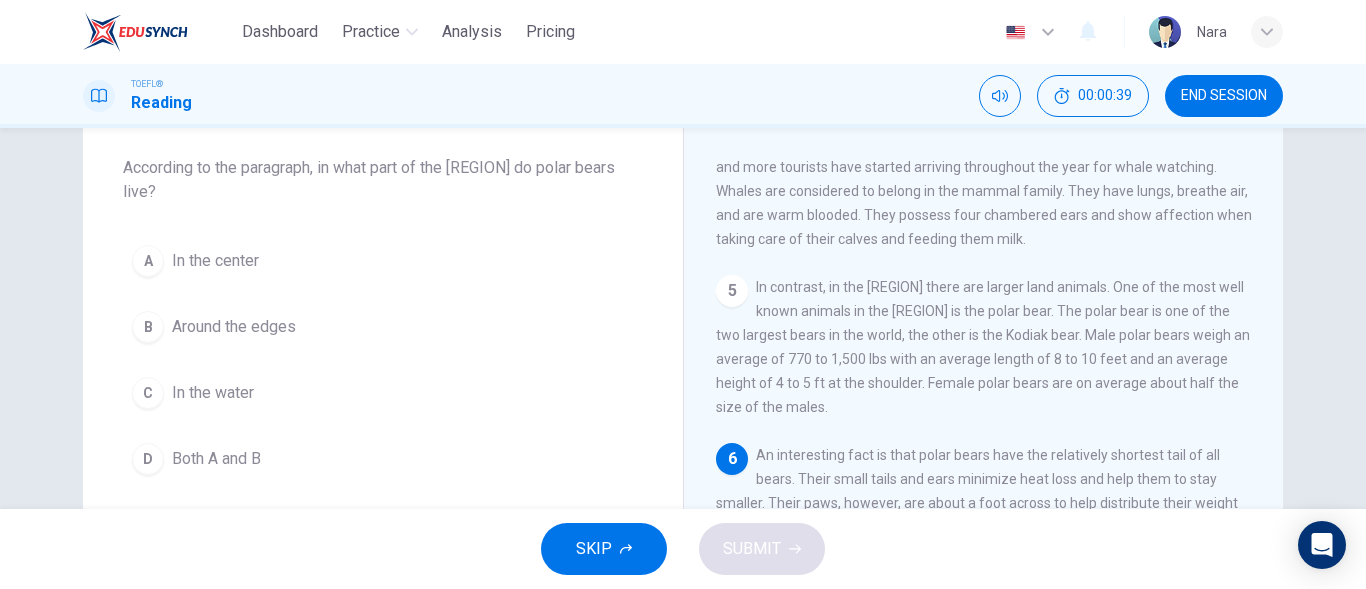 click on "B Around the edges" at bounding box center [383, 327] 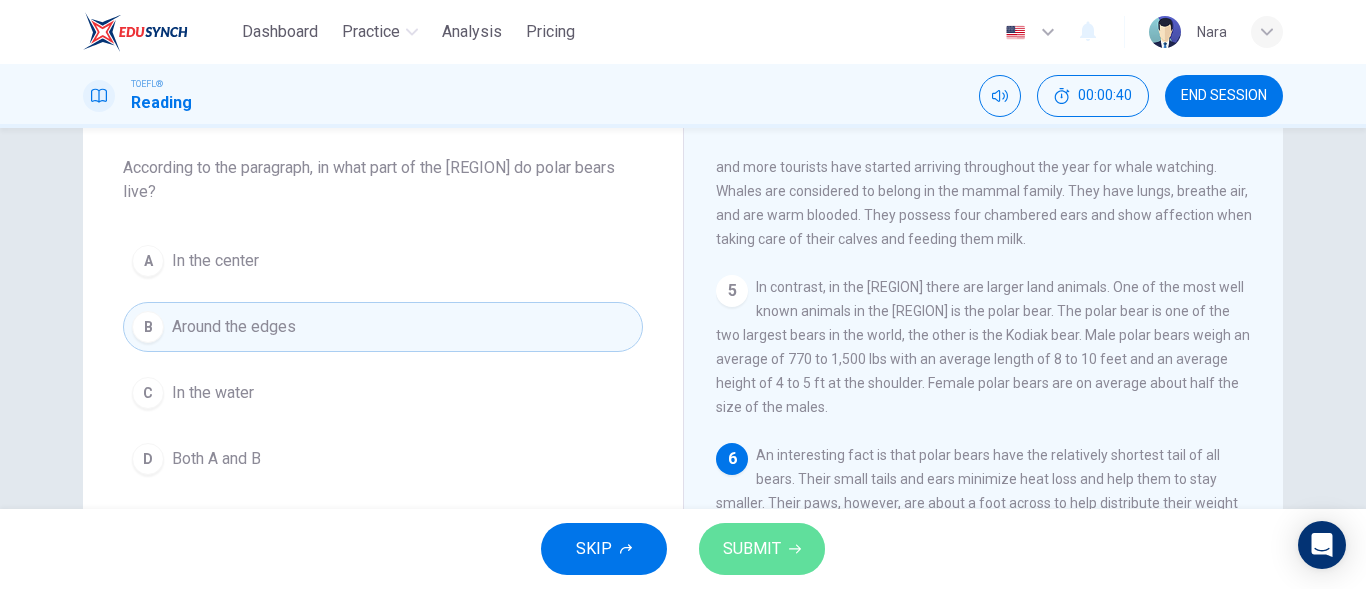 click on "SUBMIT" at bounding box center (752, 549) 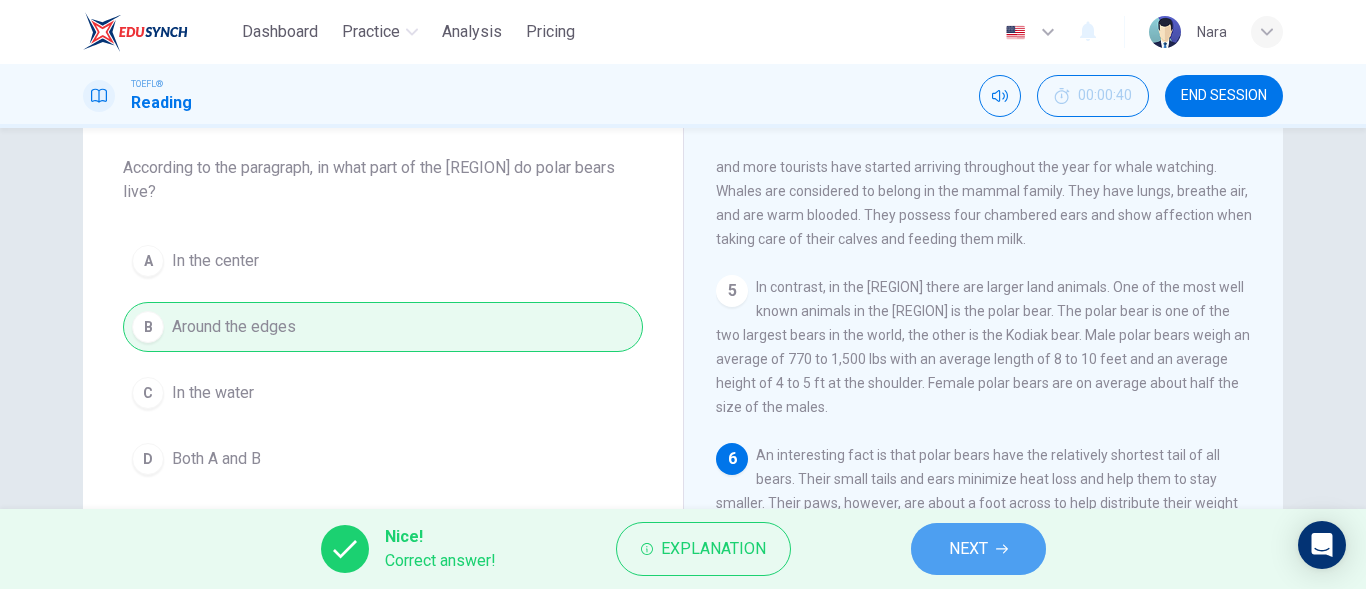 click on "NEXT" at bounding box center (978, 549) 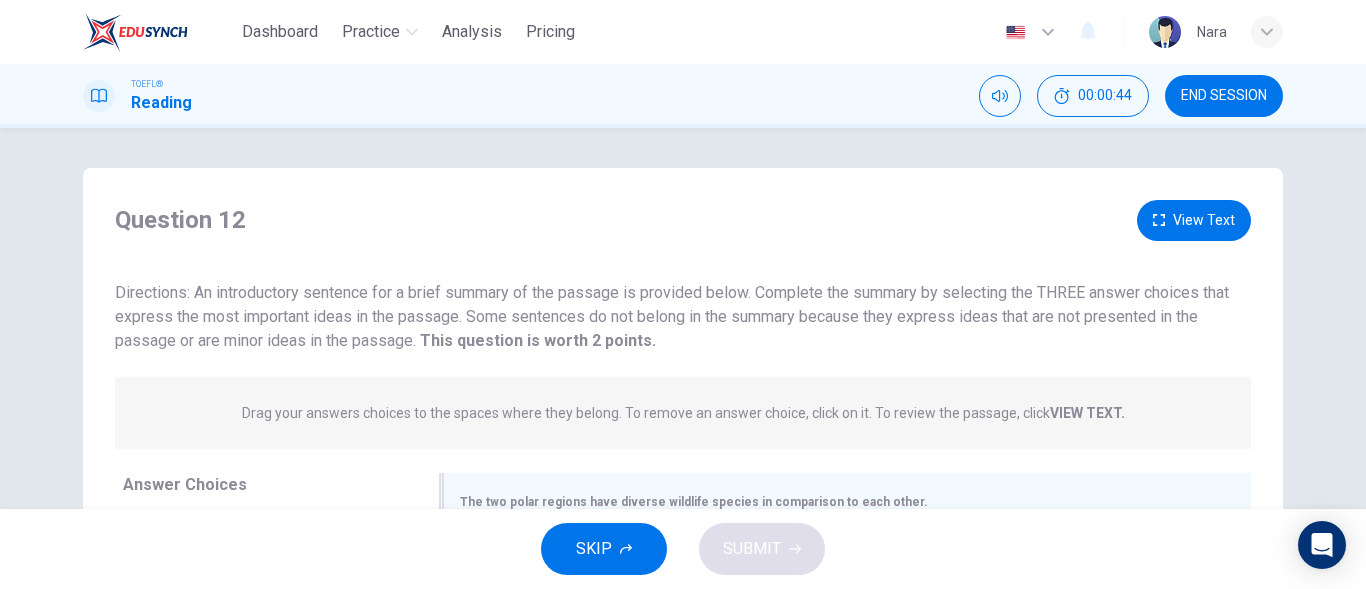 scroll, scrollTop: 300, scrollLeft: 0, axis: vertical 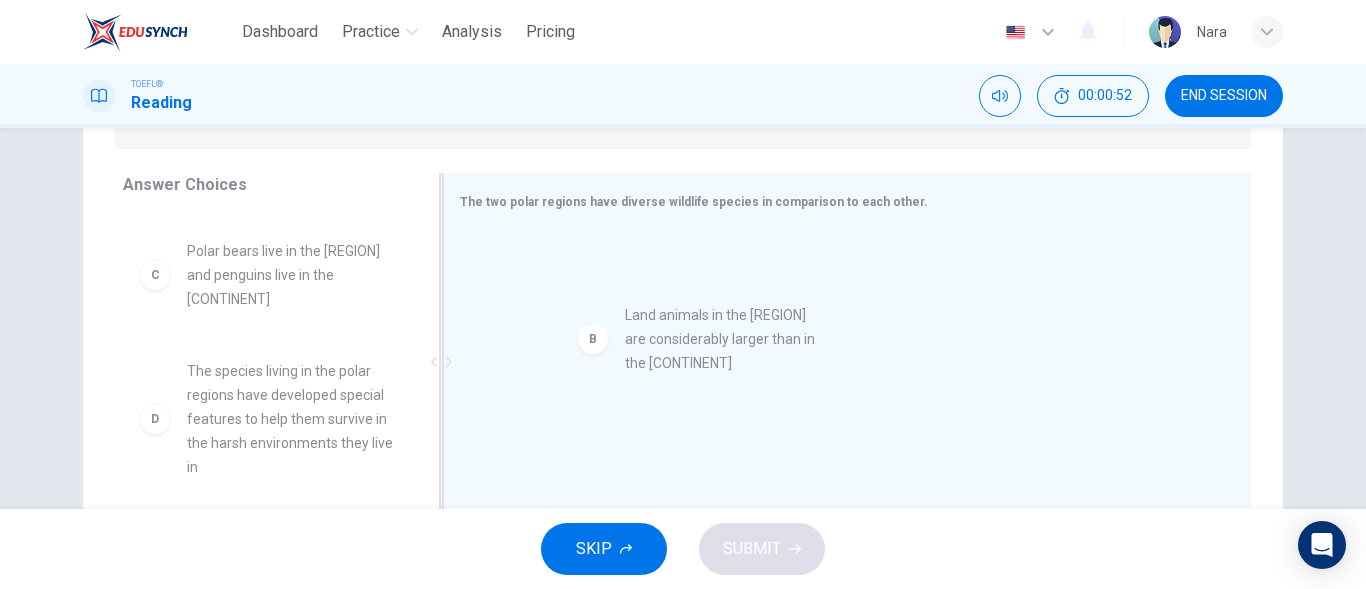 drag, startPoint x: 303, startPoint y: 283, endPoint x: 751, endPoint y: 379, distance: 458.1703 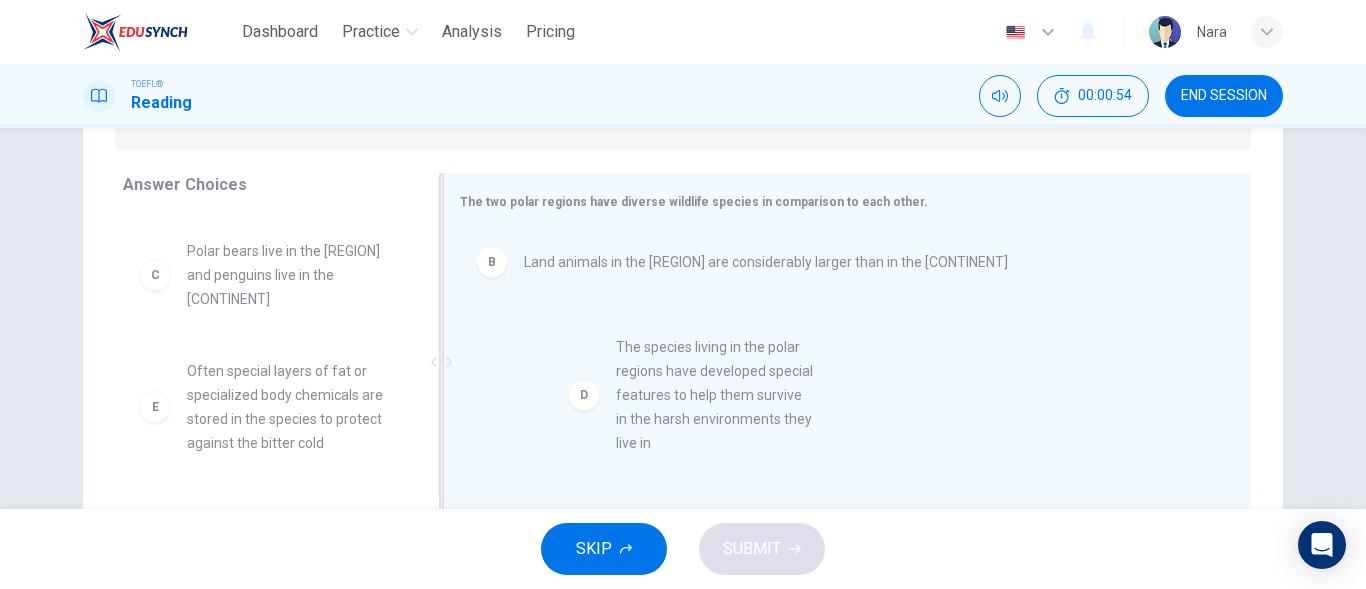 drag, startPoint x: 311, startPoint y: 383, endPoint x: 764, endPoint y: 383, distance: 453 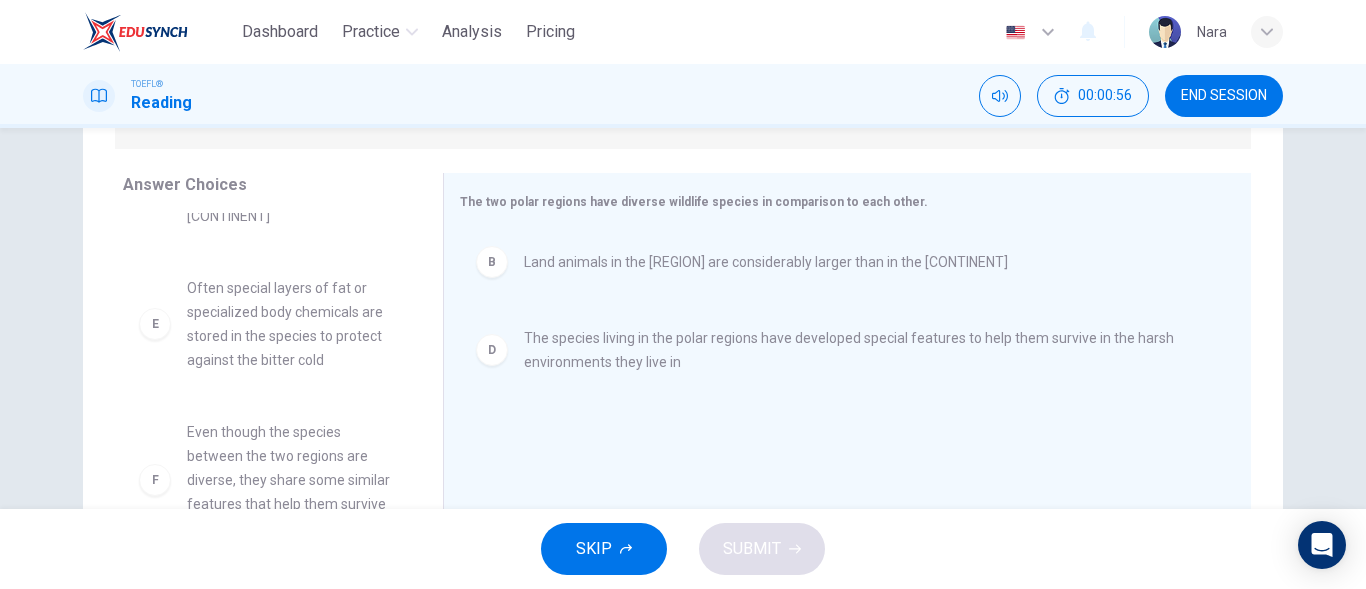 scroll, scrollTop: 204, scrollLeft: 0, axis: vertical 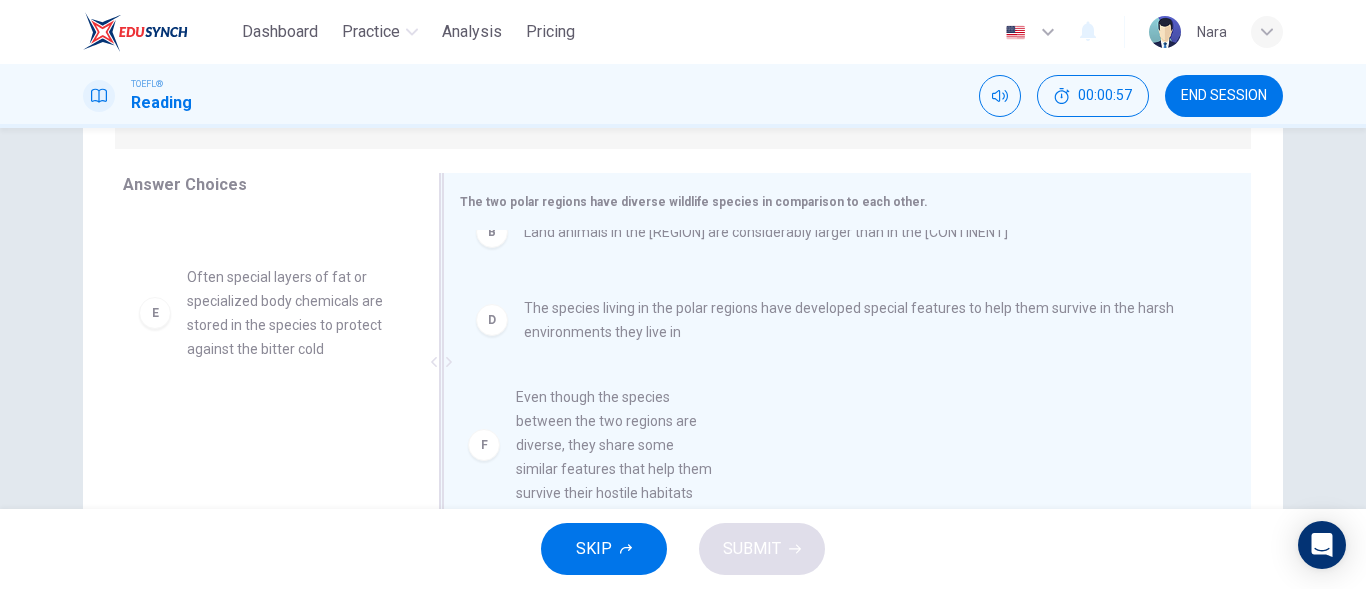 drag, startPoint x: 318, startPoint y: 464, endPoint x: 753, endPoint y: 466, distance: 435.0046 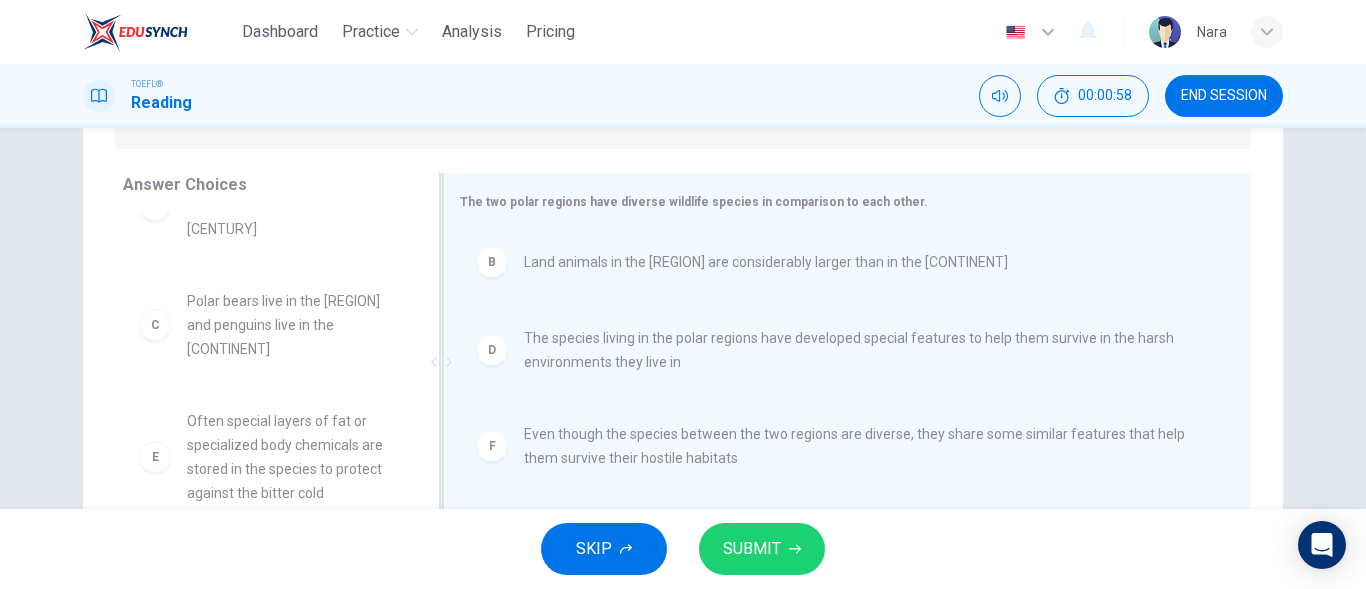 scroll, scrollTop: 0, scrollLeft: 0, axis: both 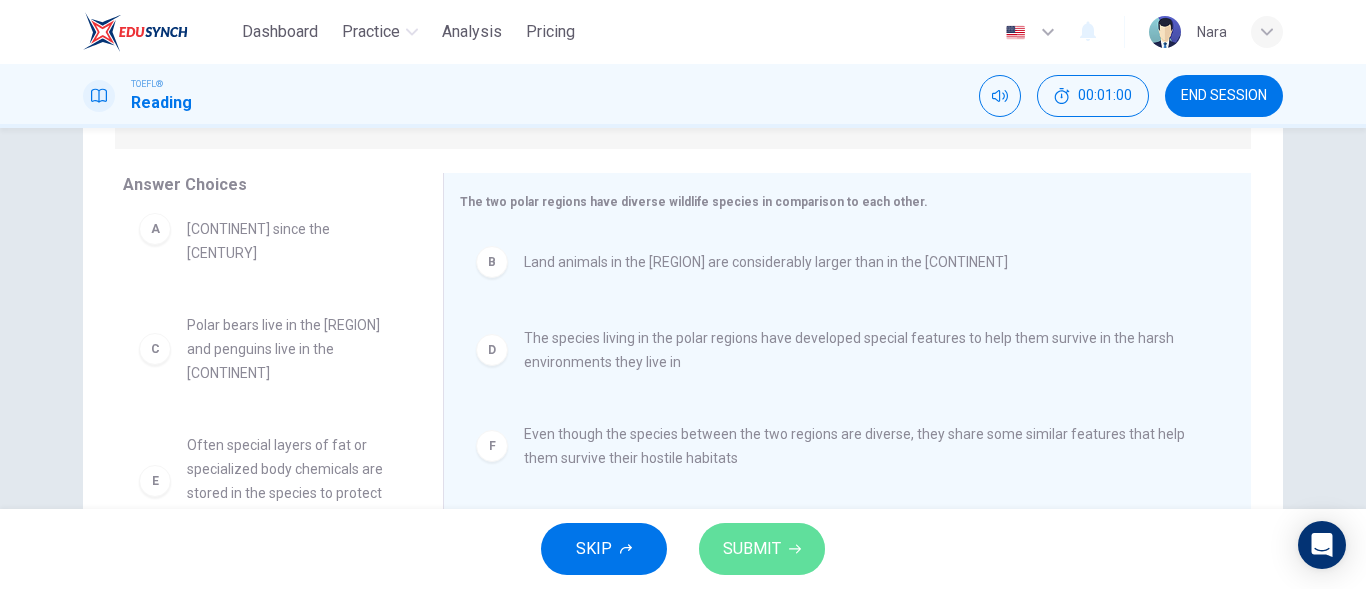 click on "SUBMIT" at bounding box center (762, 549) 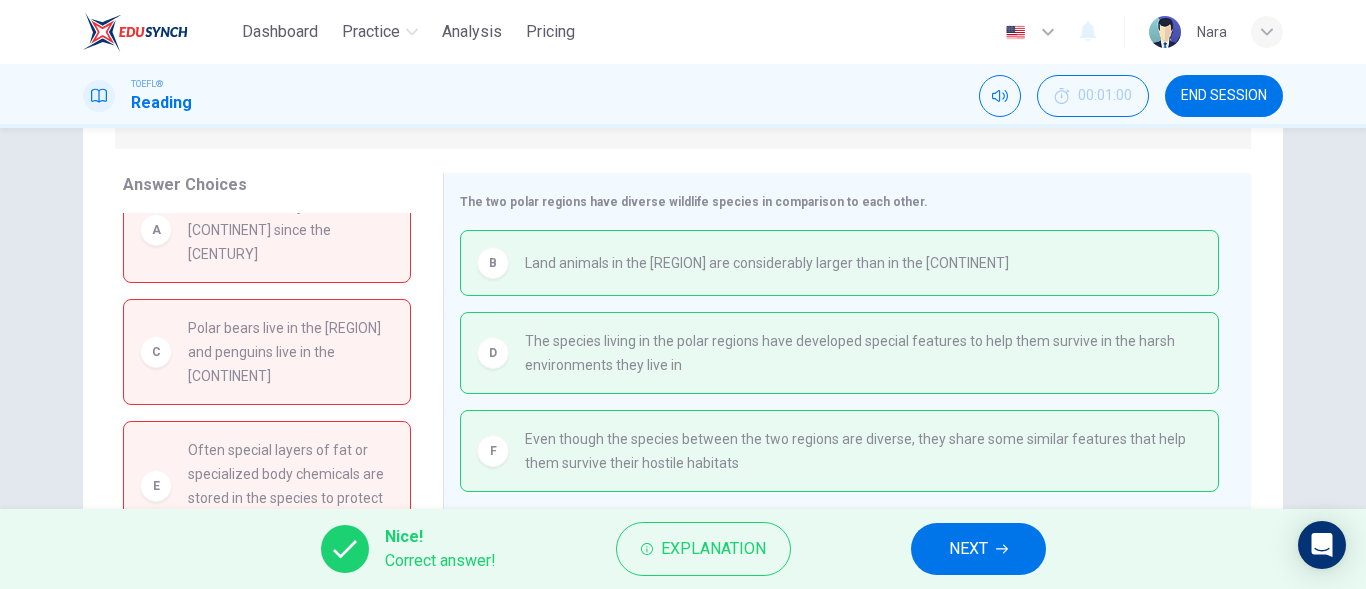 click 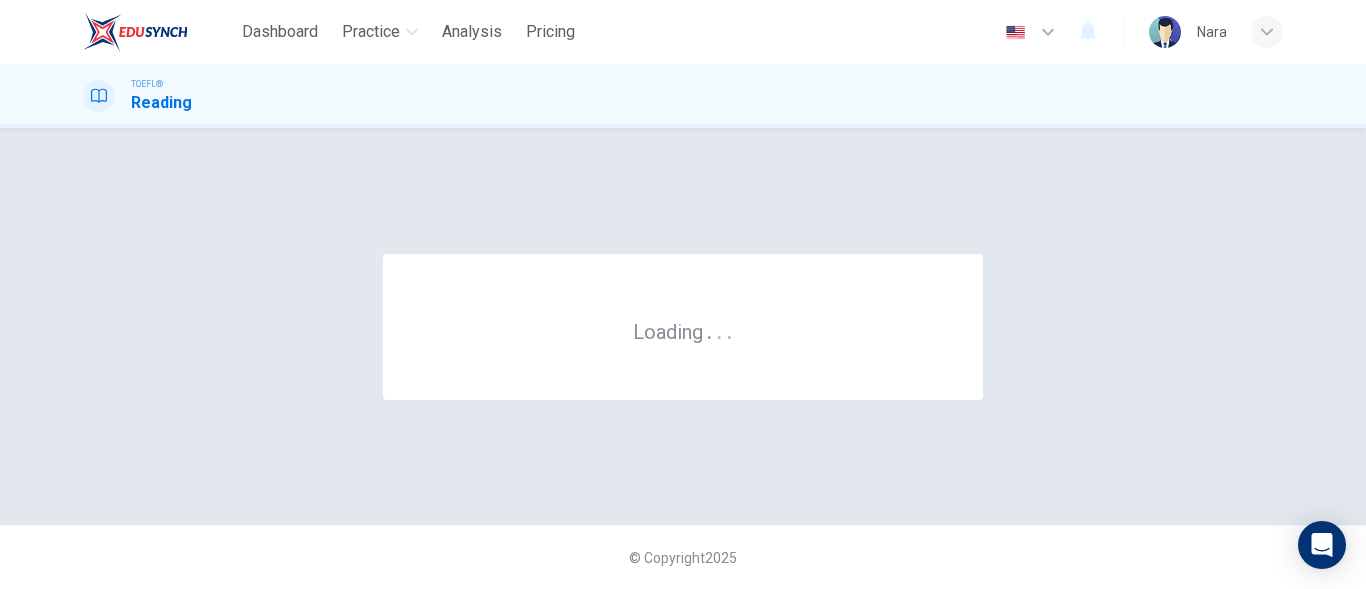 scroll, scrollTop: 0, scrollLeft: 0, axis: both 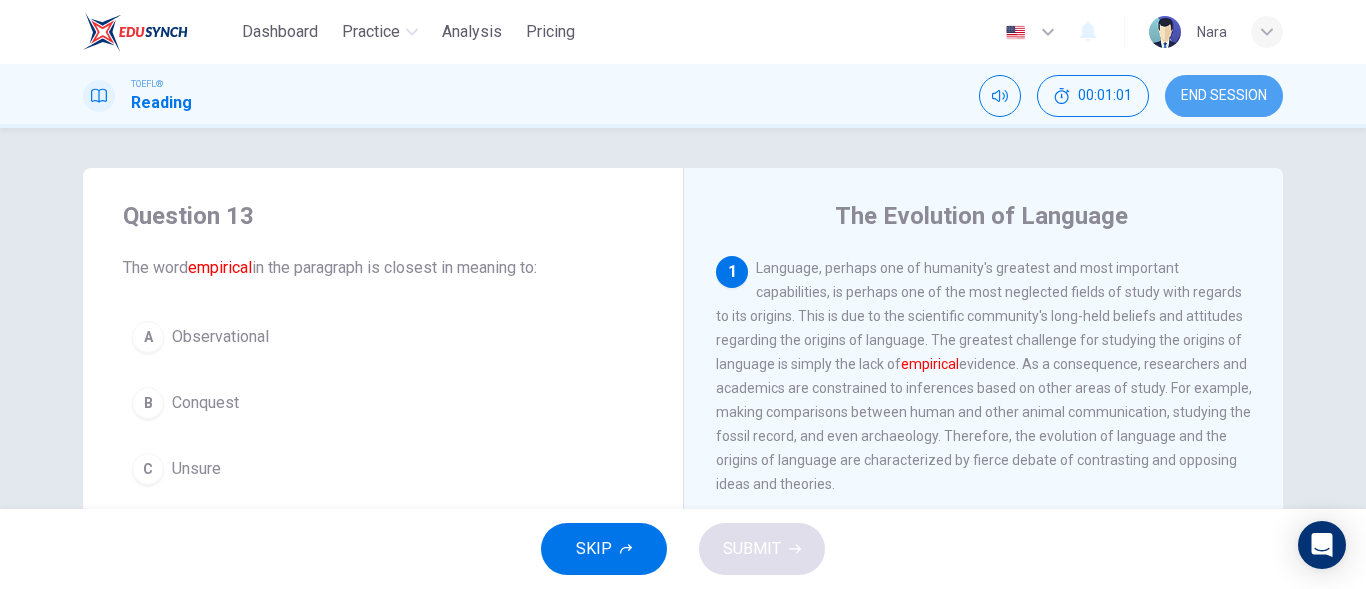 click on "END SESSION" at bounding box center (1224, 96) 